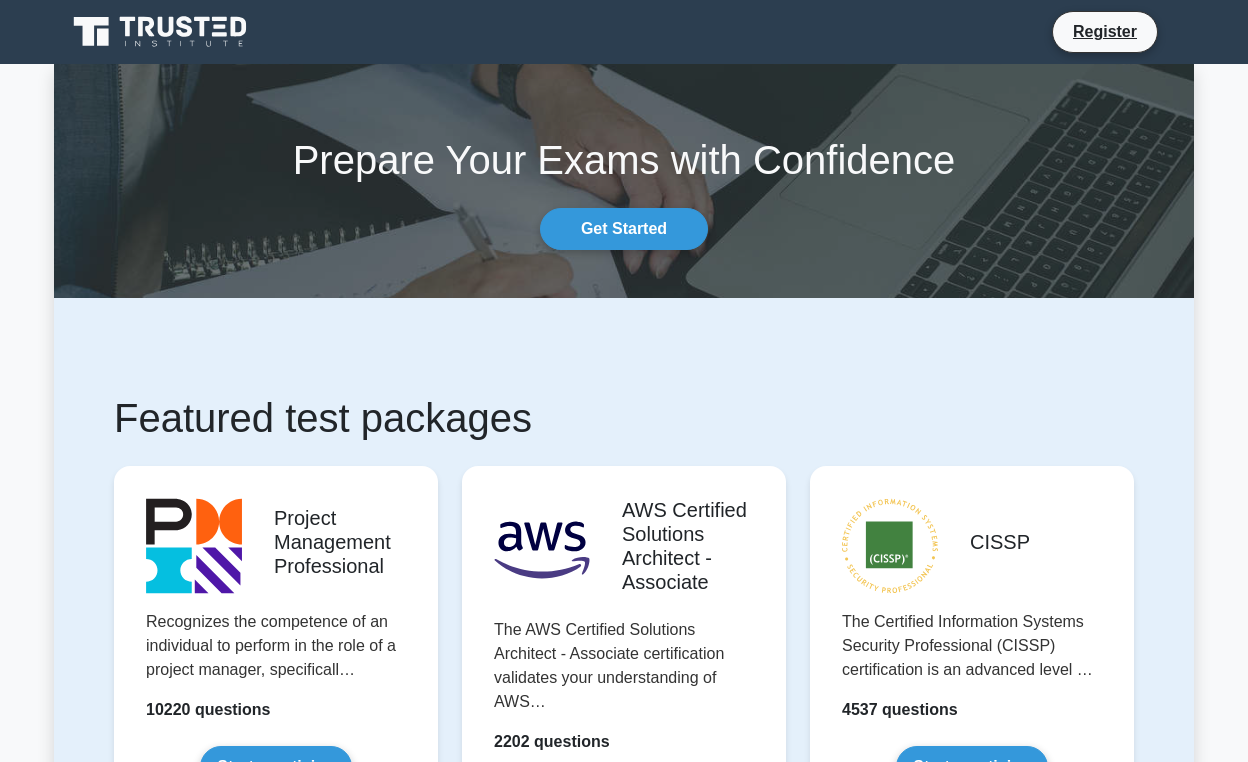 scroll, scrollTop: 0, scrollLeft: 0, axis: both 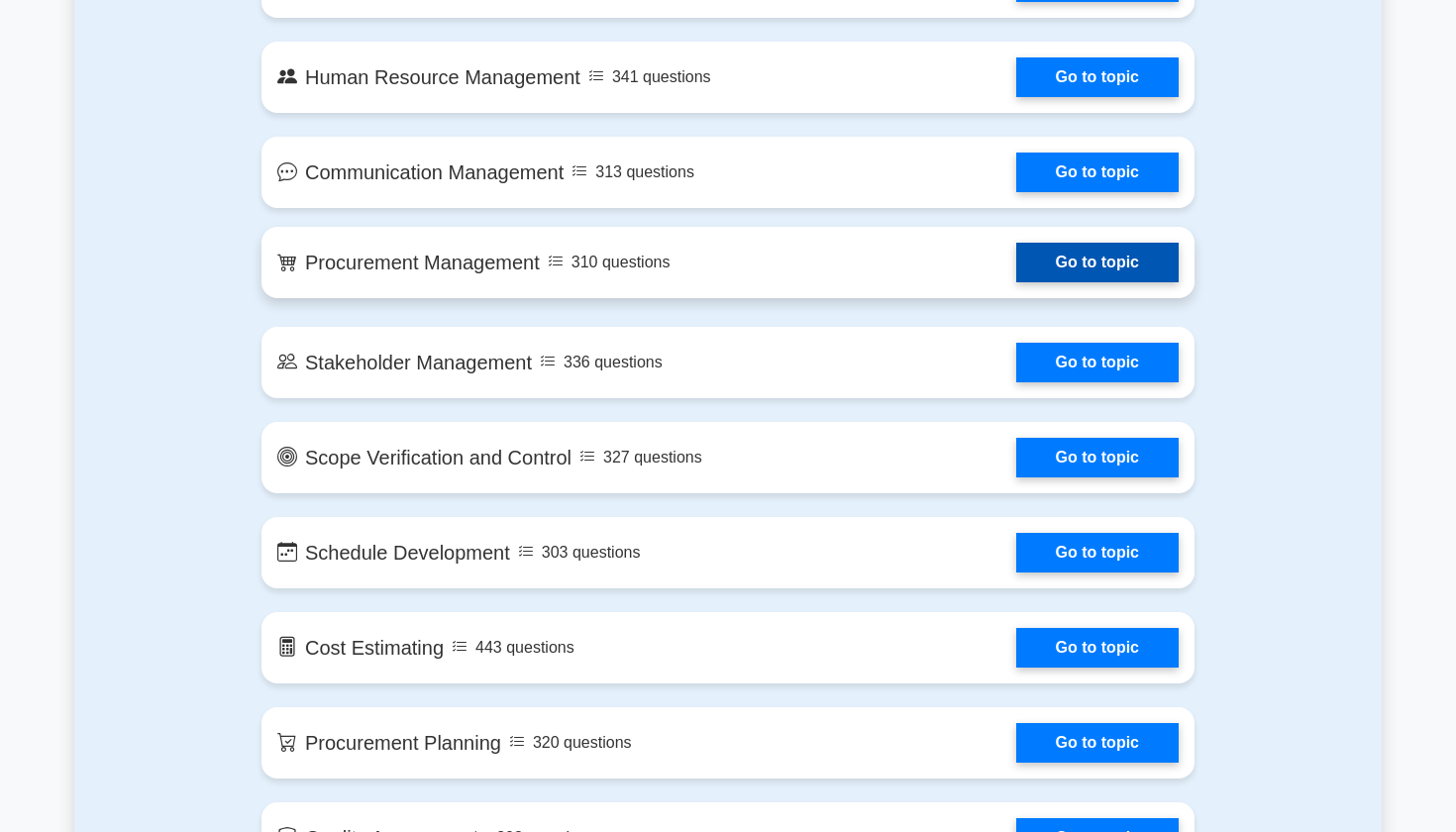 click on "Go to topic" at bounding box center (1097, 262) 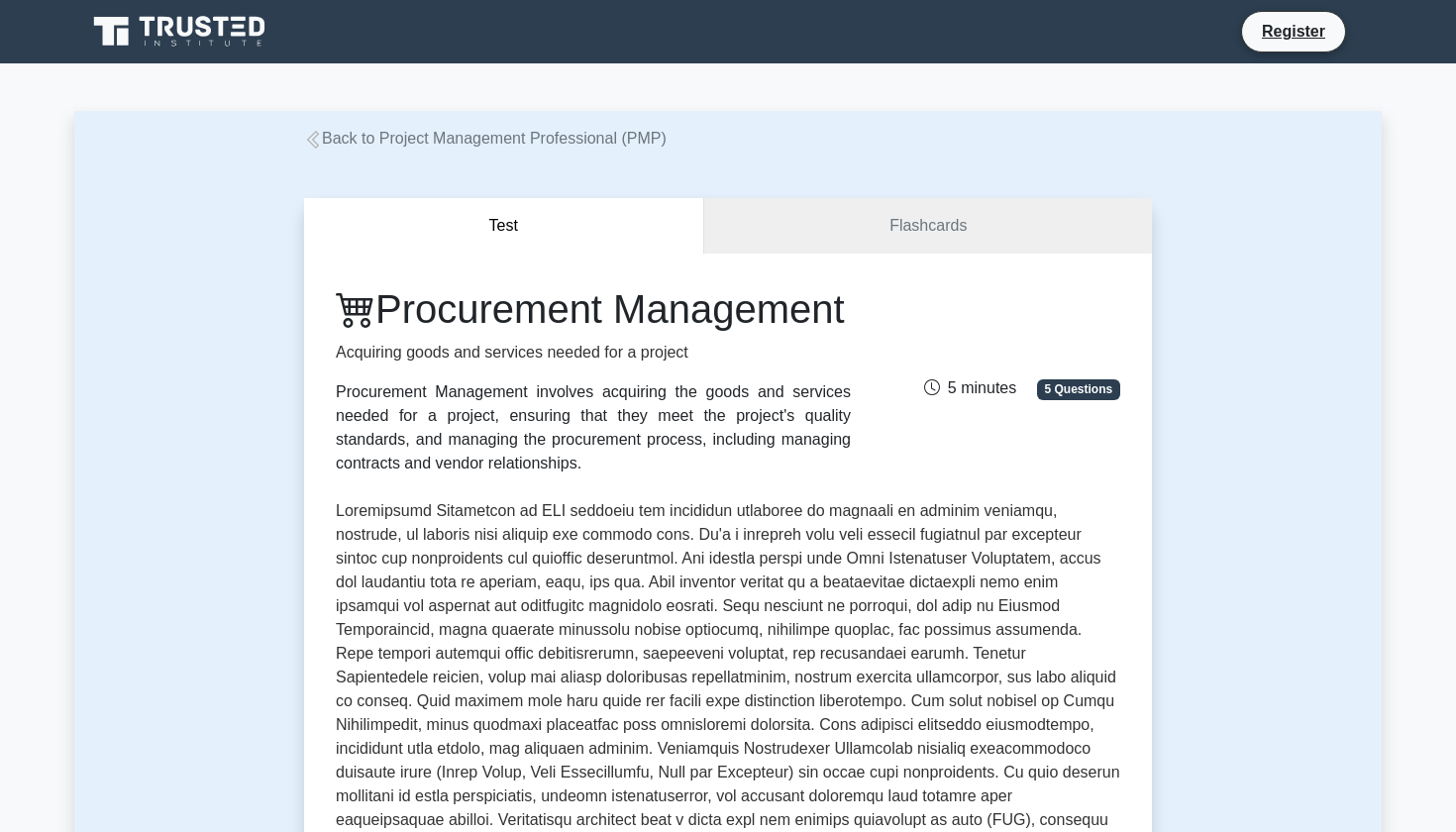 scroll, scrollTop: 0, scrollLeft: 0, axis: both 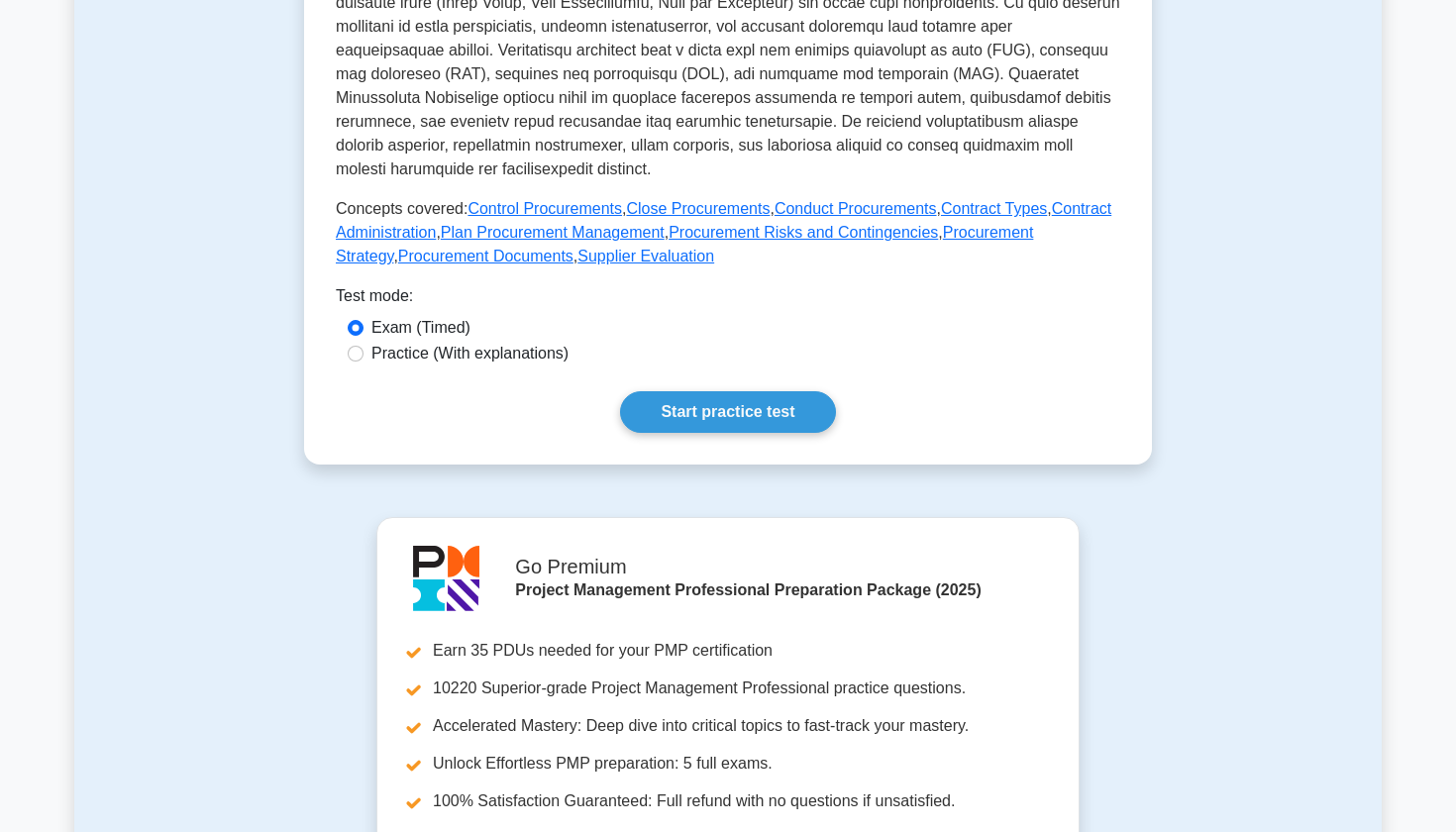 click on "Practice (With explanations)" at bounding box center (356, 354) 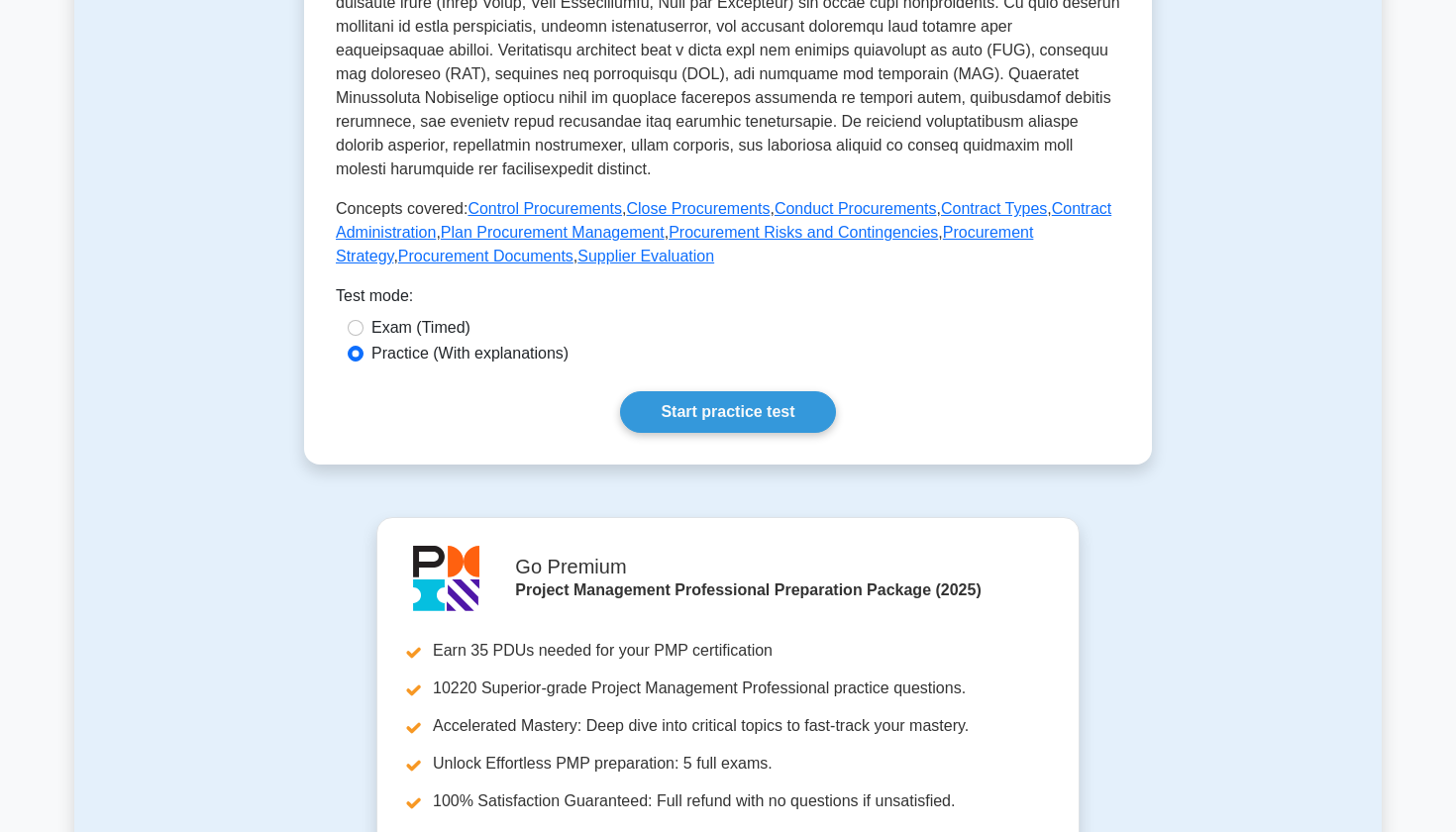click on "Exam (Timed)" at bounding box center (356, 328) 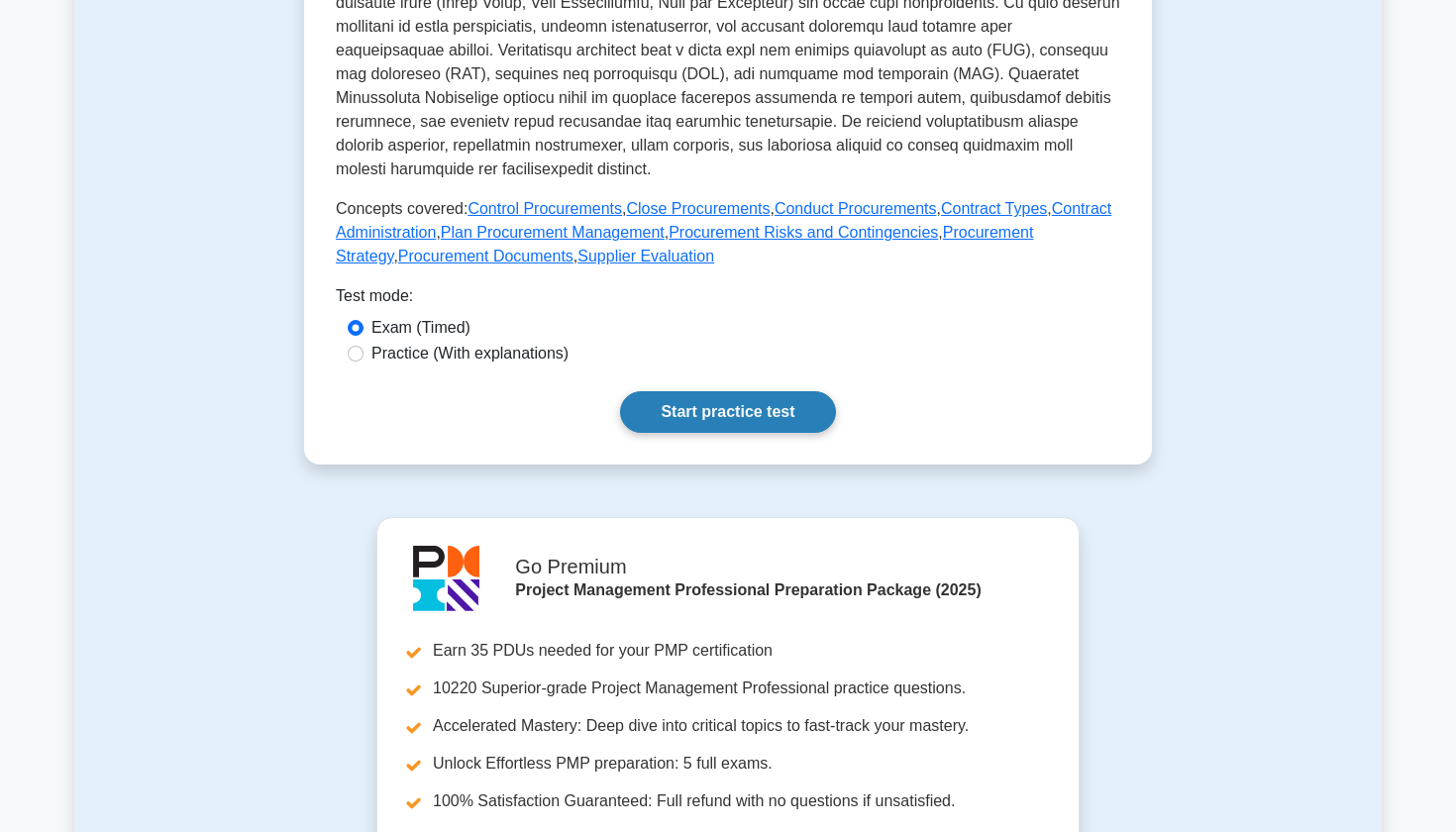 click on "Start practice test" at bounding box center [727, 412] 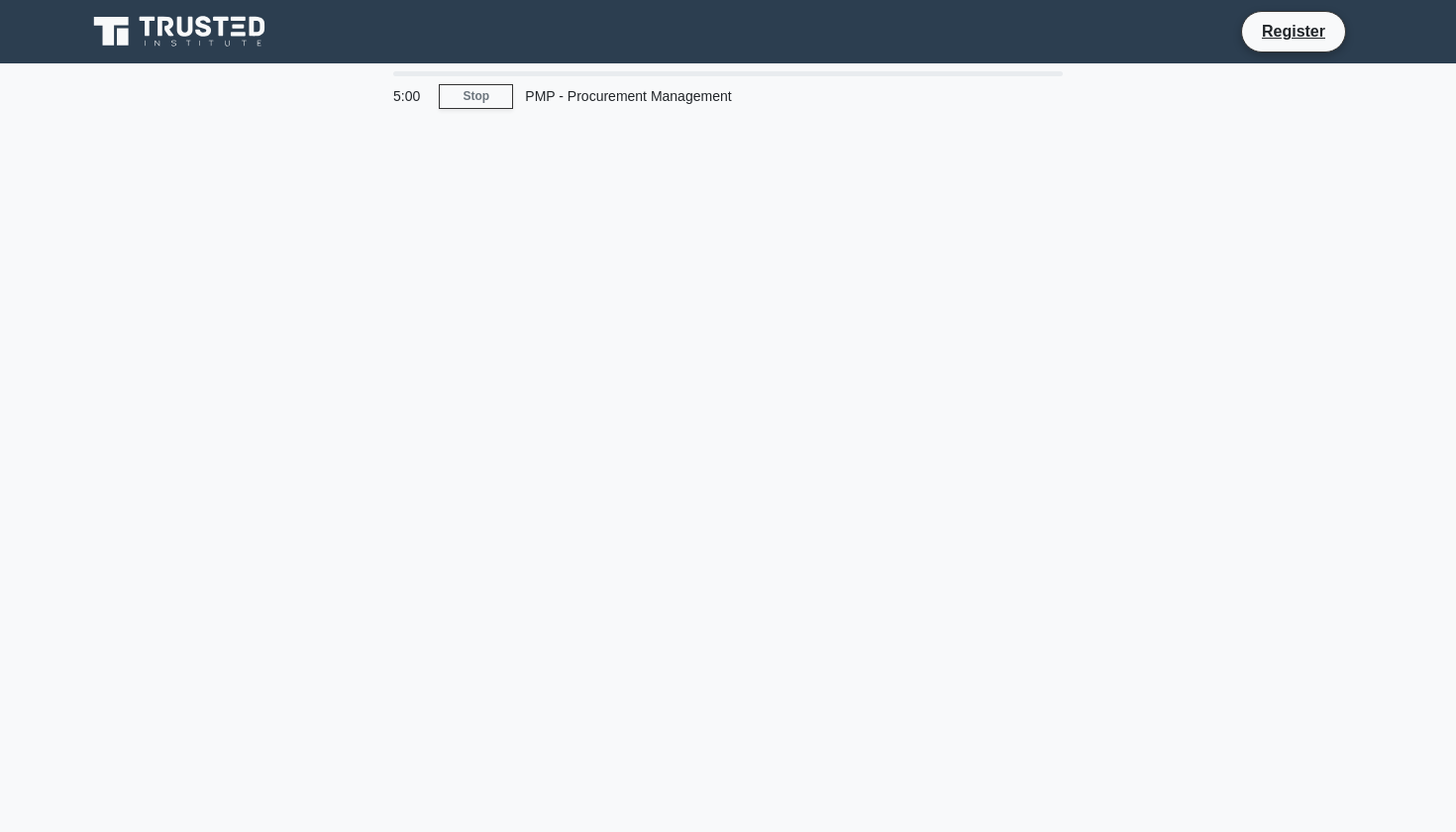scroll, scrollTop: 0, scrollLeft: 0, axis: both 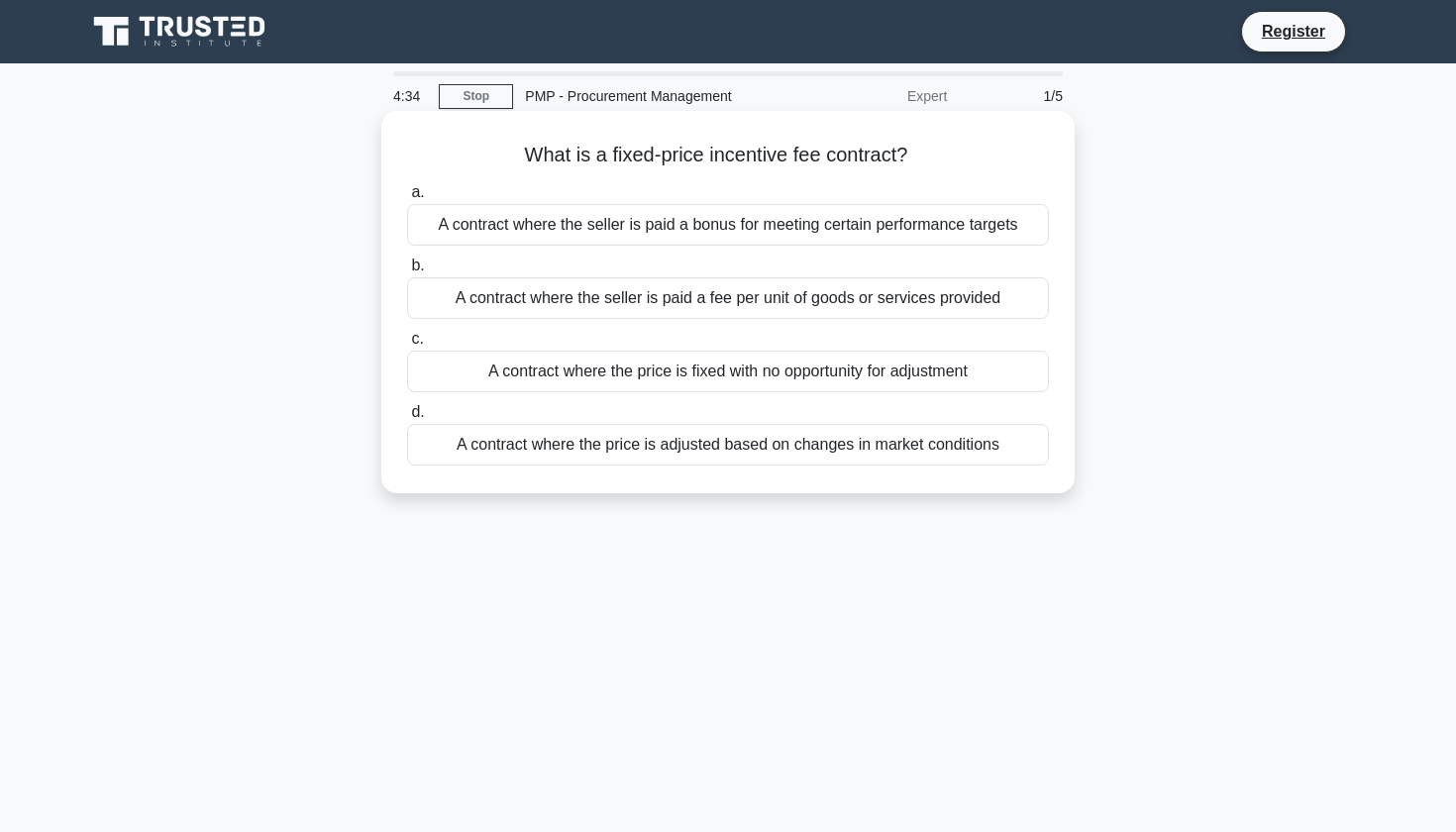 click on "A contract where the seller is paid a bonus for meeting certain performance targets" at bounding box center [728, 225] 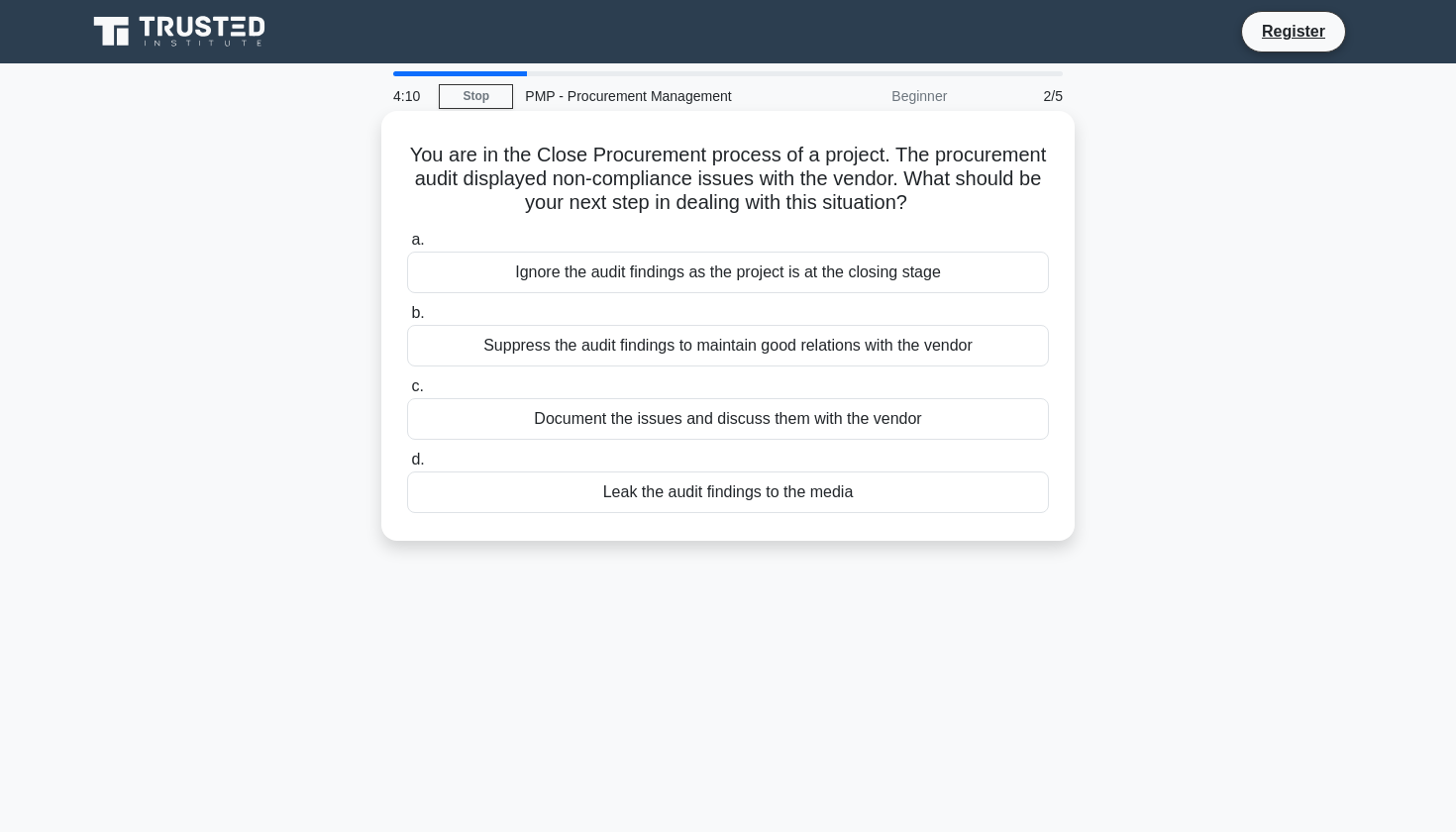 click on "Document the issues and discuss them with the vendor" at bounding box center [728, 419] 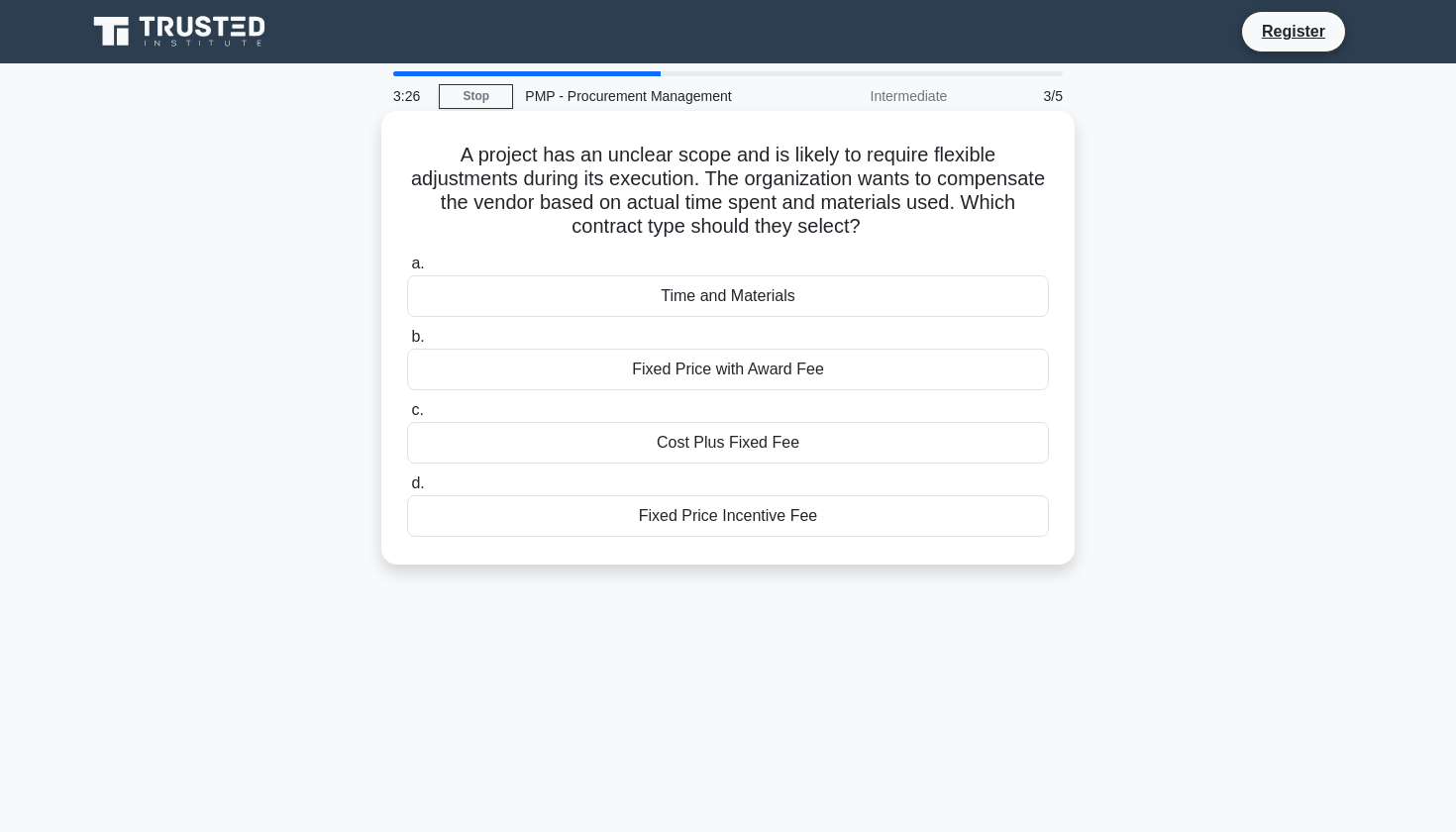 click on "Cost Plus Fixed Fee" at bounding box center (728, 443) 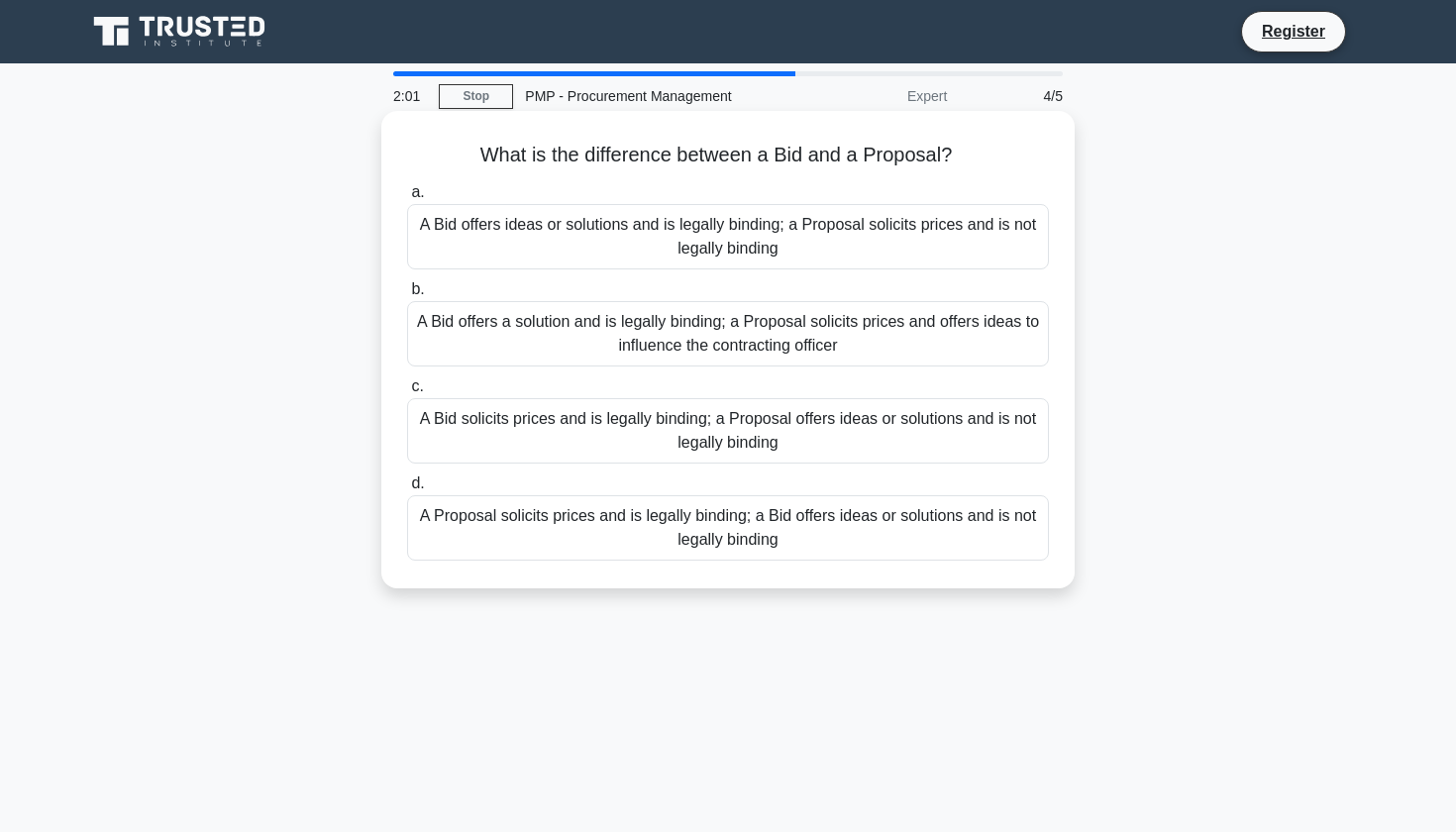 click on "A Proposal solicits prices and is legally binding; a Bid offers ideas or solutions and is not legally binding" at bounding box center [728, 528] 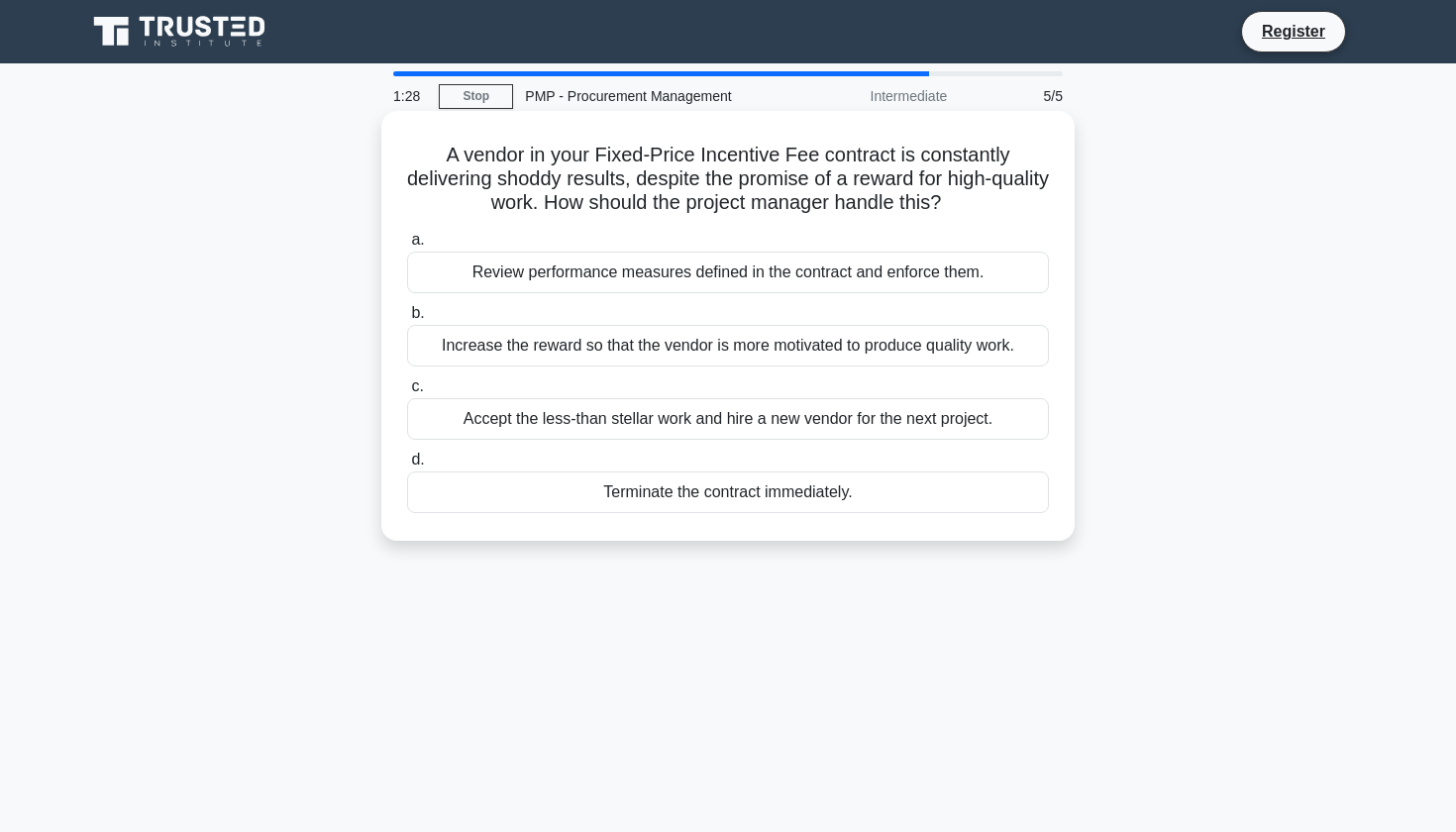 click on "Review performance measures defined in the contract and enforce them." at bounding box center (728, 272) 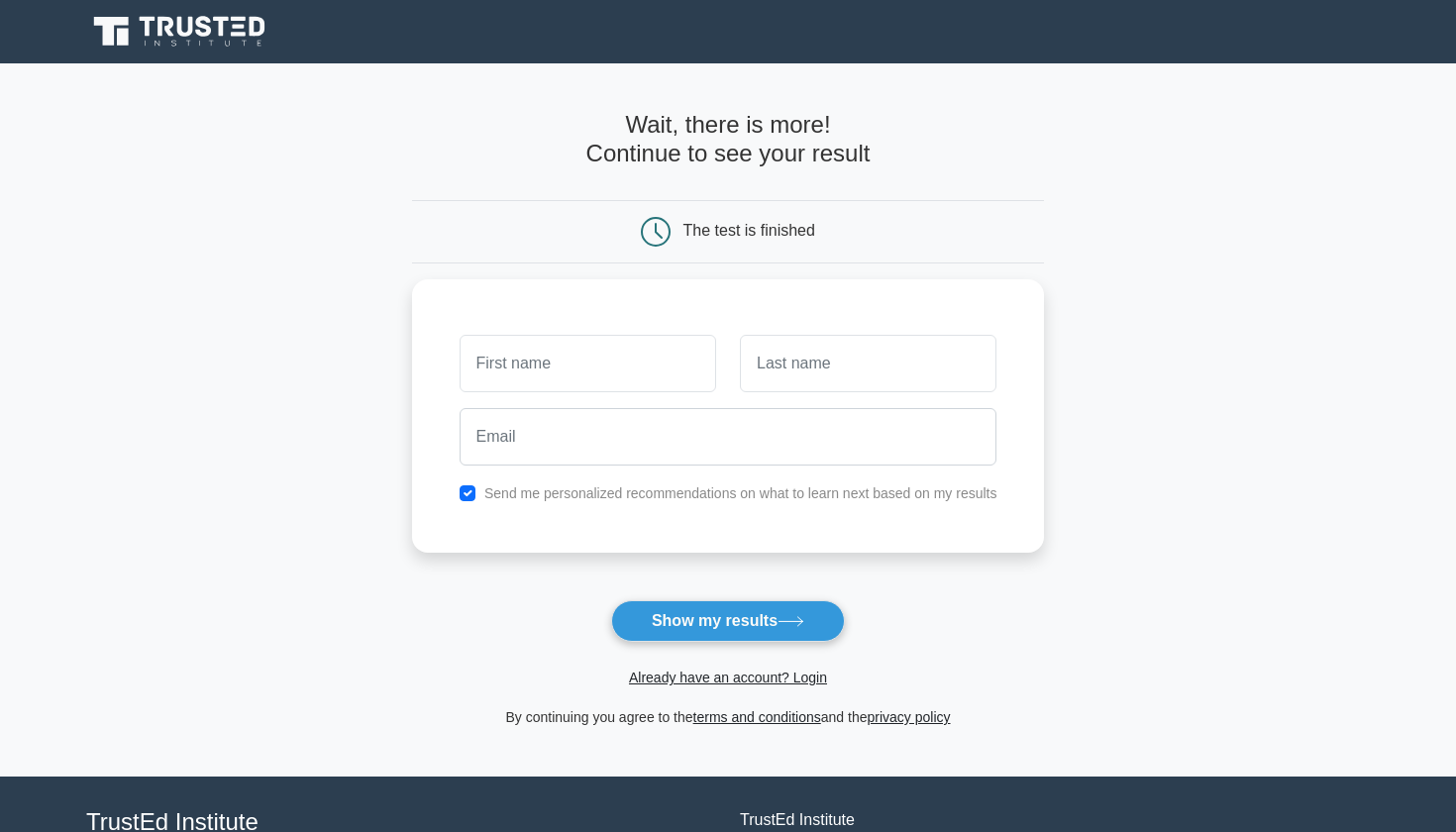 scroll, scrollTop: 0, scrollLeft: 0, axis: both 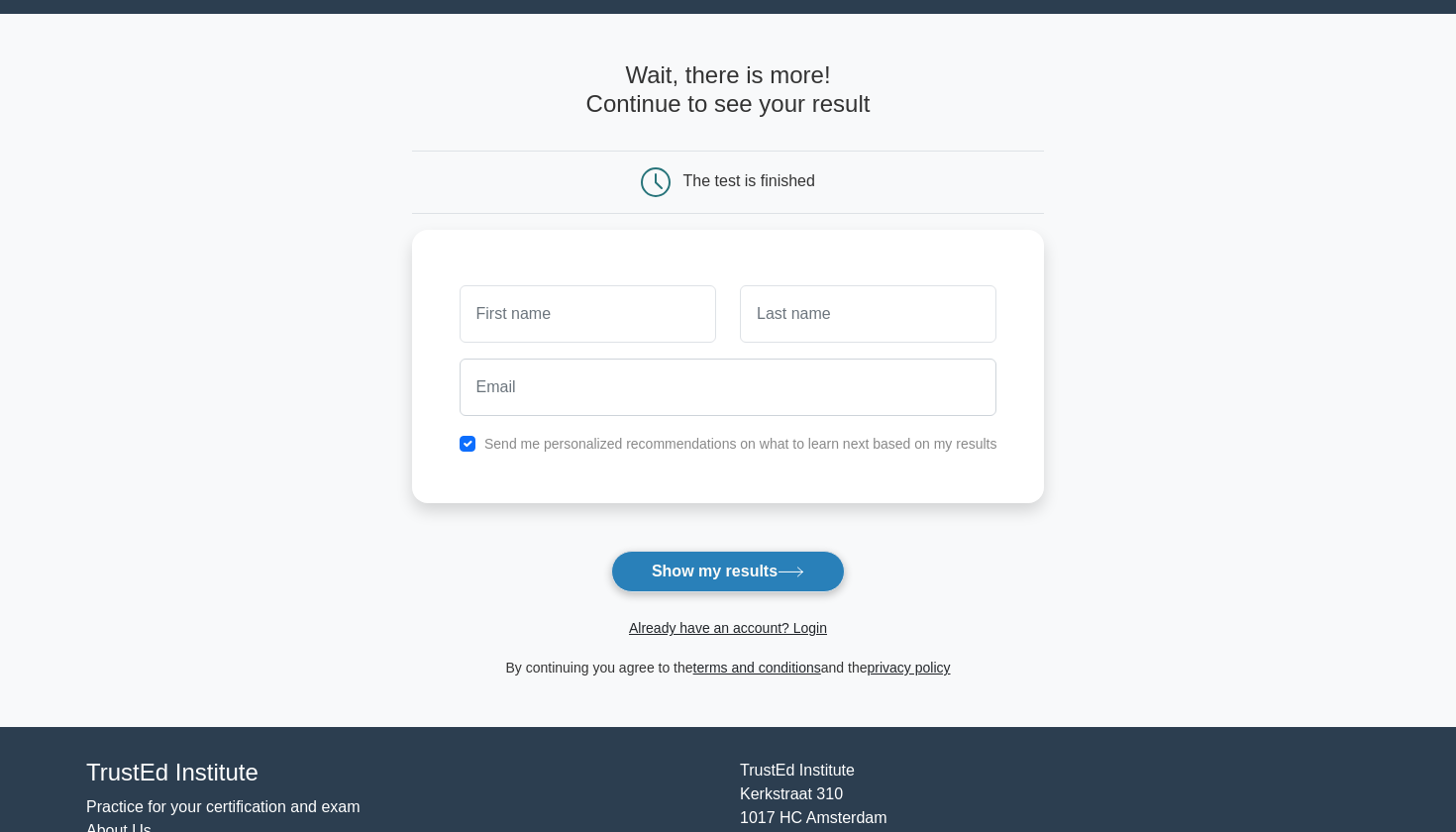 click on "Show my results" at bounding box center (728, 572) 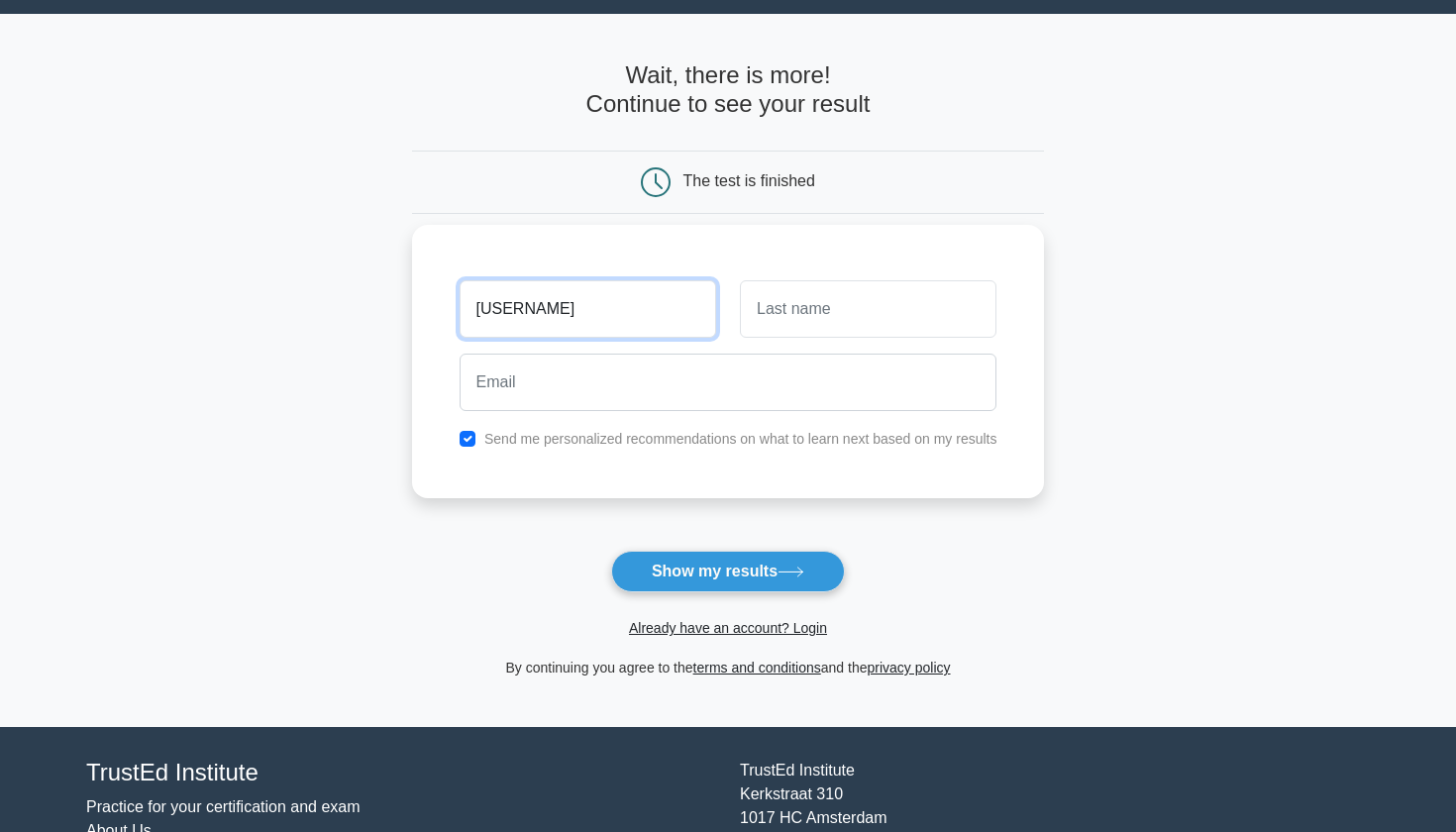 type on "[USERNAME]" 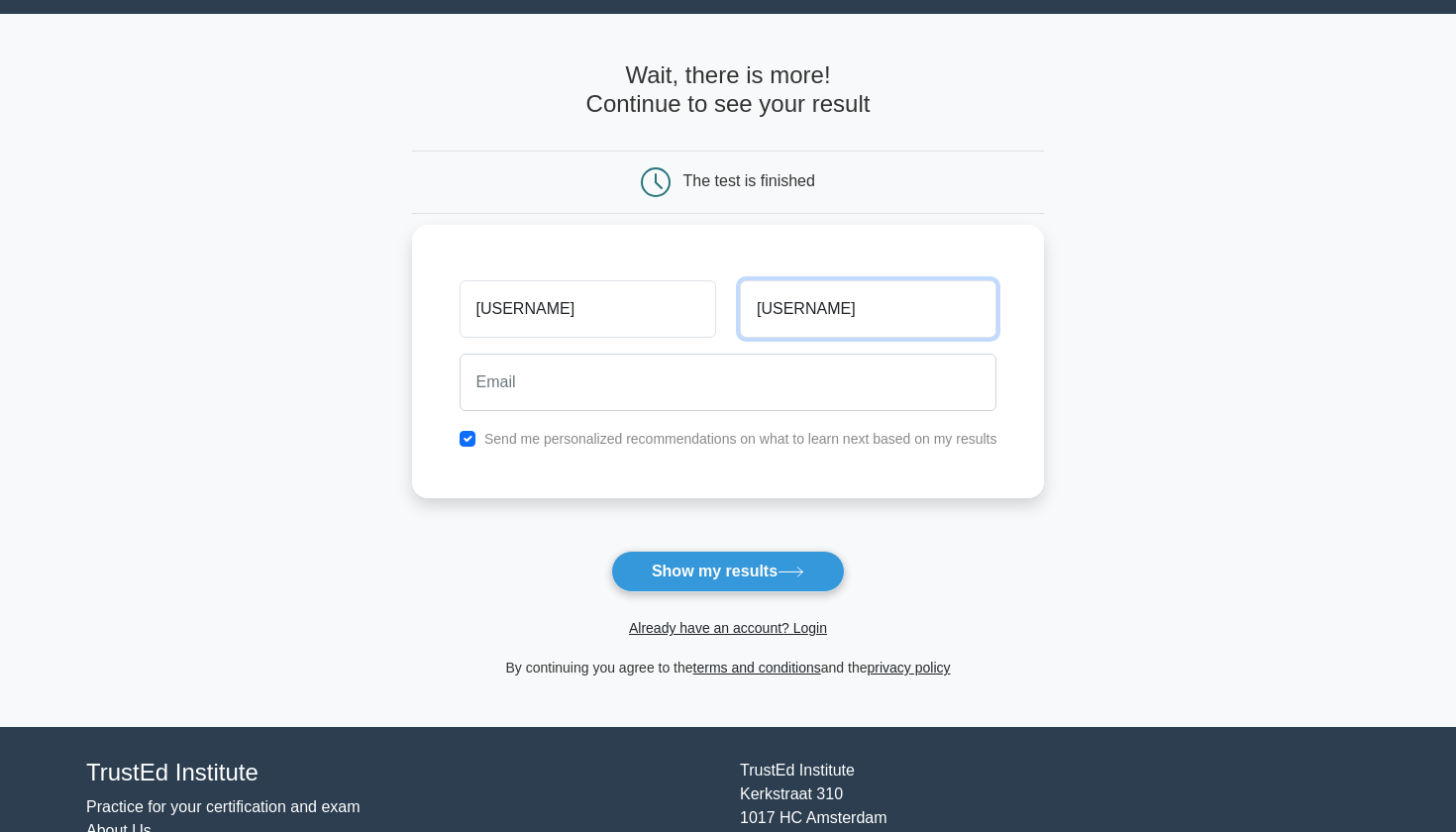 type on "rose" 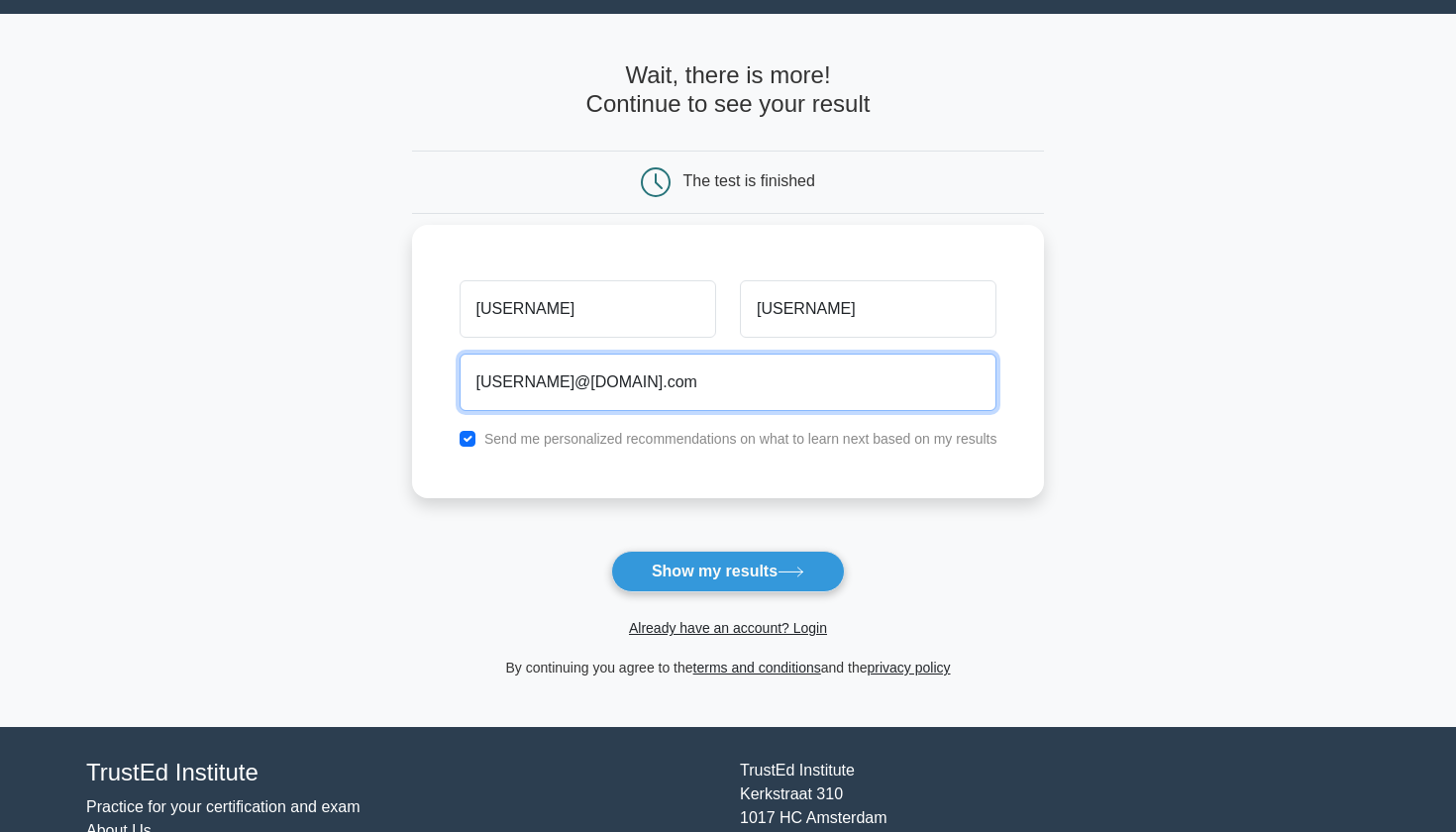 type on "sajnarosesajan@gmail.com" 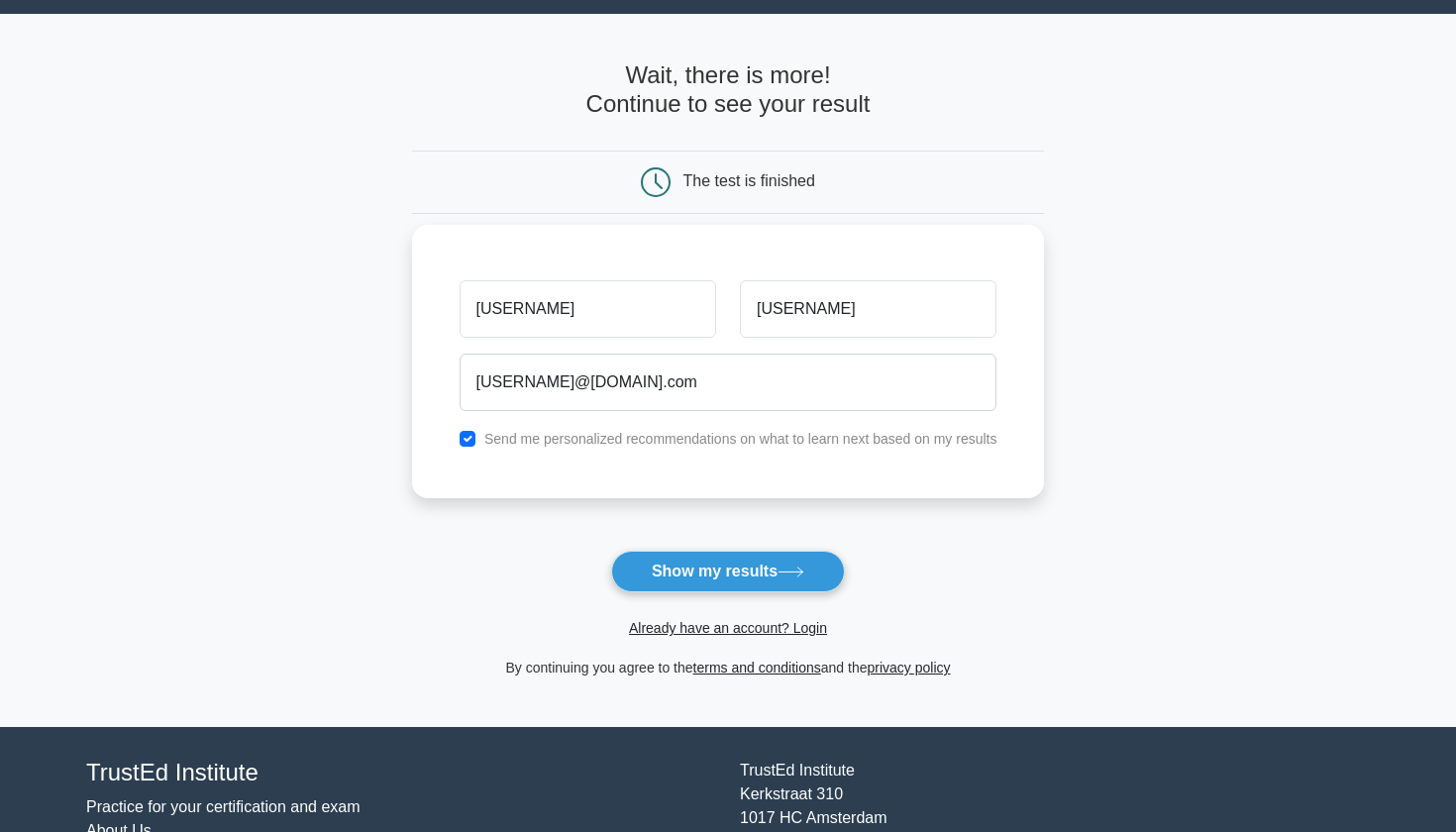 click at bounding box center (468, 439) 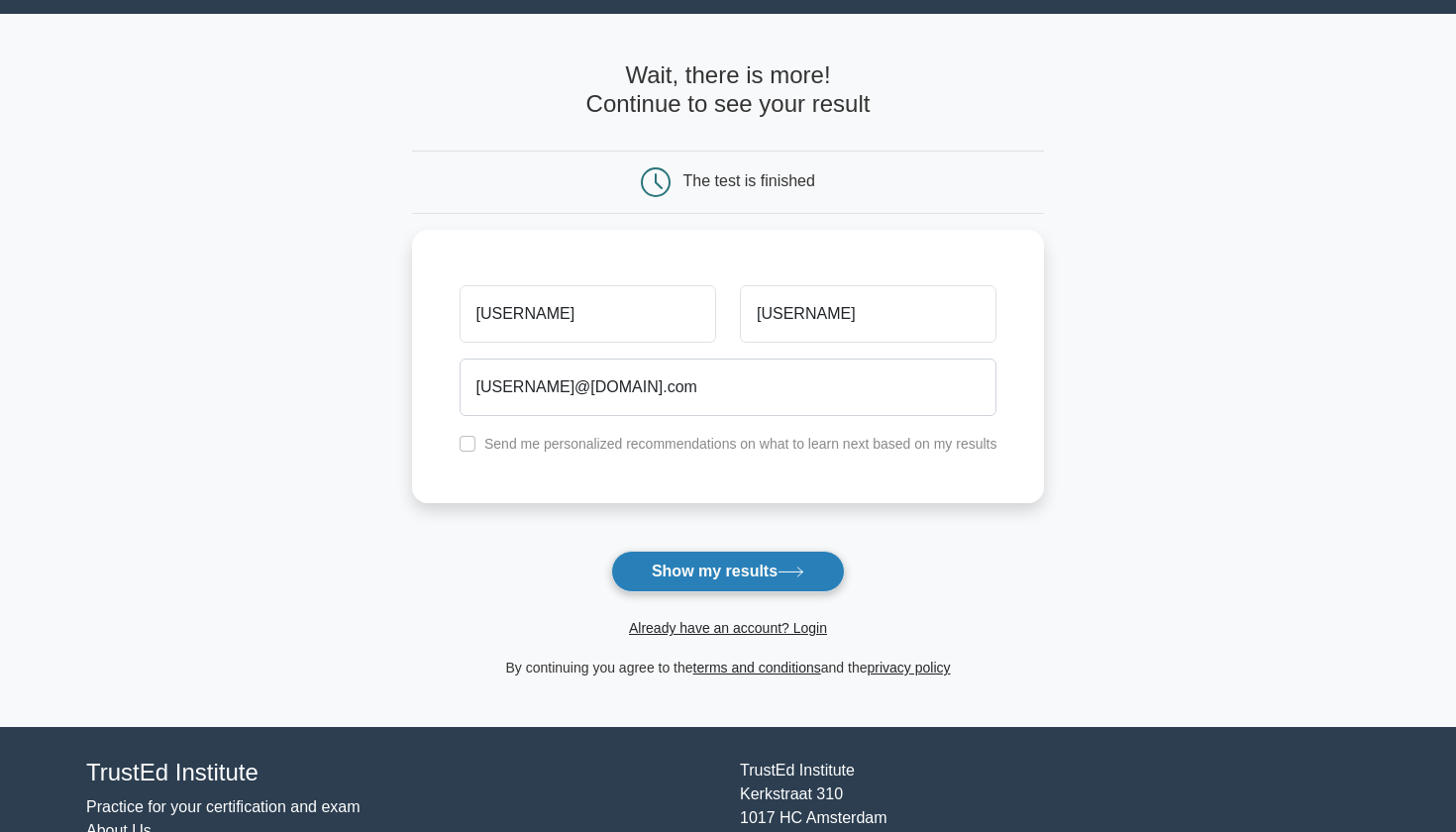click on "Show my results" at bounding box center (728, 572) 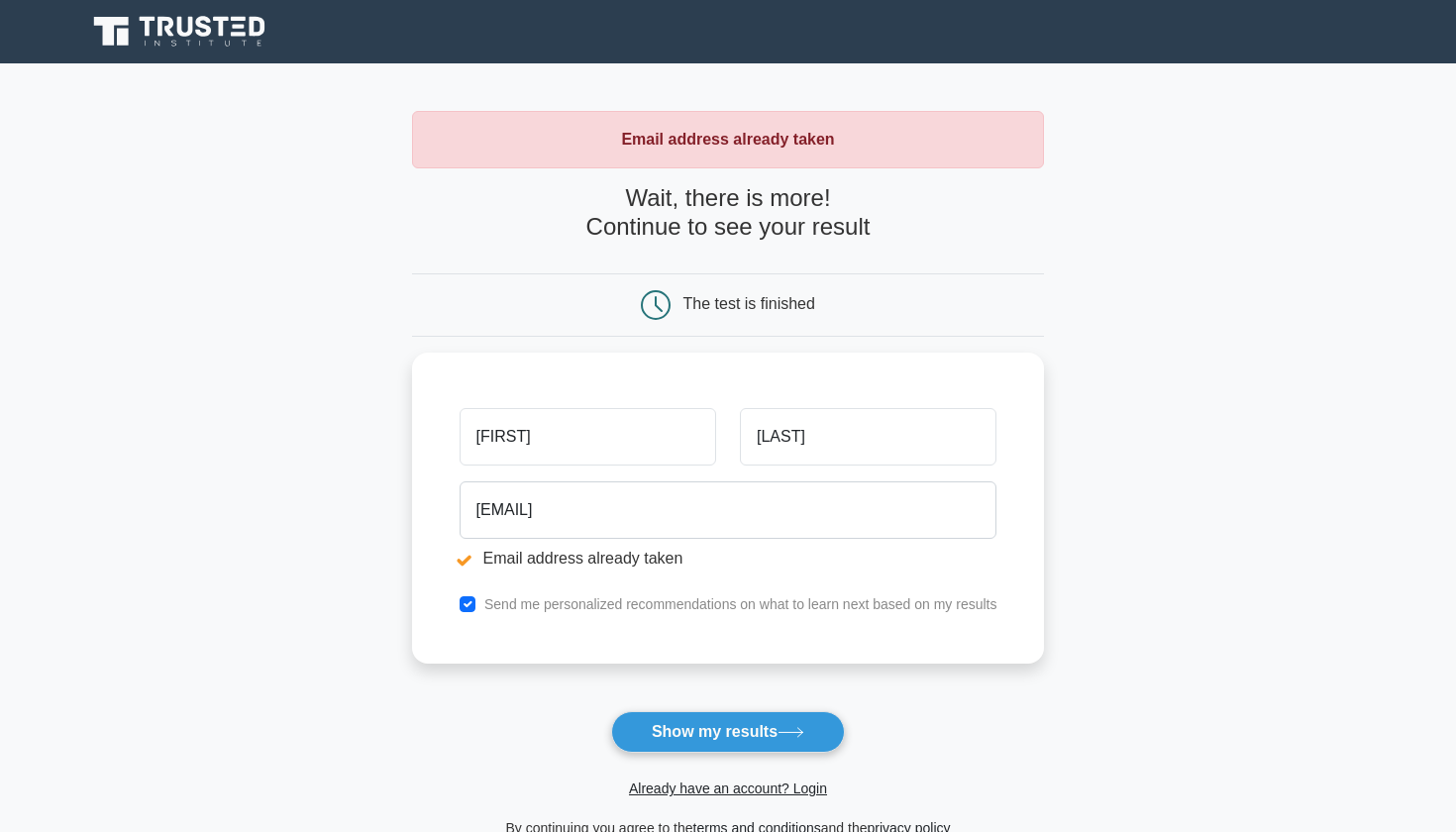 scroll, scrollTop: 0, scrollLeft: 0, axis: both 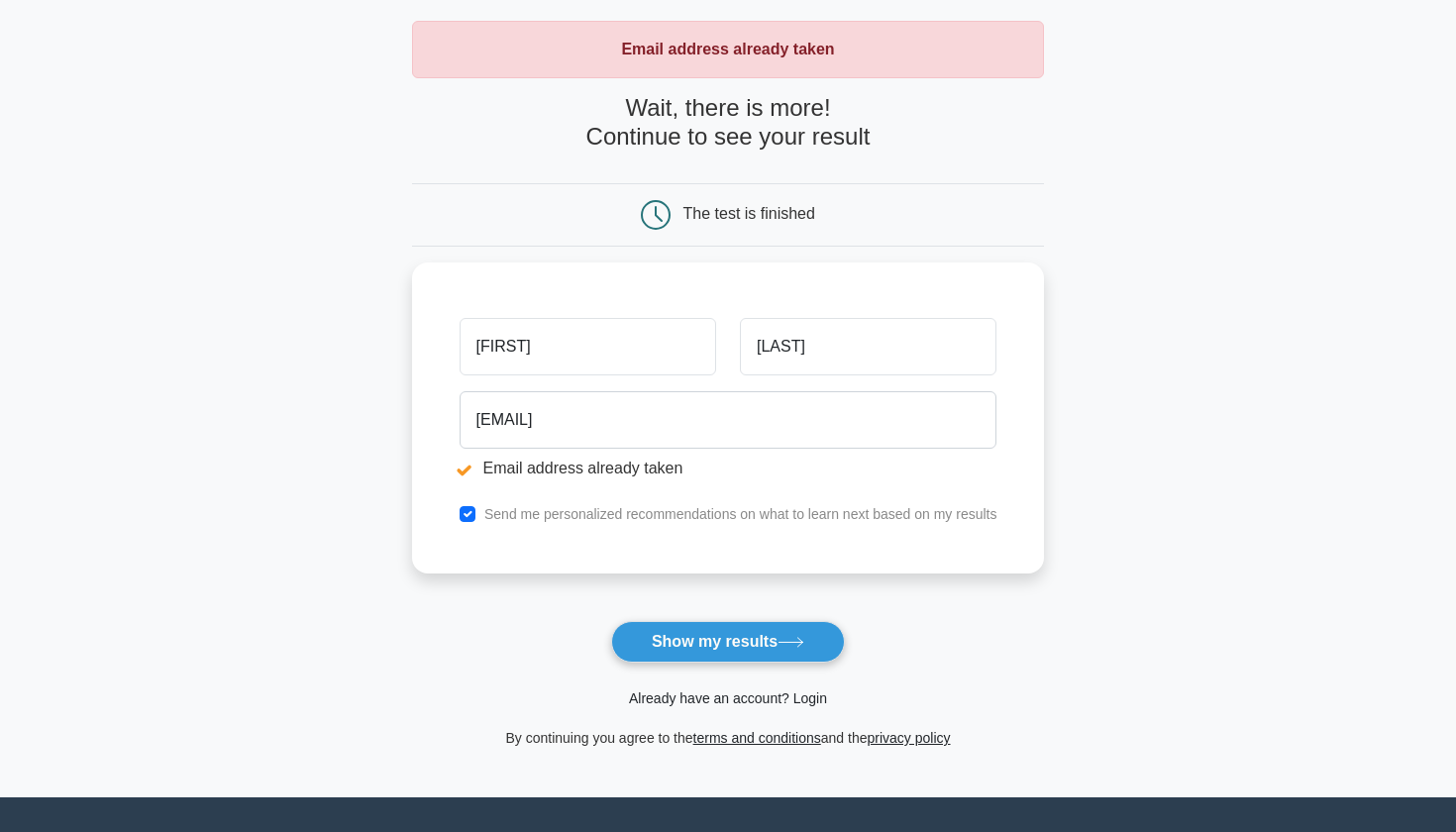 click on "Already have an account? Login" at bounding box center [728, 698] 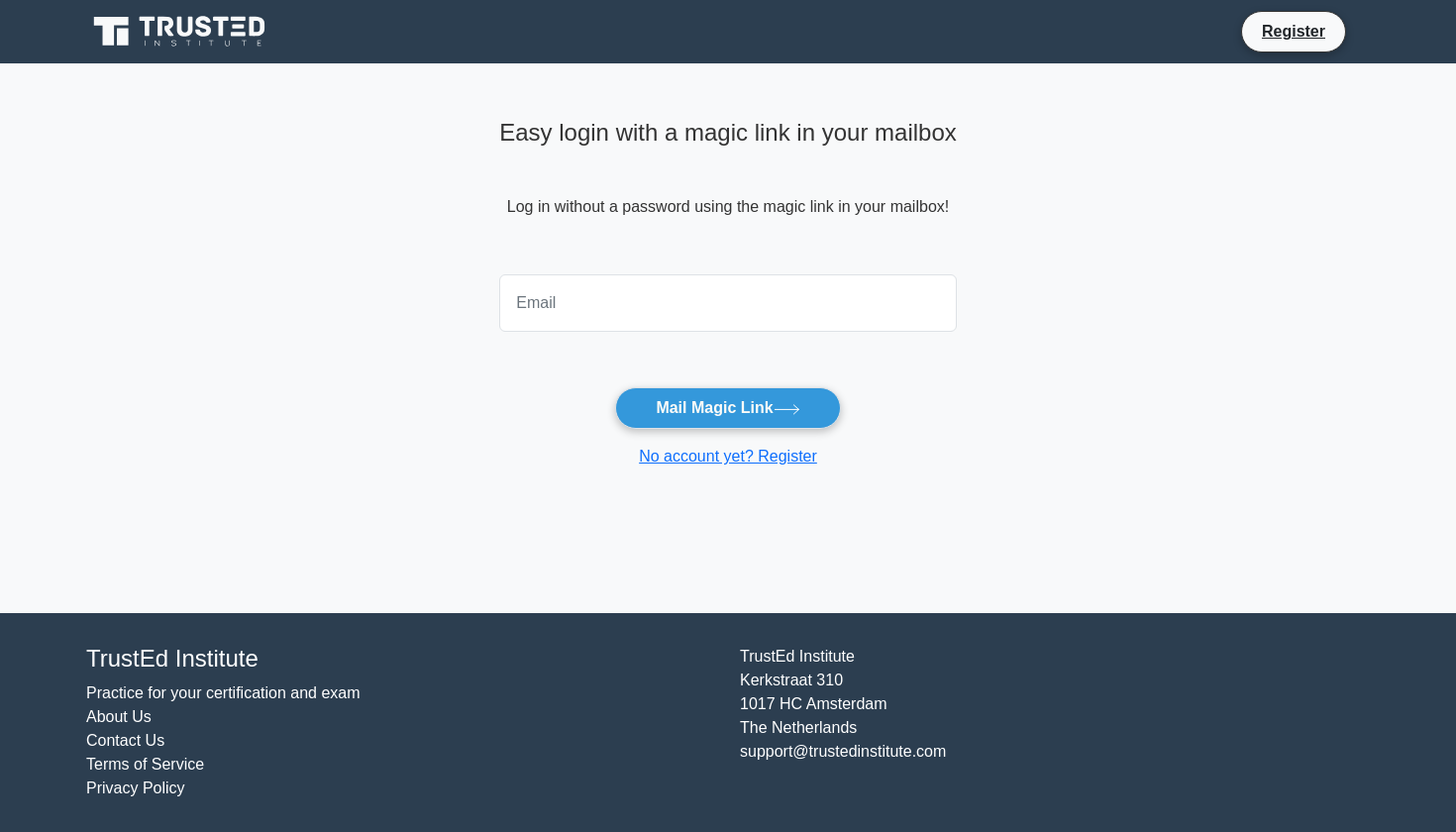 scroll, scrollTop: 0, scrollLeft: 0, axis: both 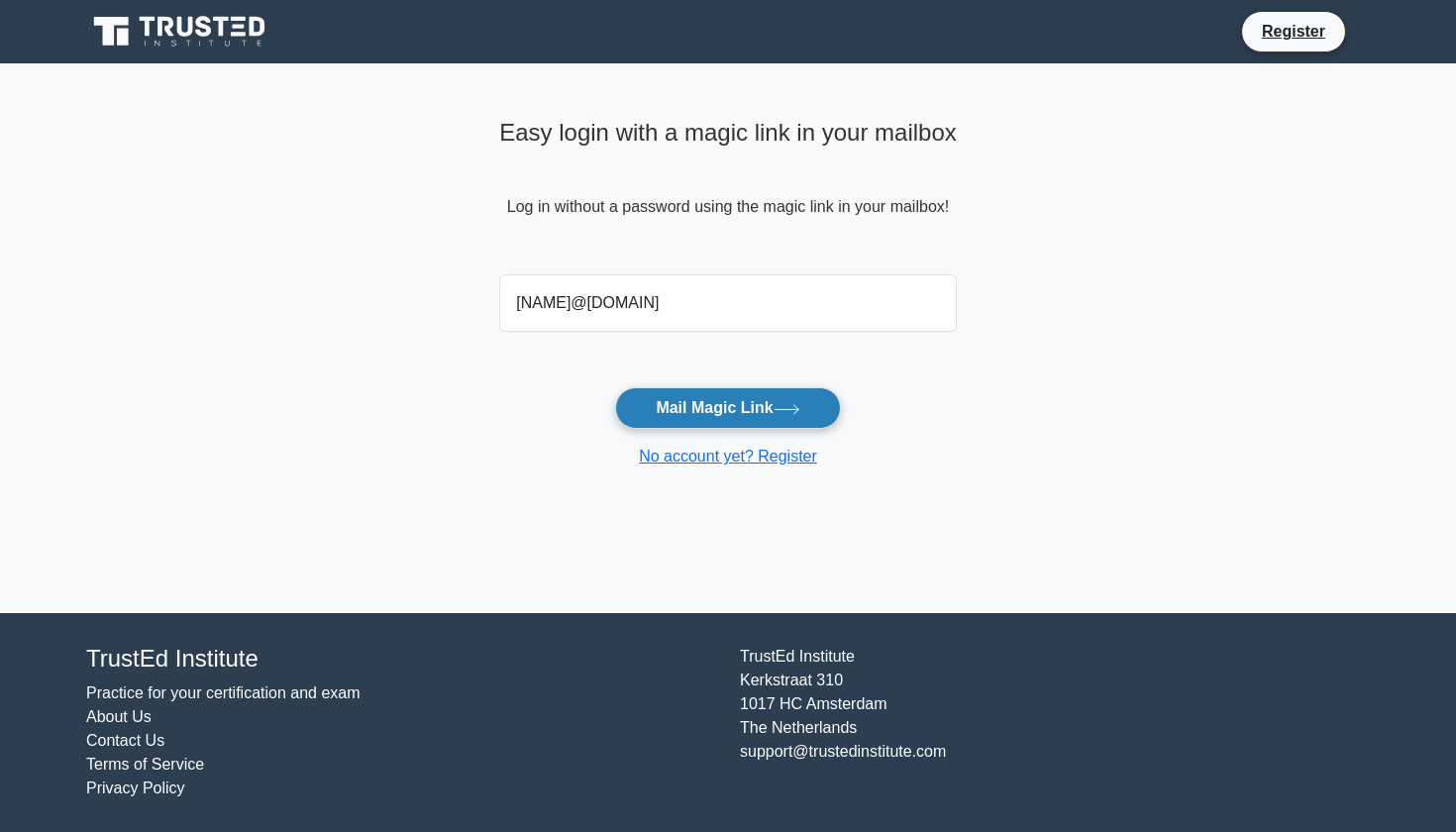 type on "sajna.rose@mensagroup.net" 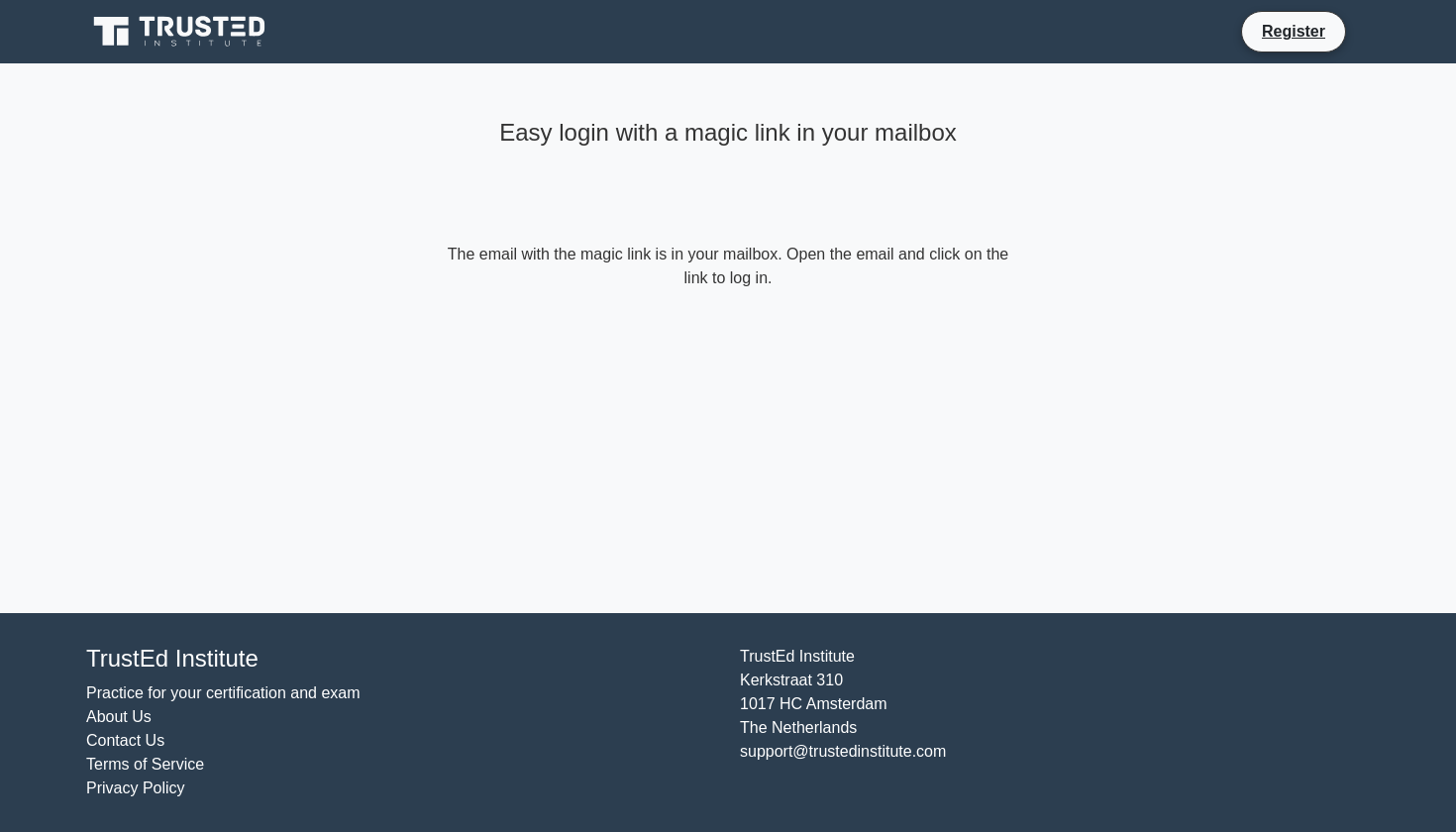 scroll, scrollTop: 0, scrollLeft: 0, axis: both 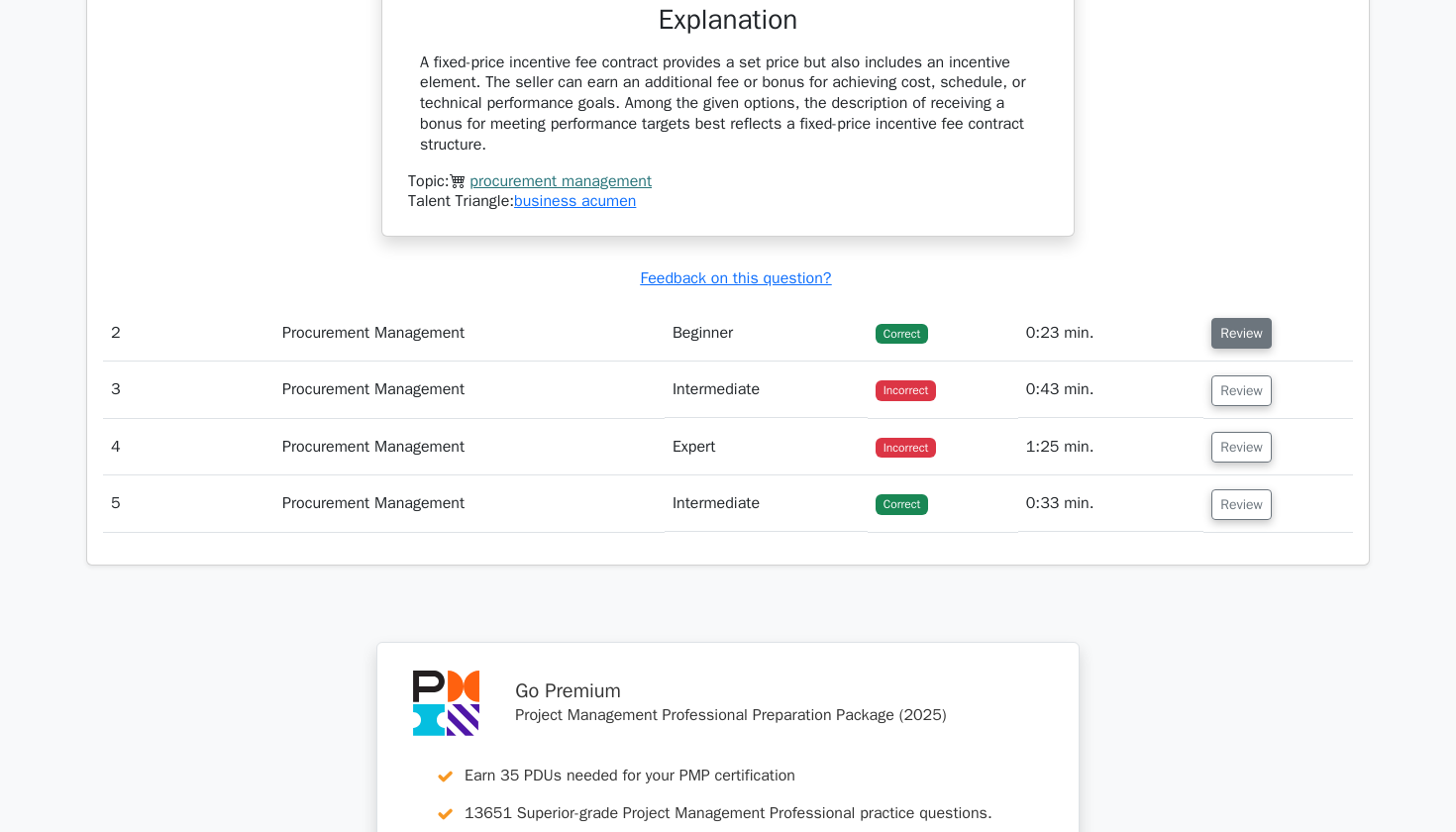 click on "Review" at bounding box center [1241, 333] 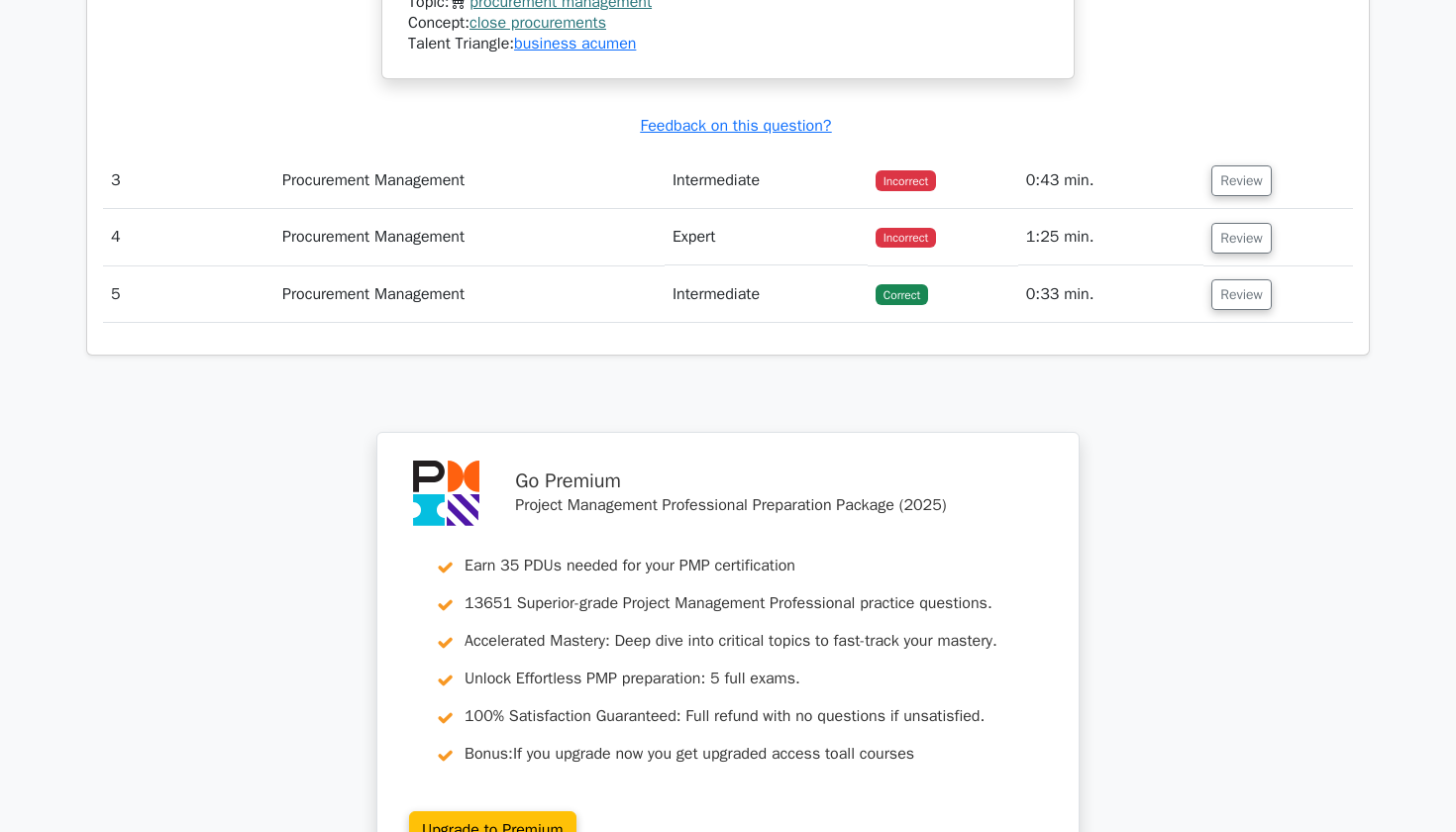 scroll, scrollTop: 2942, scrollLeft: 0, axis: vertical 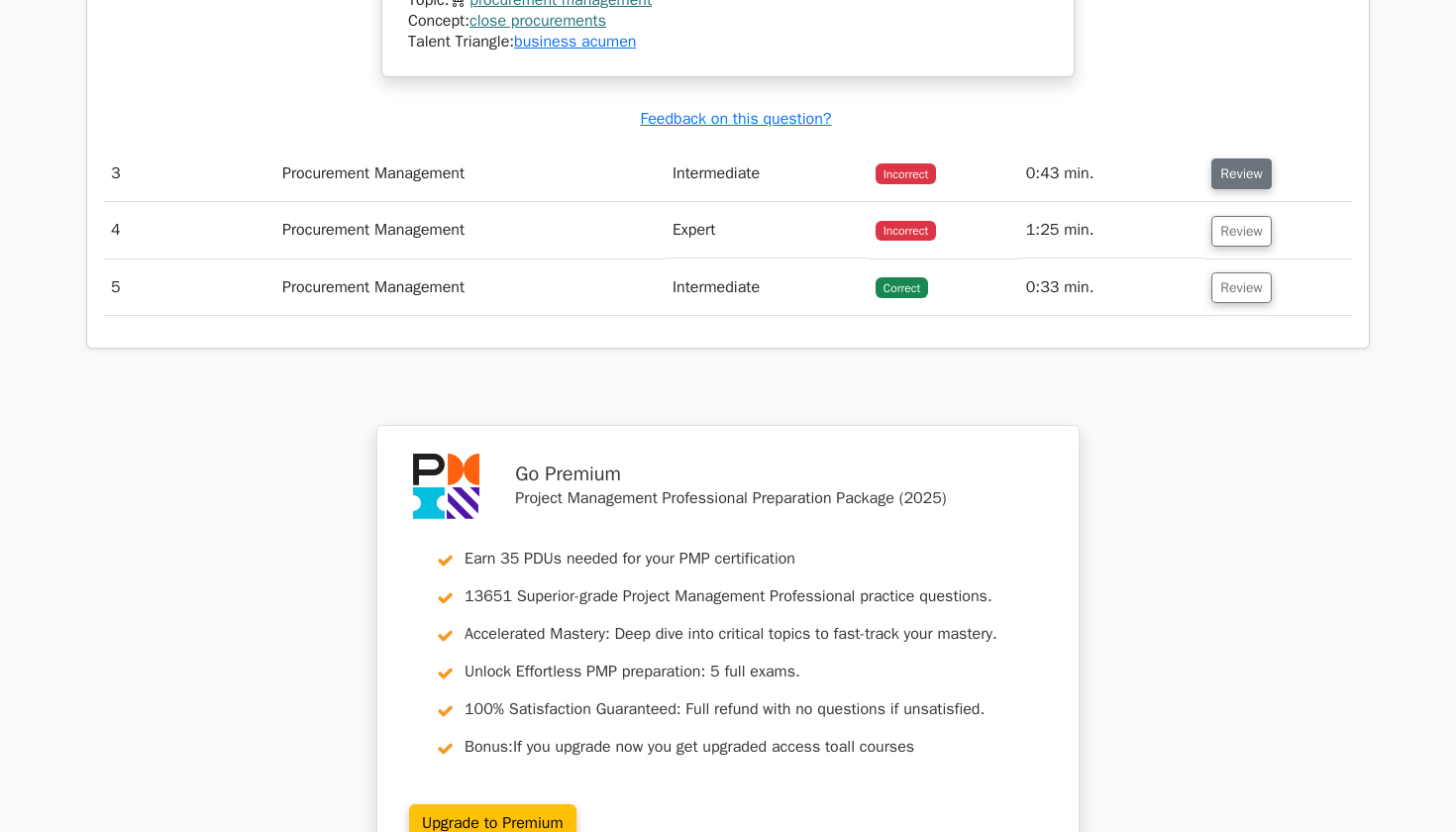 click on "Review" at bounding box center (1241, 173) 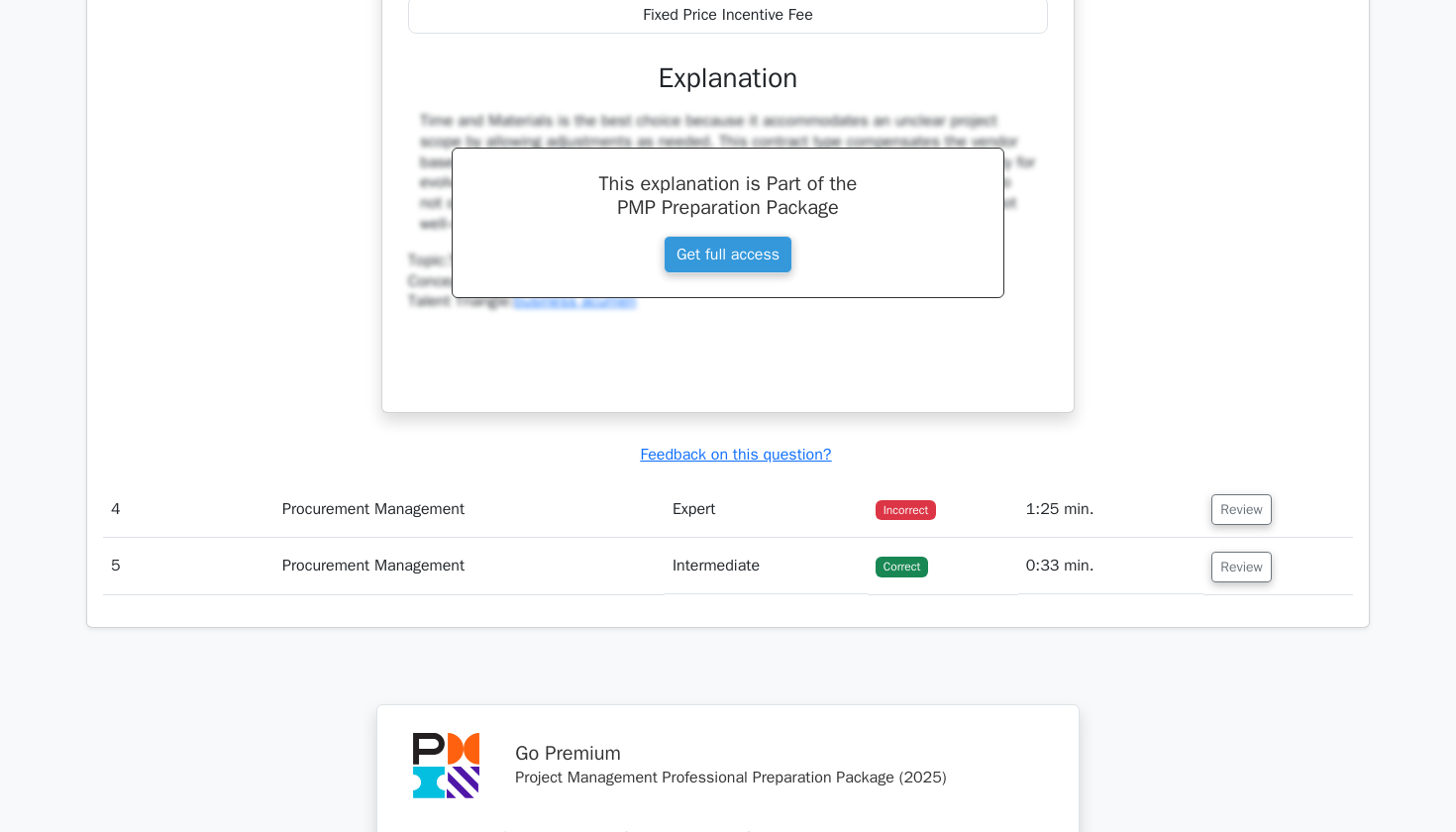 scroll, scrollTop: 3513, scrollLeft: 0, axis: vertical 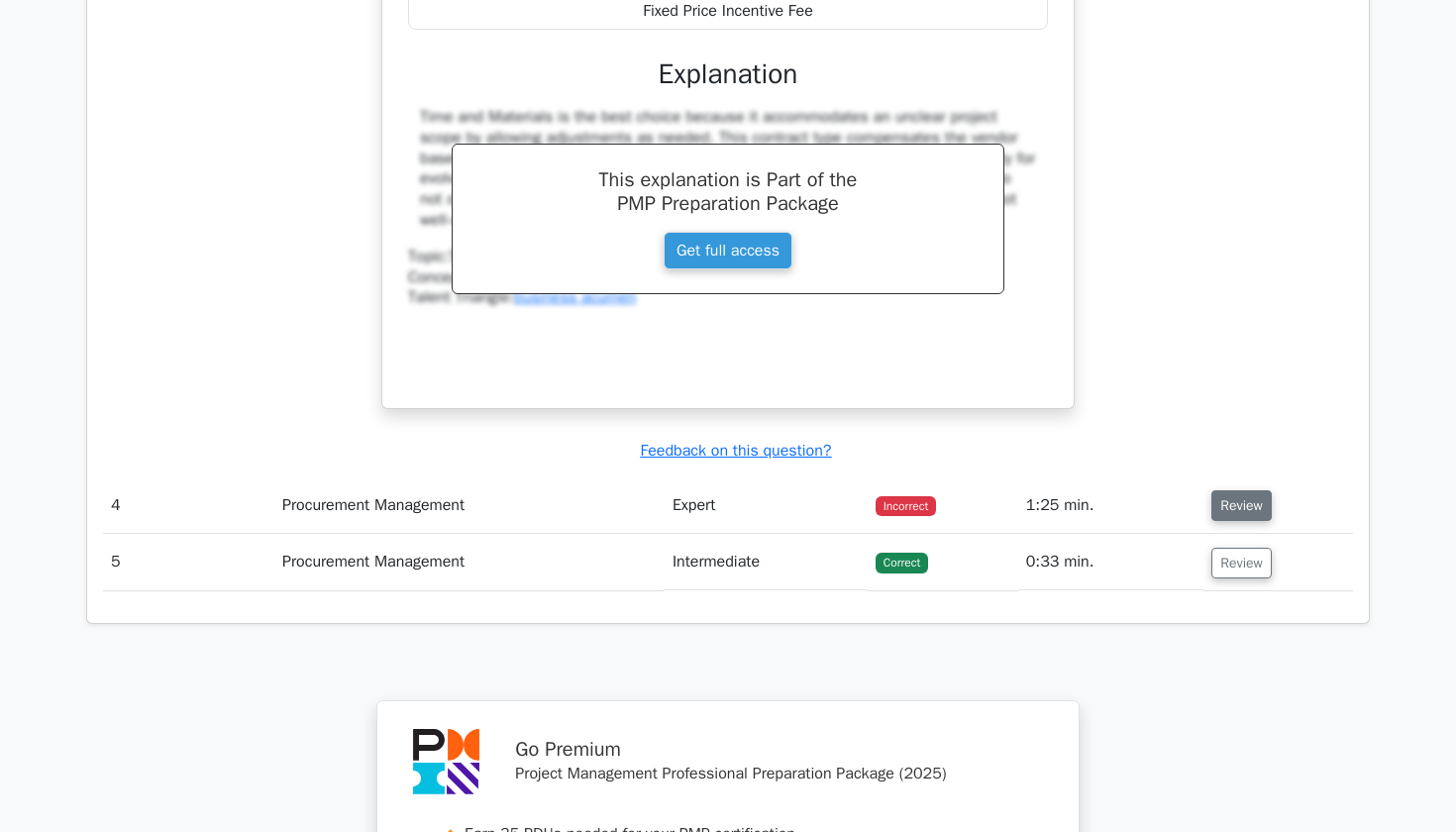 click on "Review" at bounding box center (1241, 505) 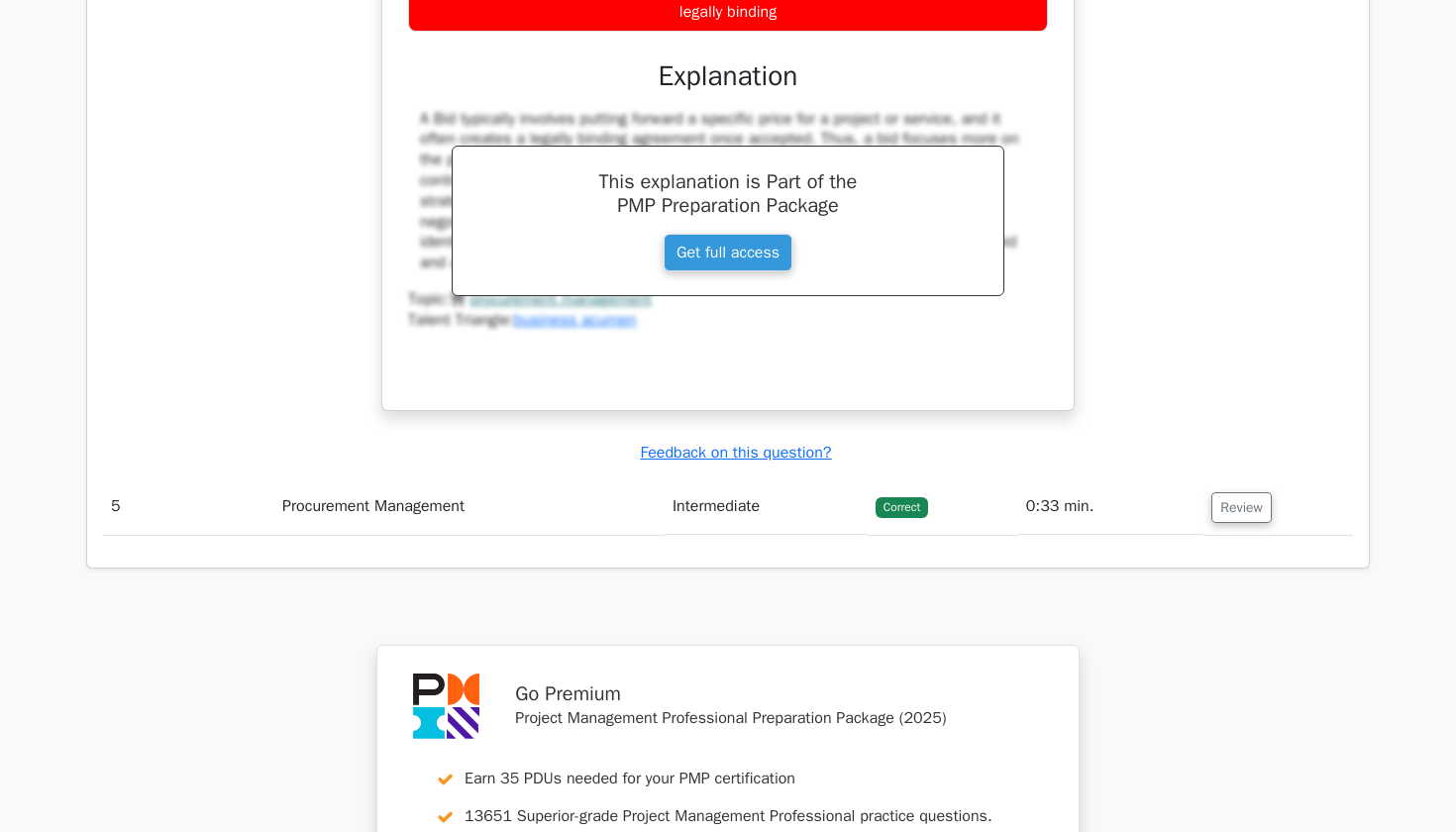 scroll, scrollTop: 4441, scrollLeft: 0, axis: vertical 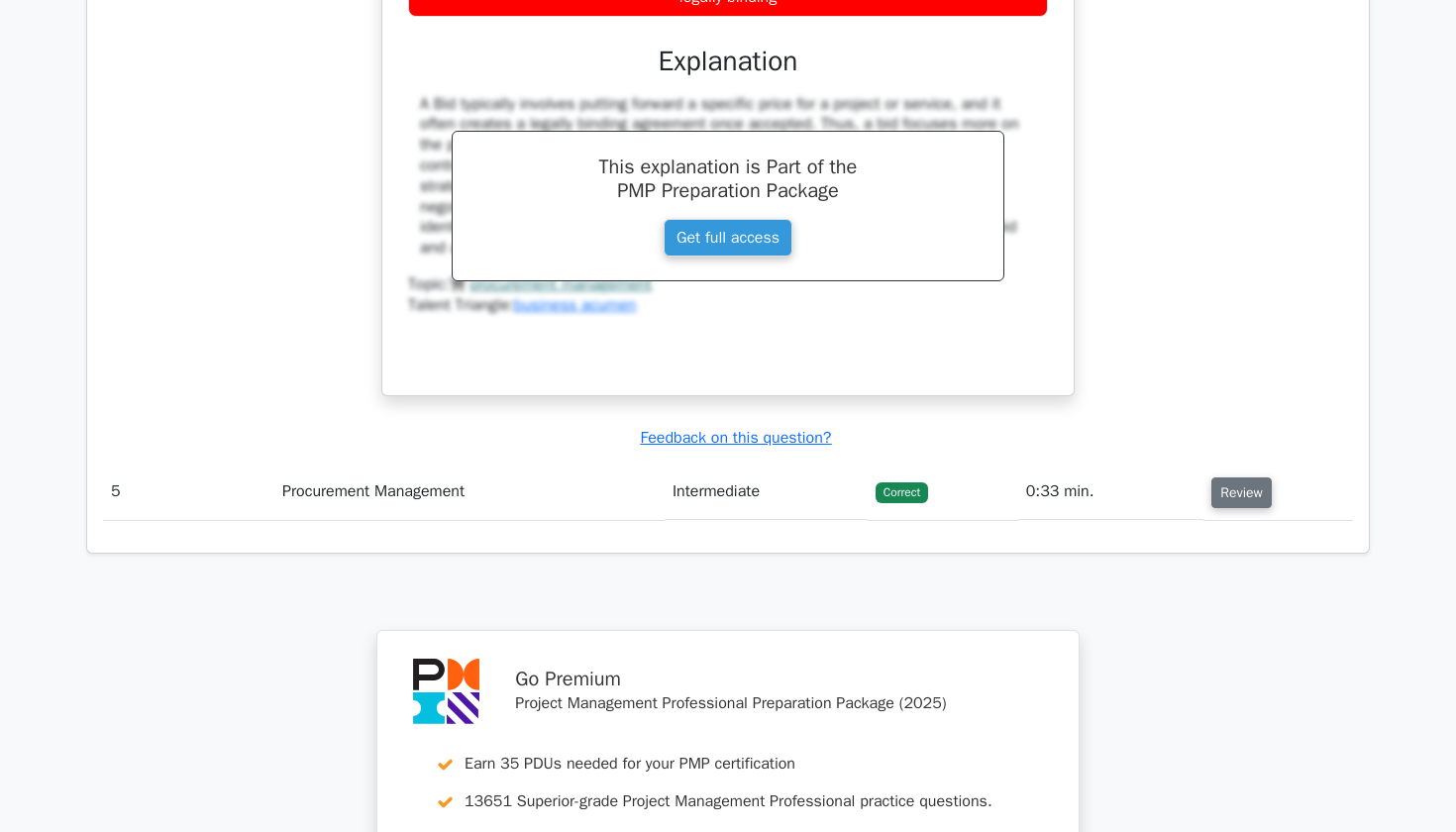 click on "Review" at bounding box center (1241, 492) 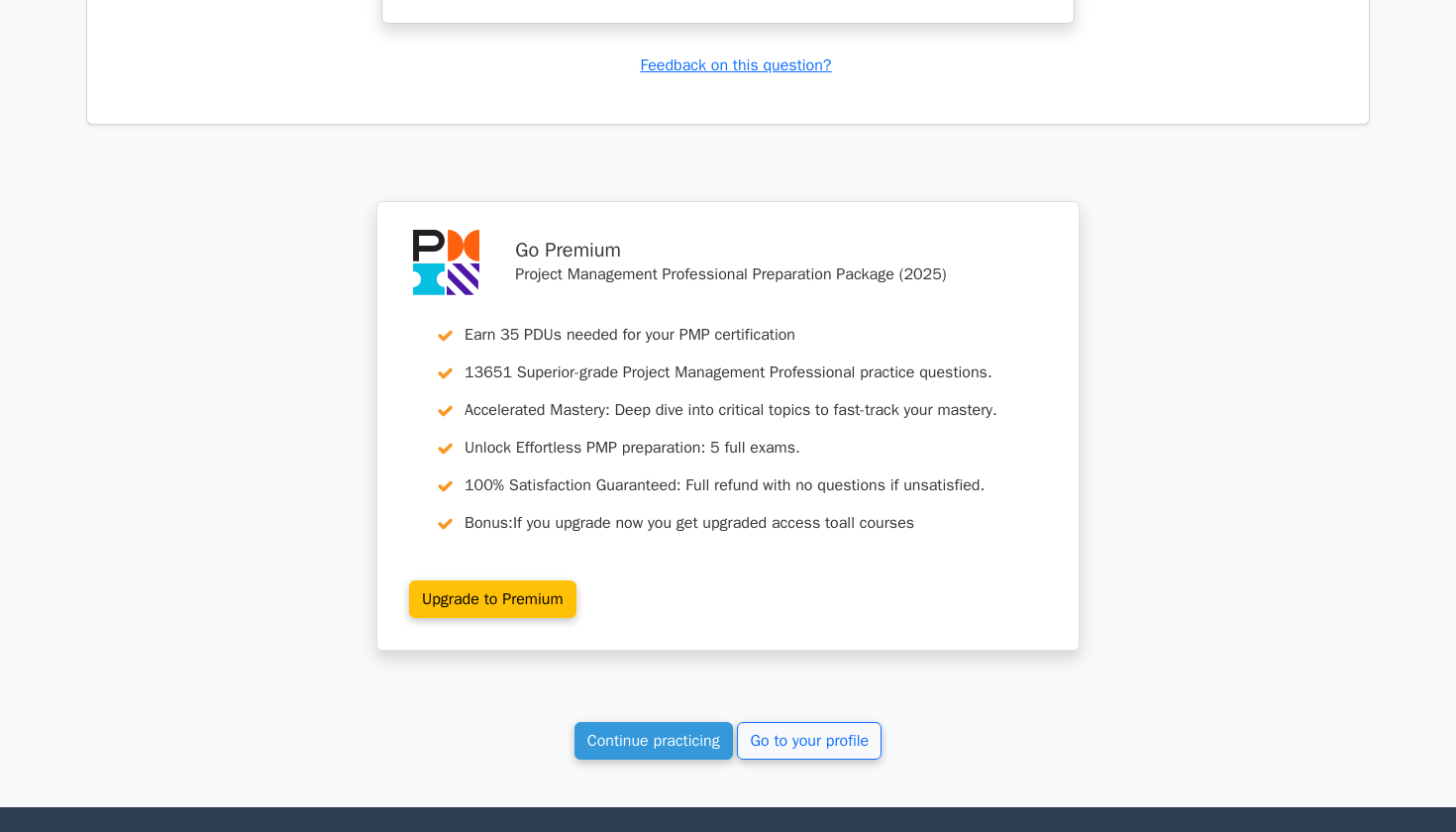 scroll, scrollTop: 5907, scrollLeft: 0, axis: vertical 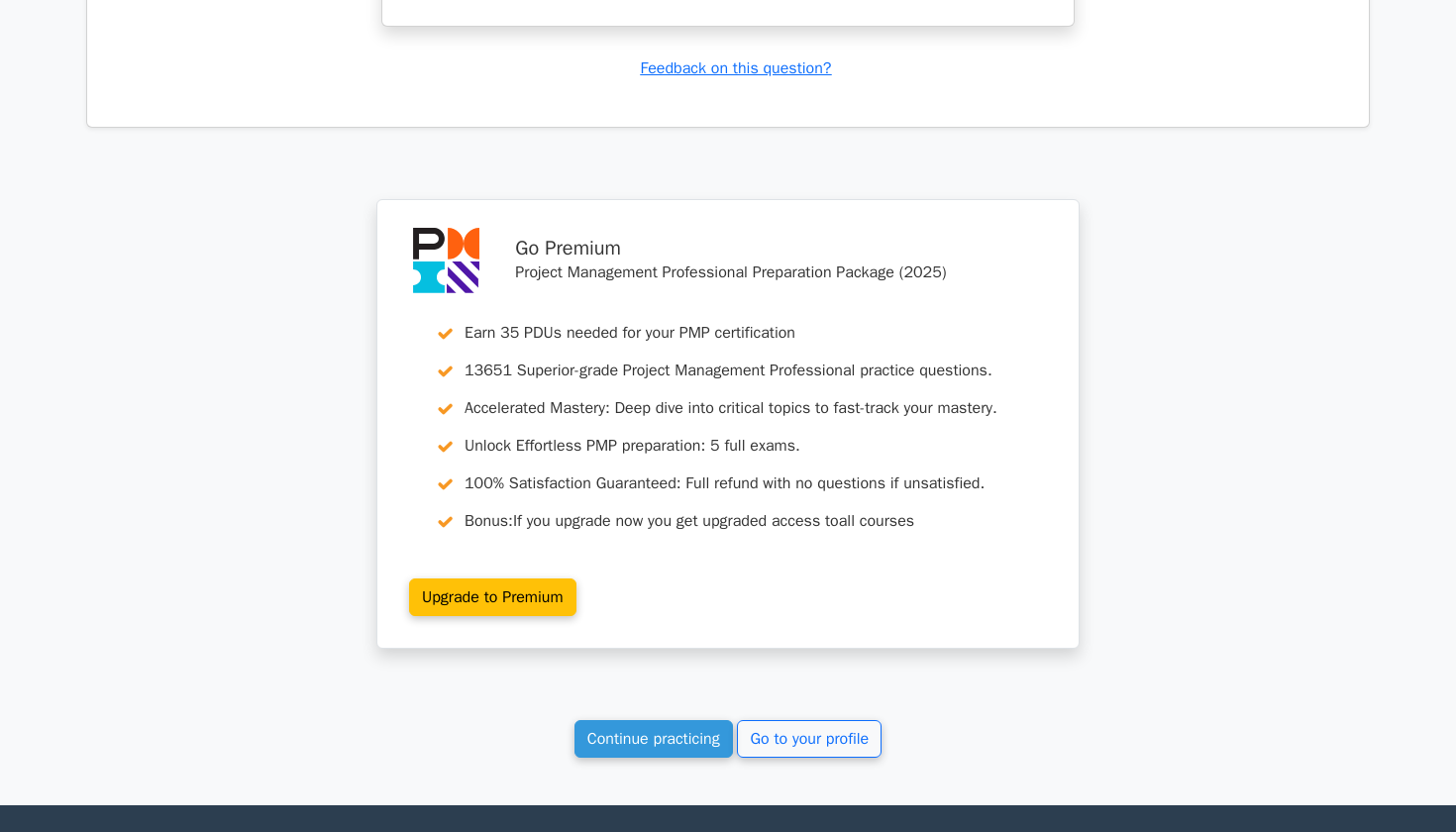 click on "Your Test Results
Project Management Professional - Procurement Management
60%
Your Score
Keep practicing!
Performance by Topic
Procurement Management
0%
4 min 3/5 #" at bounding box center [728, -2275] 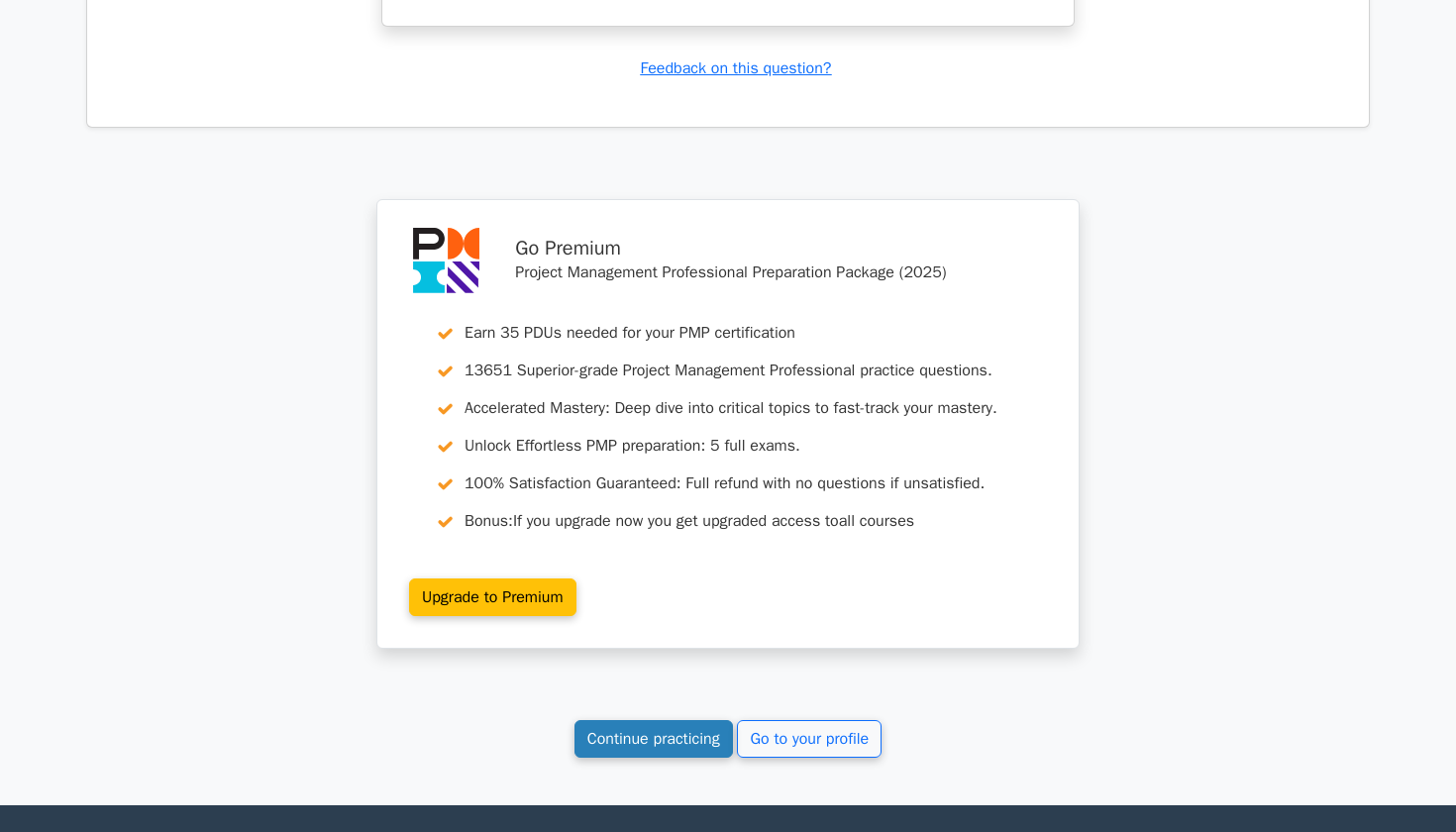 click on "Continue practicing" at bounding box center [654, 739] 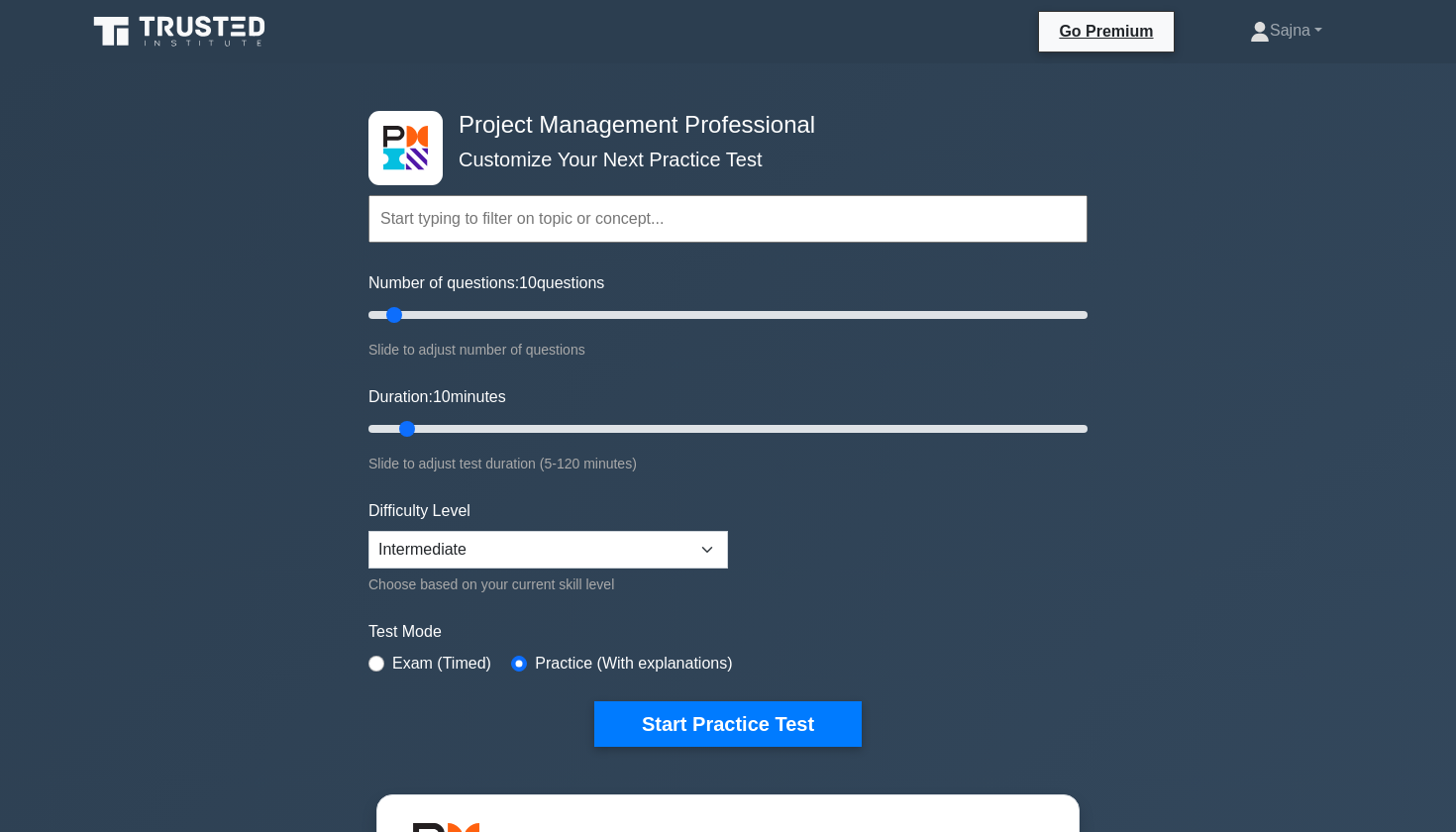 scroll, scrollTop: 0, scrollLeft: 0, axis: both 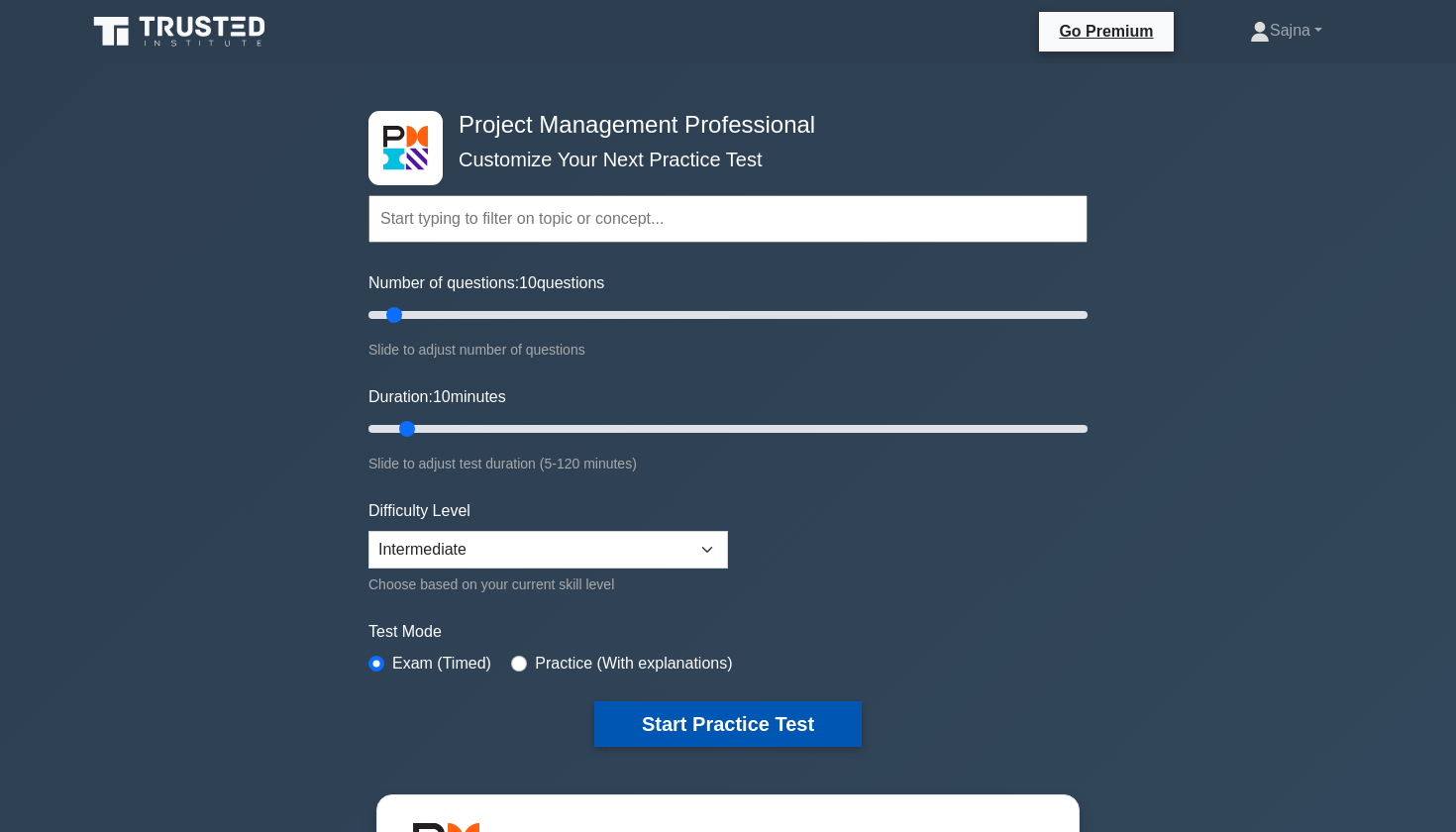 click on "Start Practice Test" at bounding box center [728, 724] 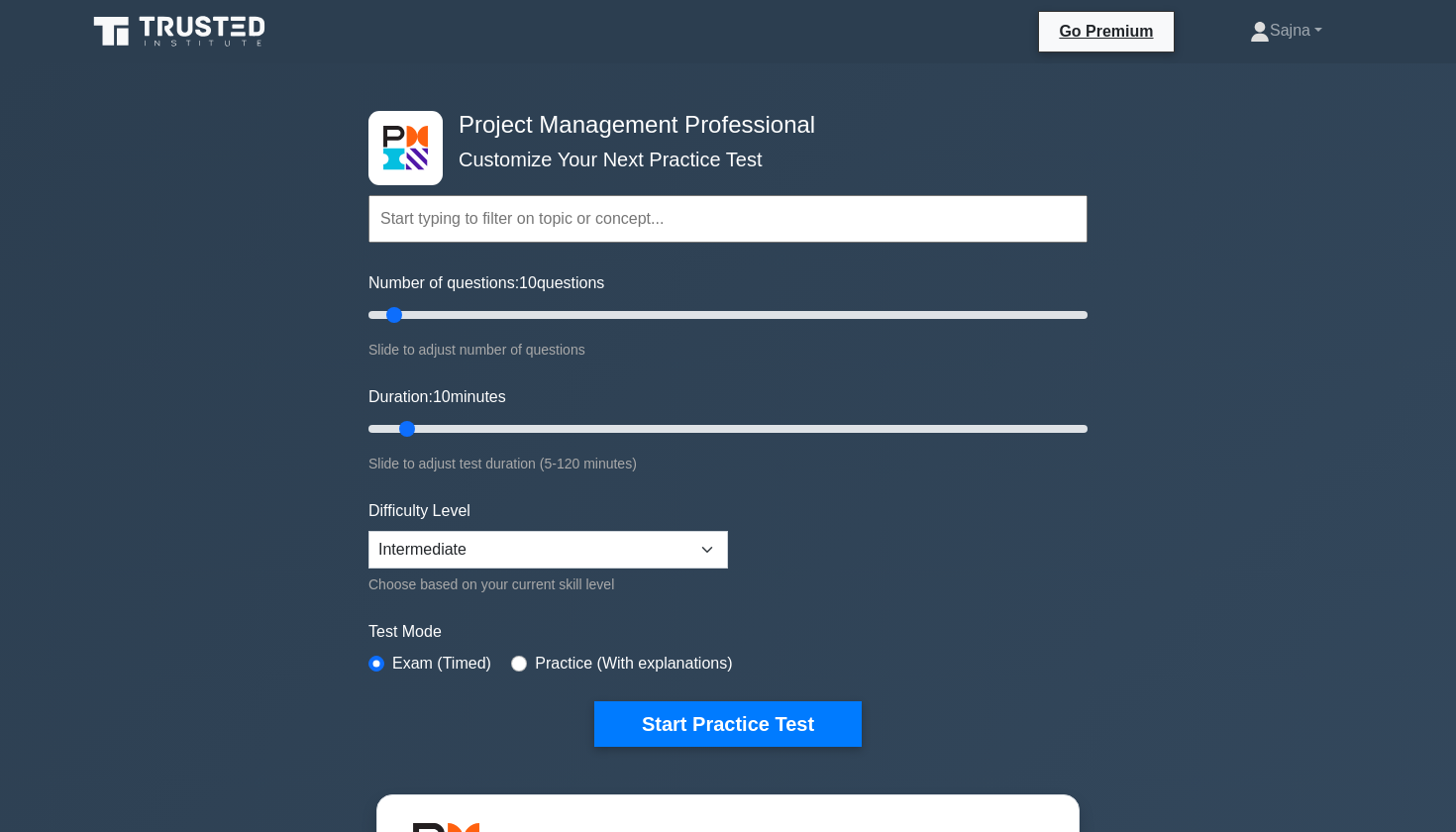 click at bounding box center (728, 219) 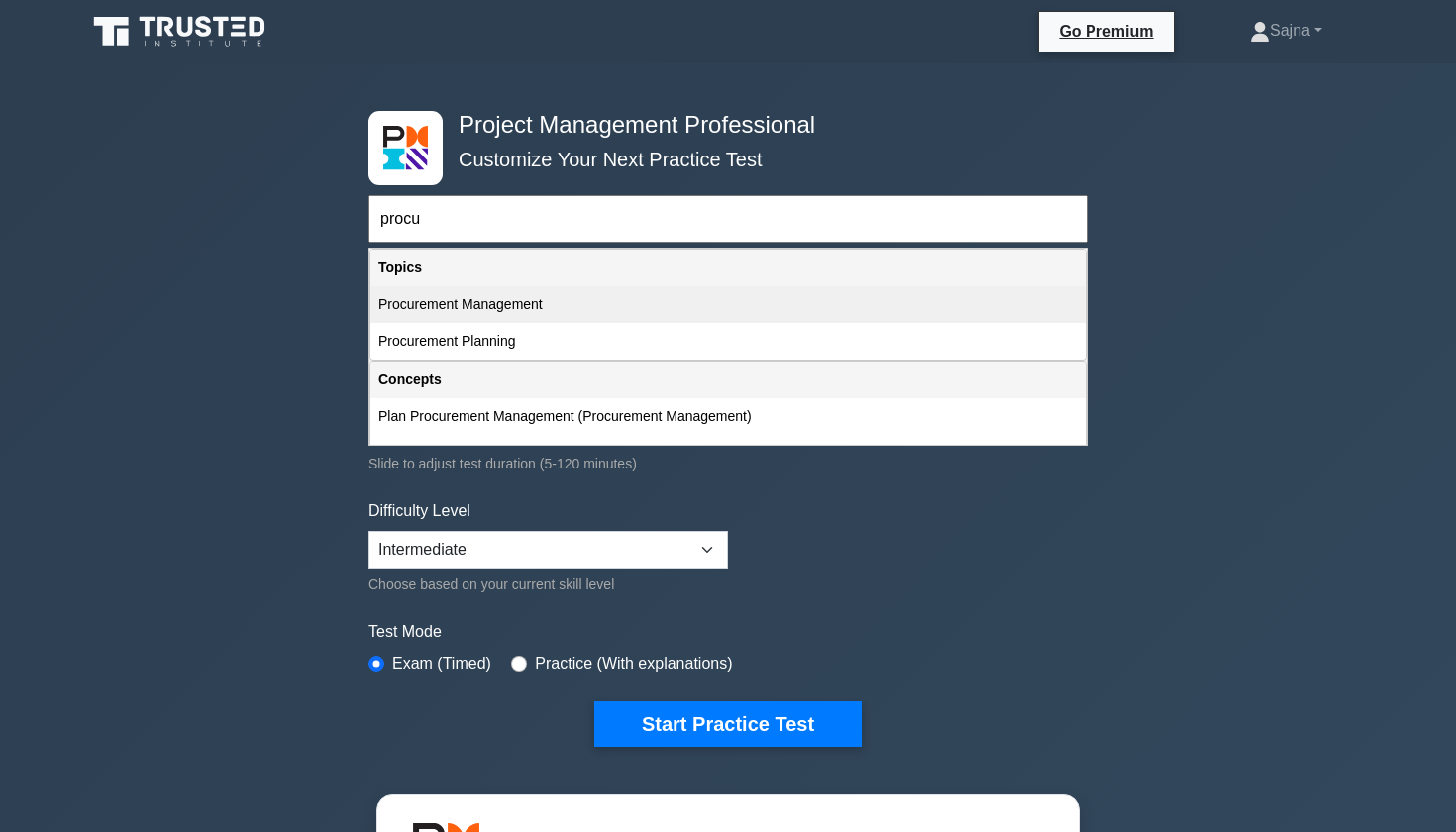click on "Procurement Management" at bounding box center (728, 304) 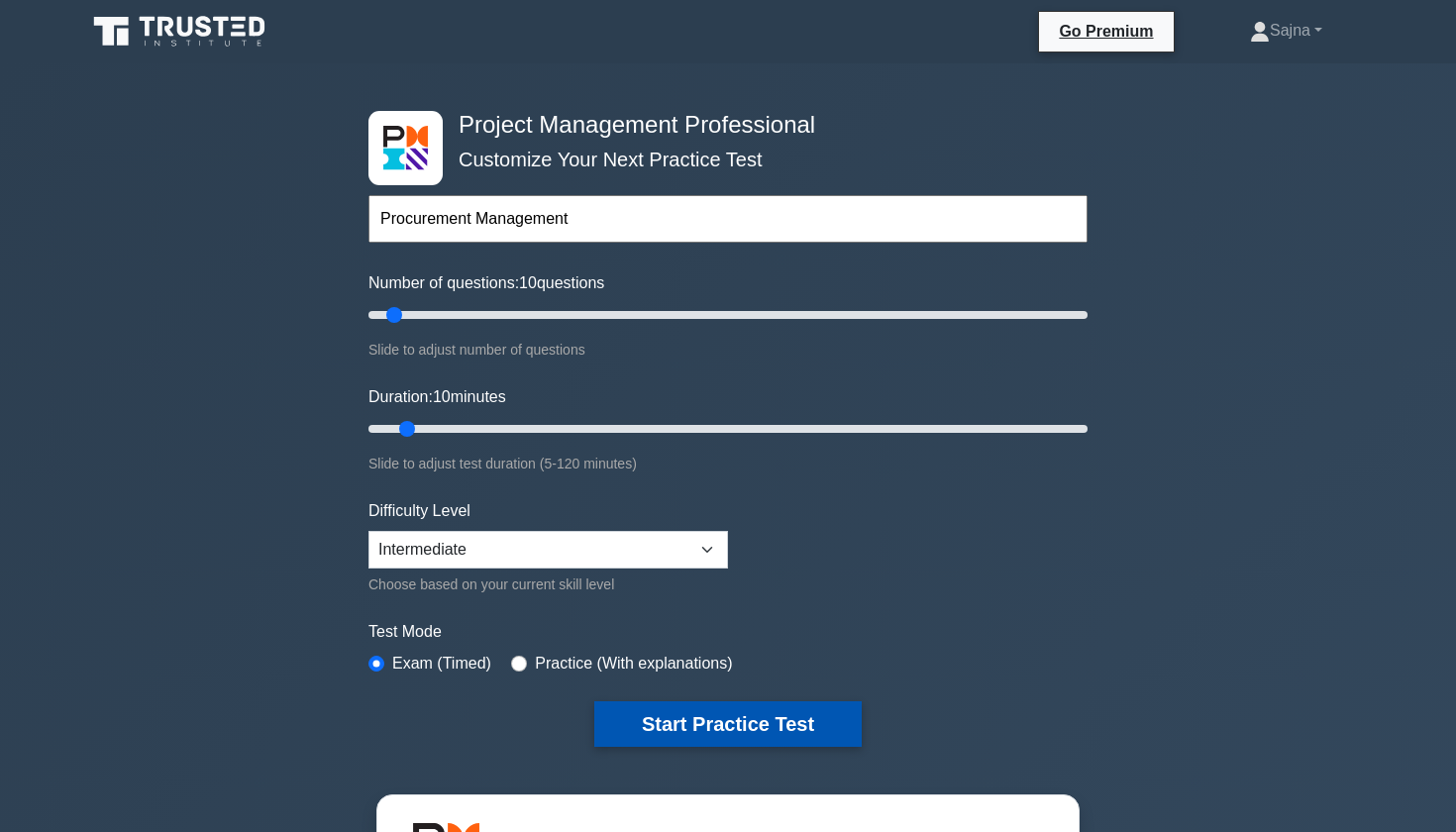 click on "Start Practice Test" at bounding box center (728, 724) 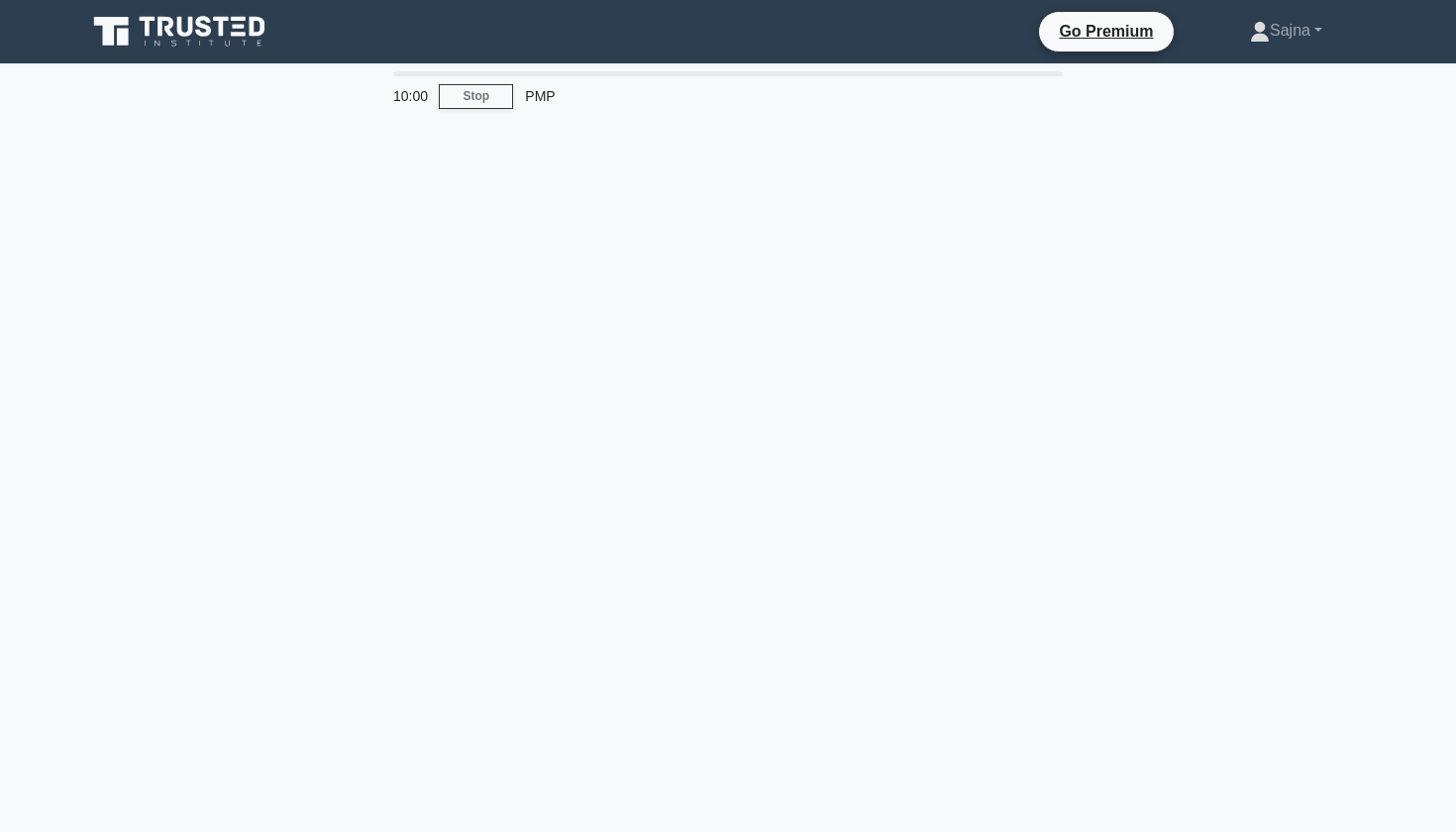 scroll, scrollTop: 0, scrollLeft: 0, axis: both 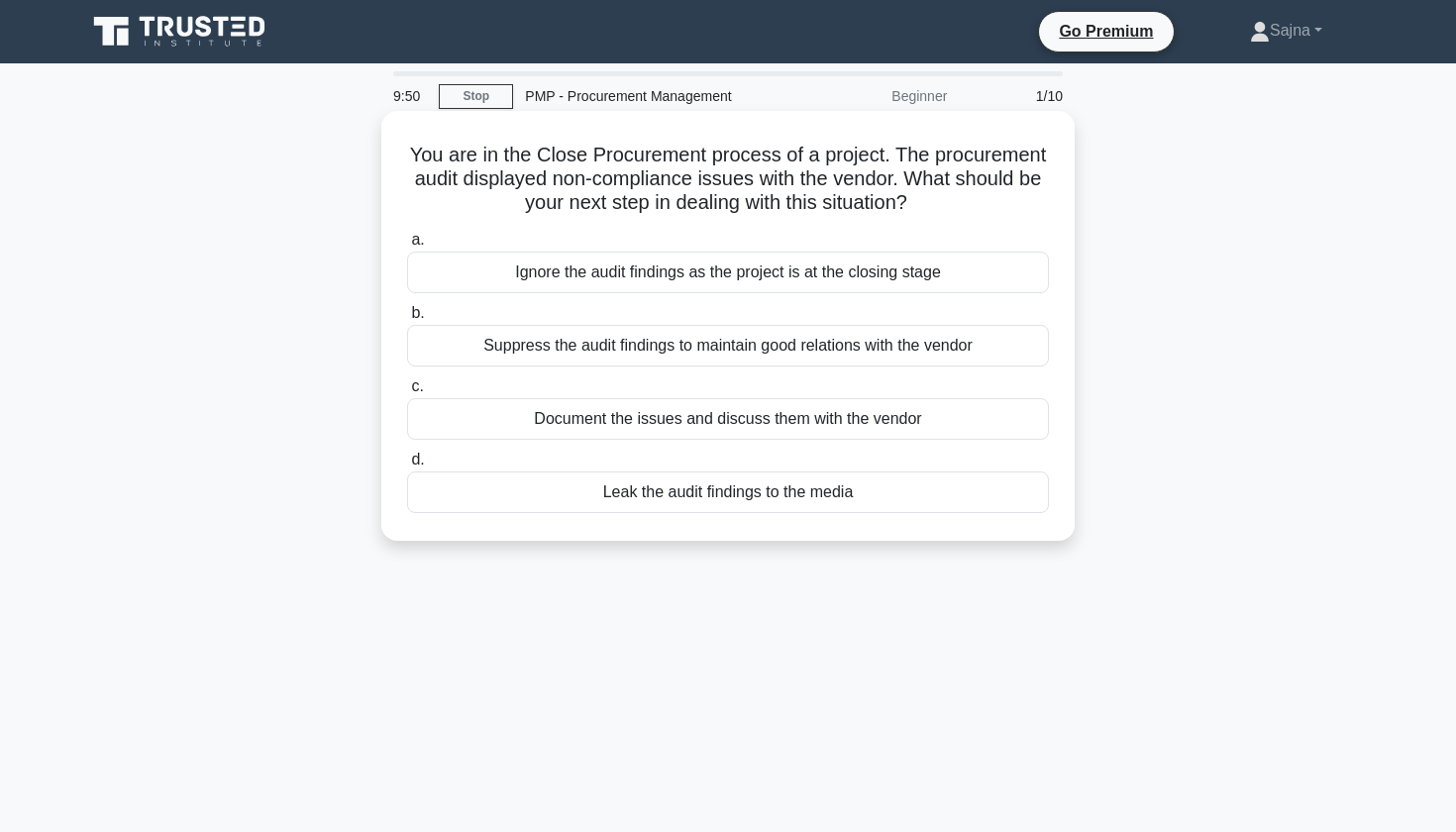 click on "Document the issues and discuss them with the vendor" at bounding box center (728, 419) 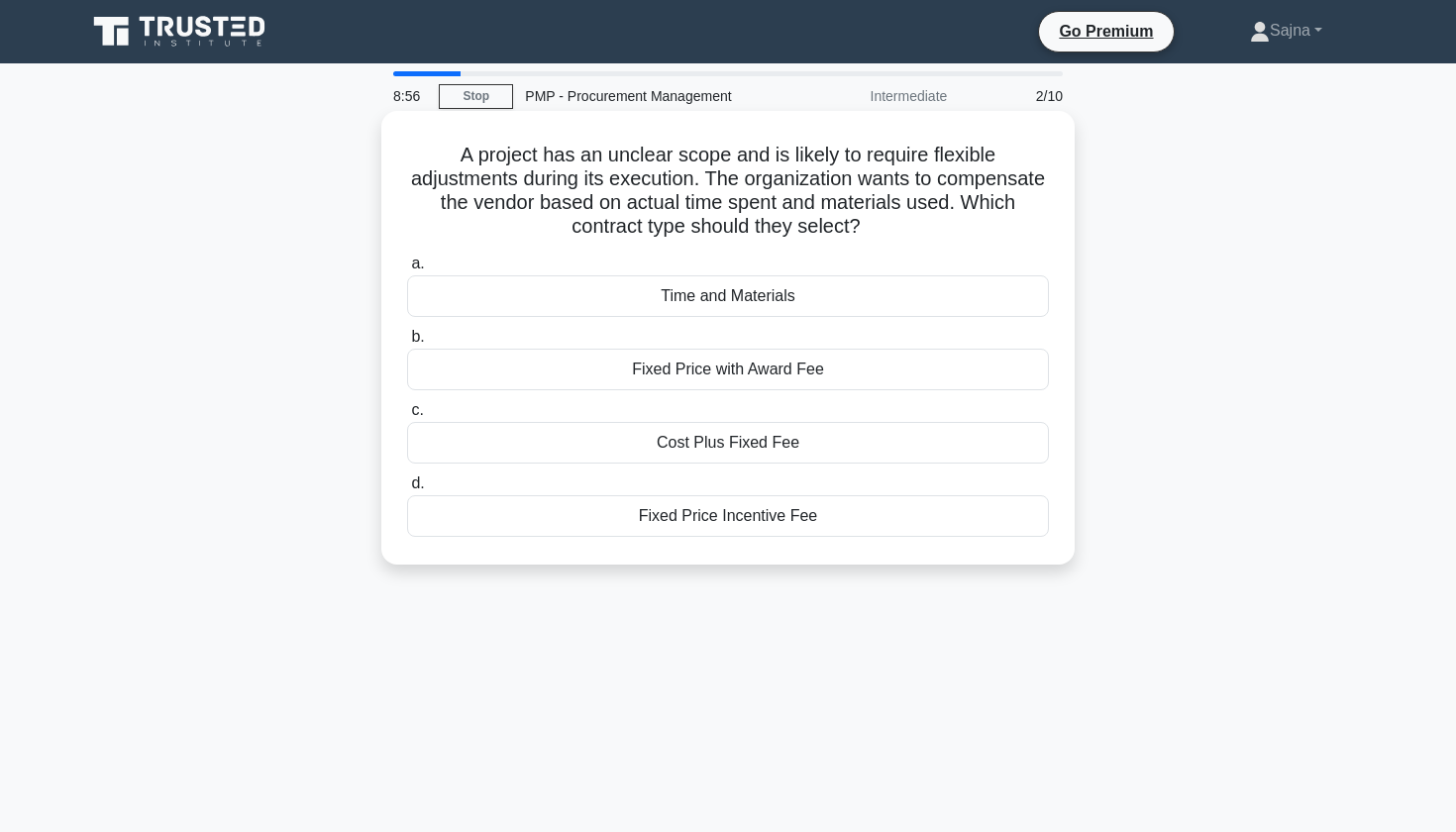 click on "Cost Plus Fixed Fee" at bounding box center [728, 443] 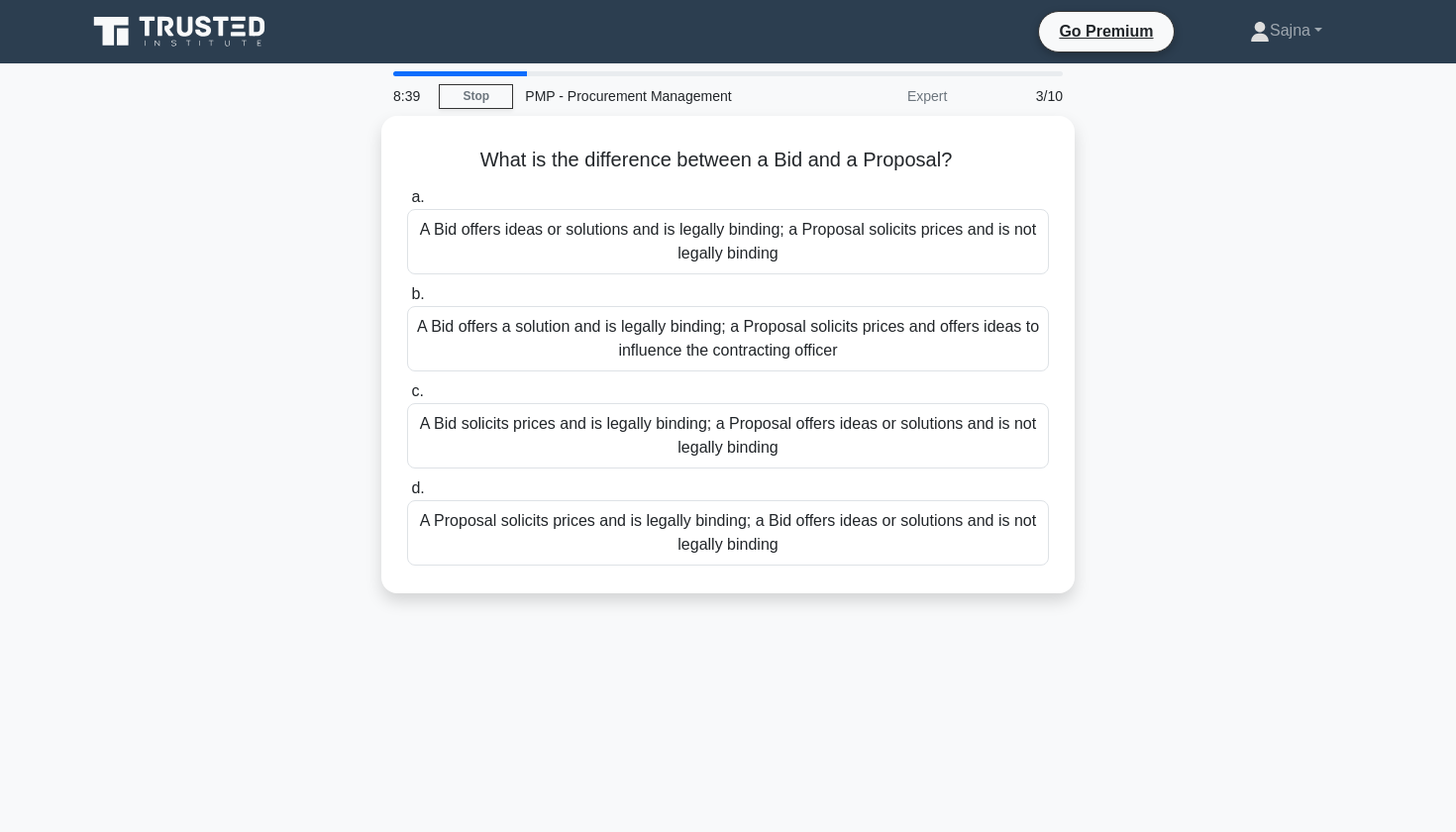 click on "A Bid solicits prices and is legally binding; a Proposal offers ideas or solutions and is not legally binding" at bounding box center [728, 436] 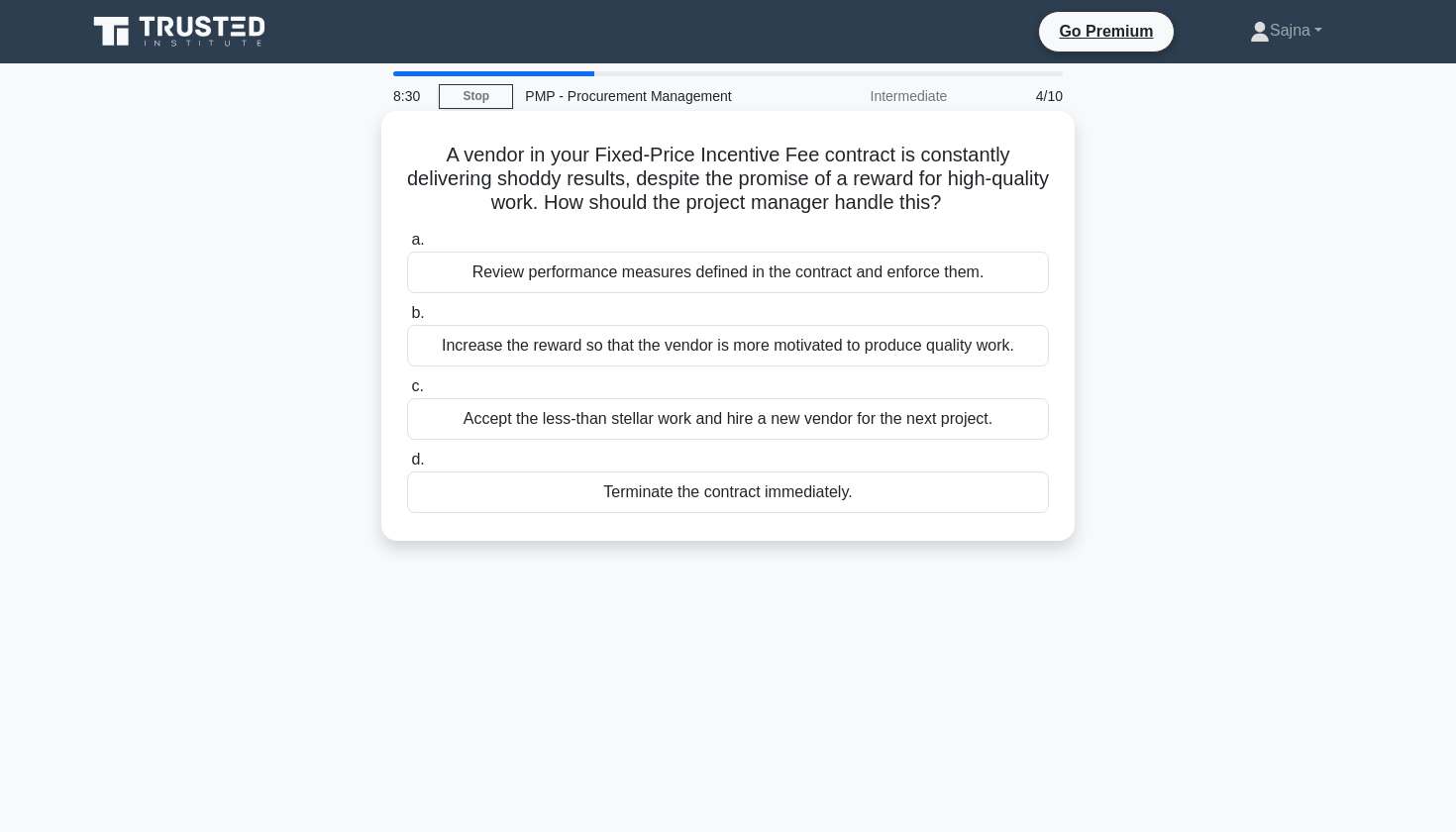 click on "Review performance measures defined in the contract and enforce them." at bounding box center [728, 272] 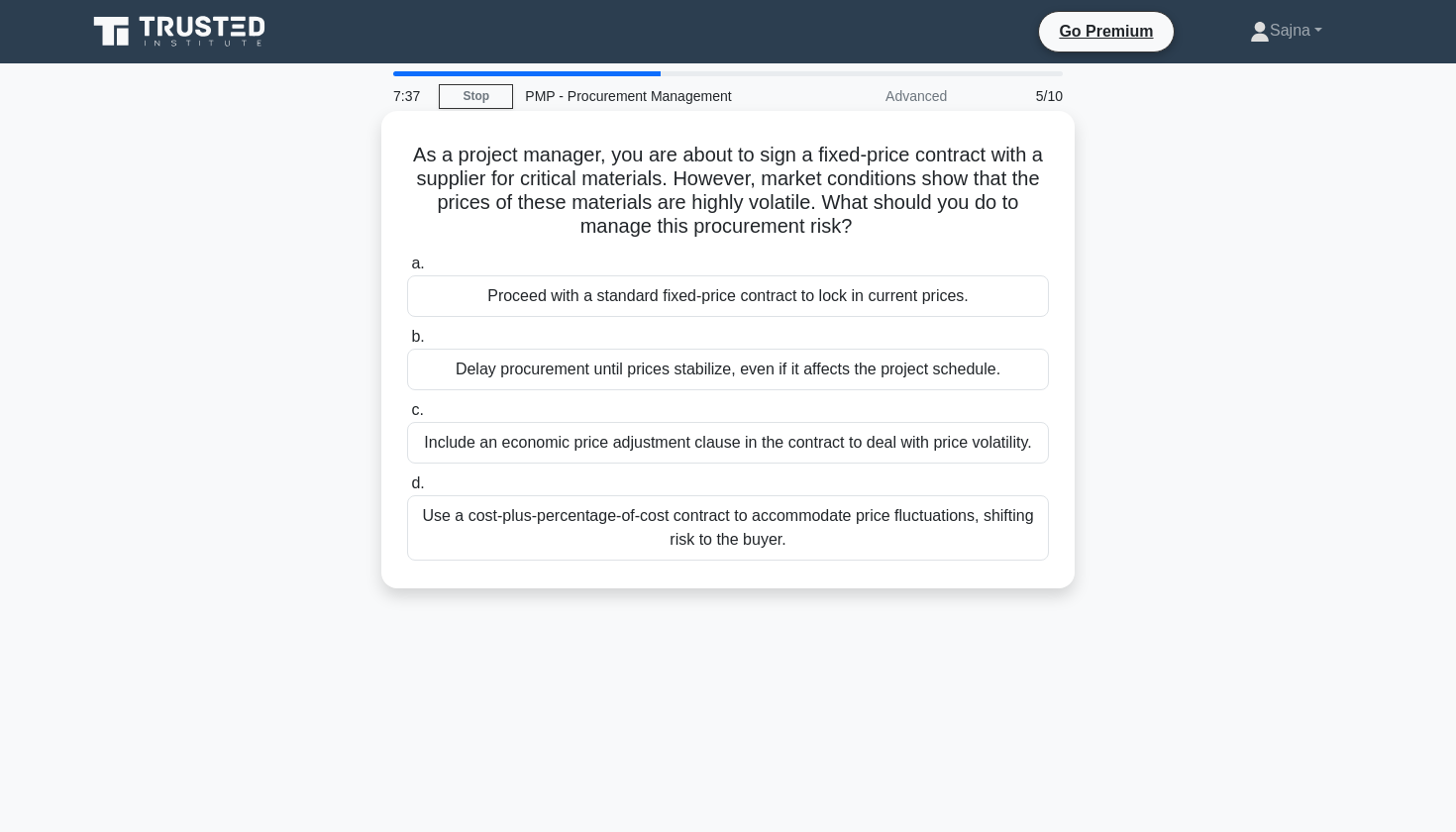 click on "Use a cost-plus-percentage-of-cost contract to accommodate price fluctuations, shifting risk to the buyer." at bounding box center [728, 528] 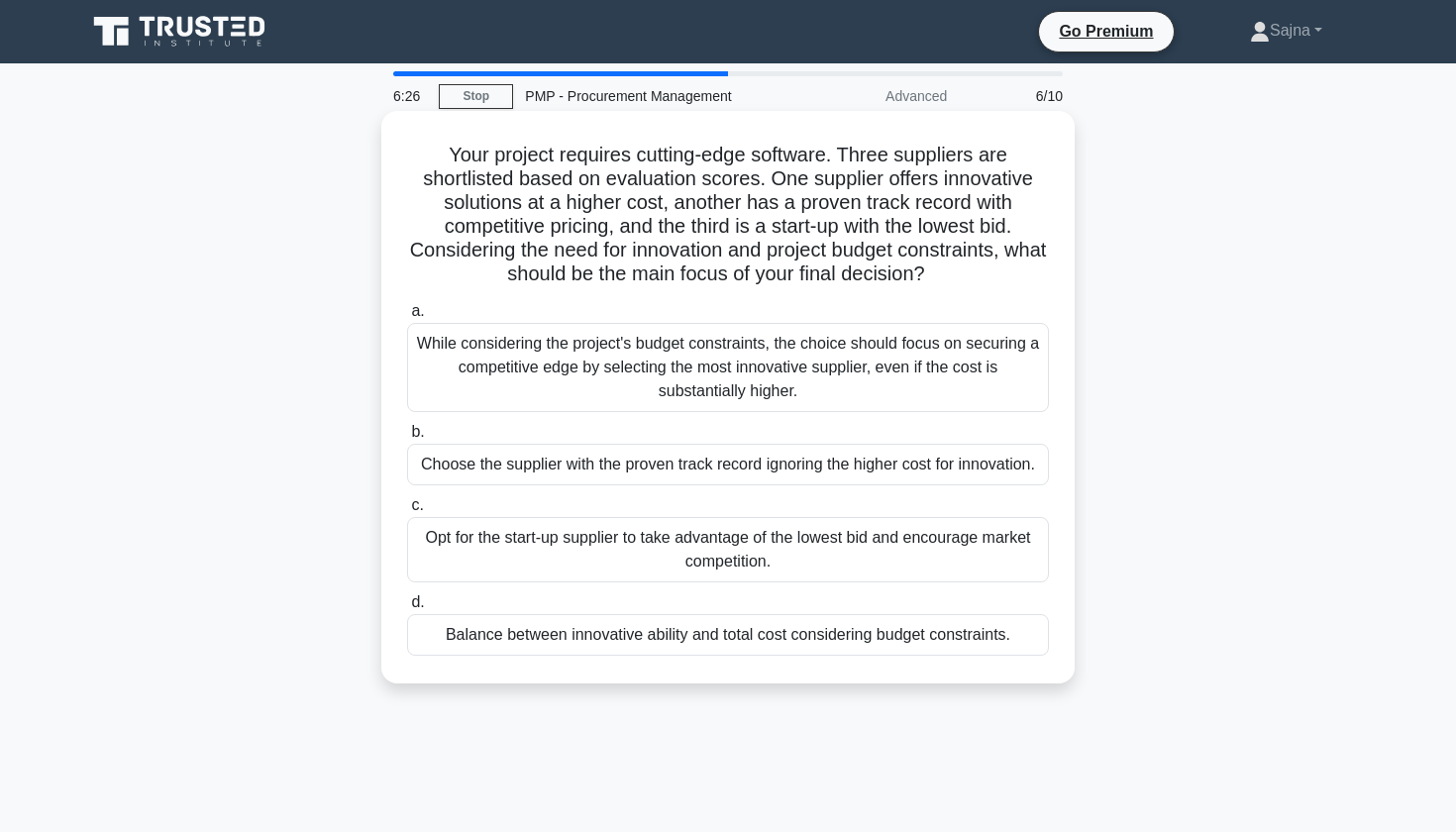 click on "Balance between innovative ability and total cost considering budget constraints." at bounding box center [728, 635] 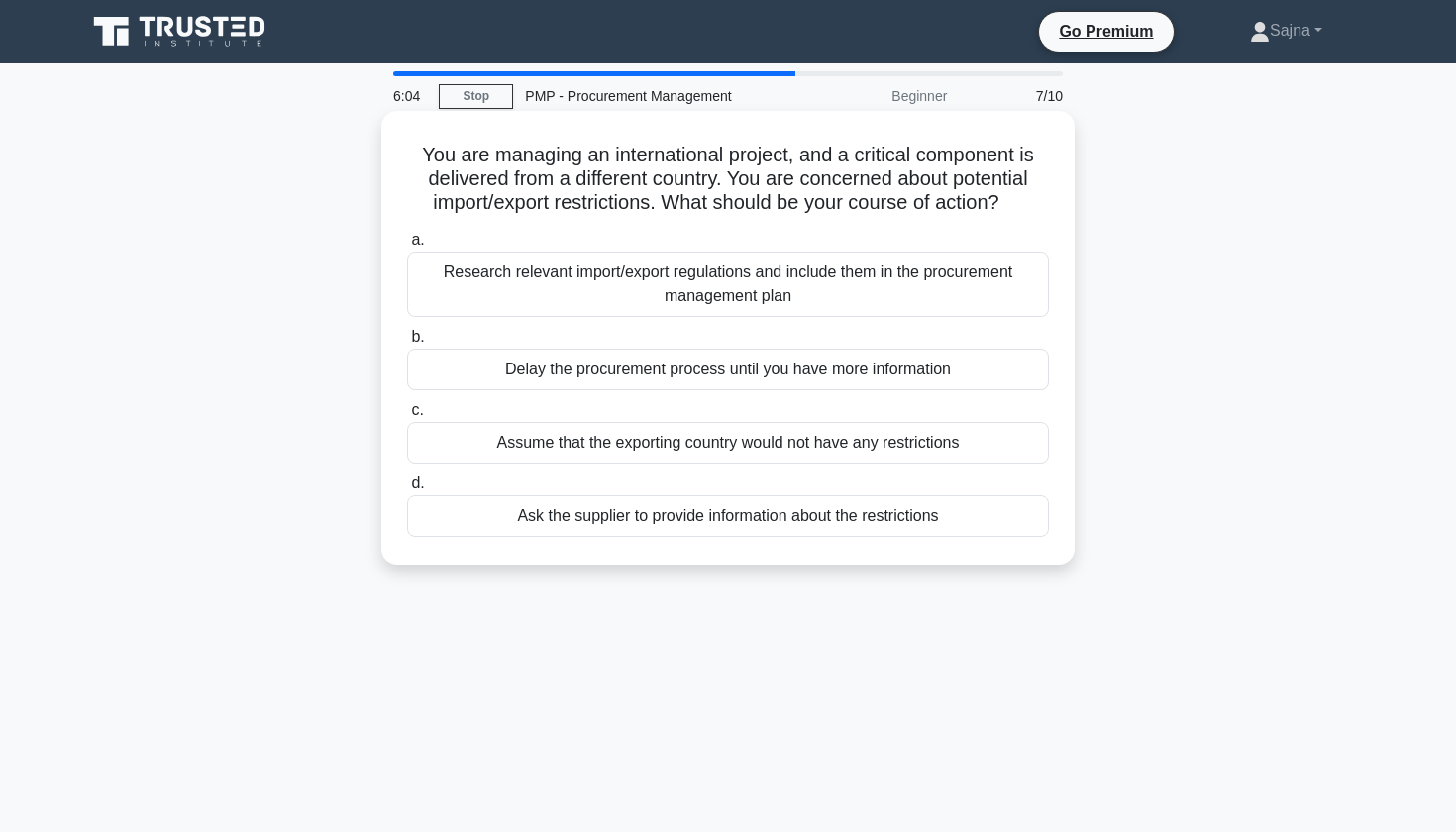 click on "Research relevant import/export regulations and include them in the procurement management plan" at bounding box center [728, 284] 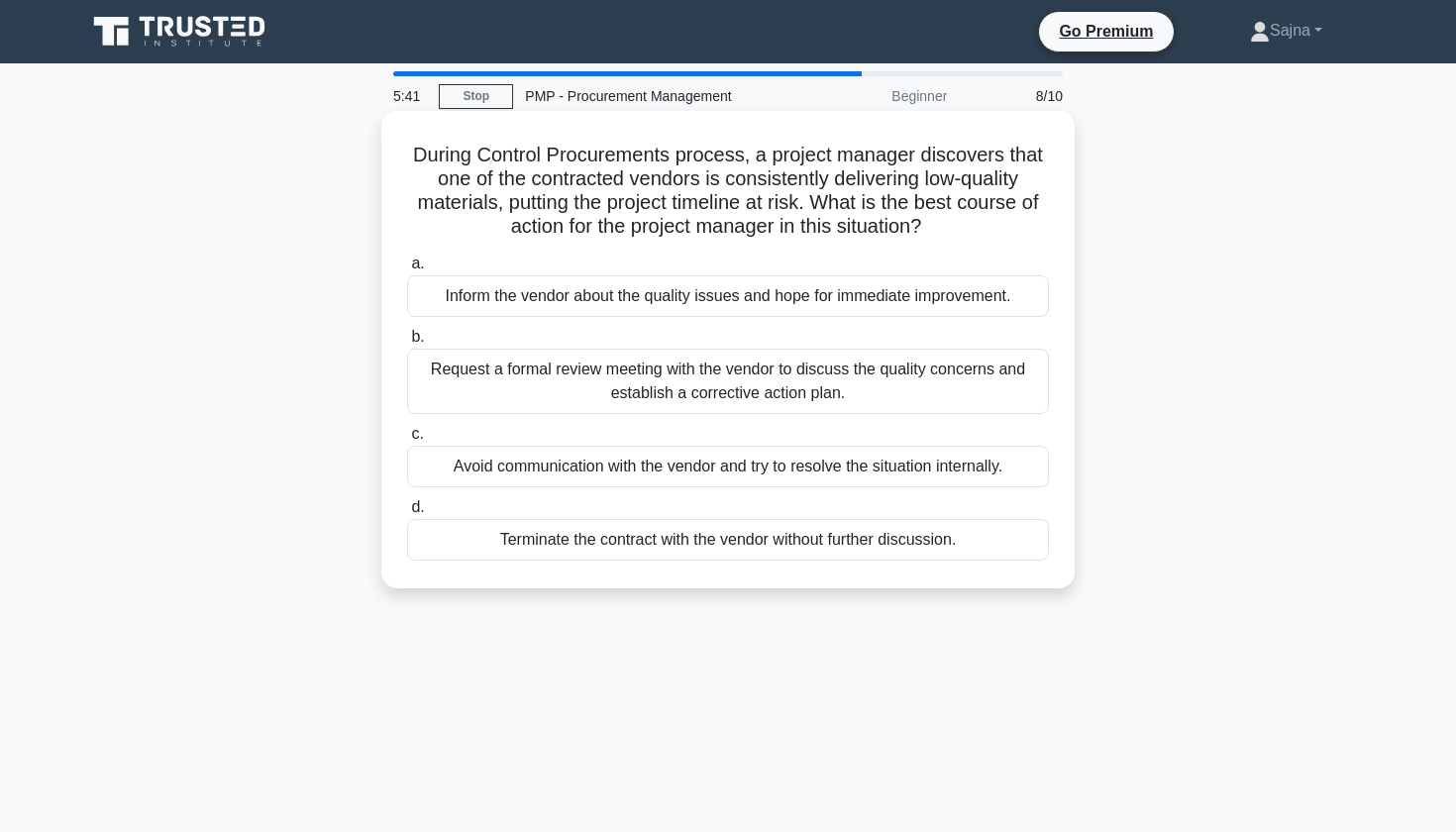 click on "Request a formal review meeting with the vendor to discuss the quality concerns and establish a corrective action plan." at bounding box center [728, 381] 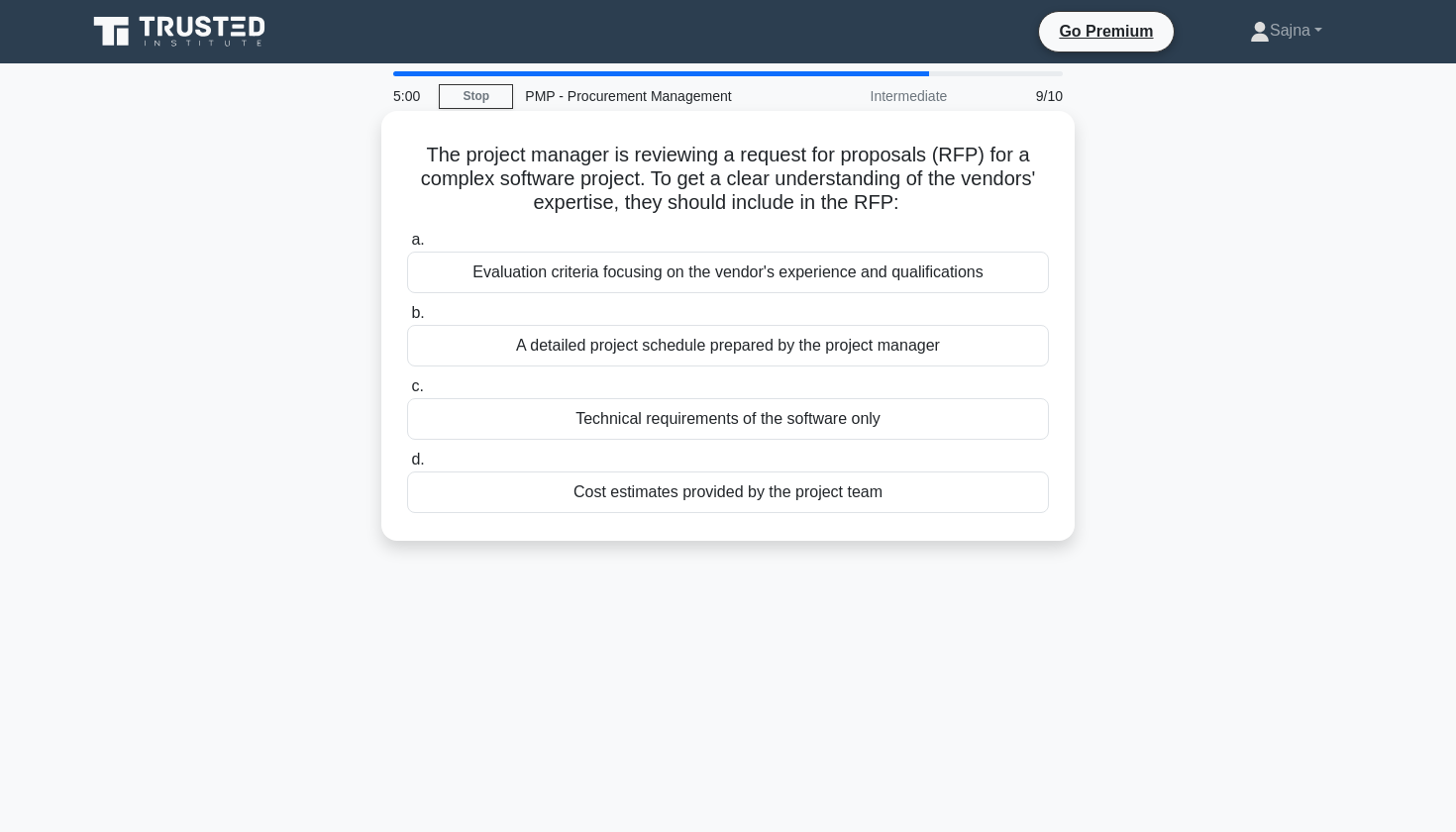 click on "Evaluation criteria focusing on the vendor's experience and qualifications" at bounding box center (728, 272) 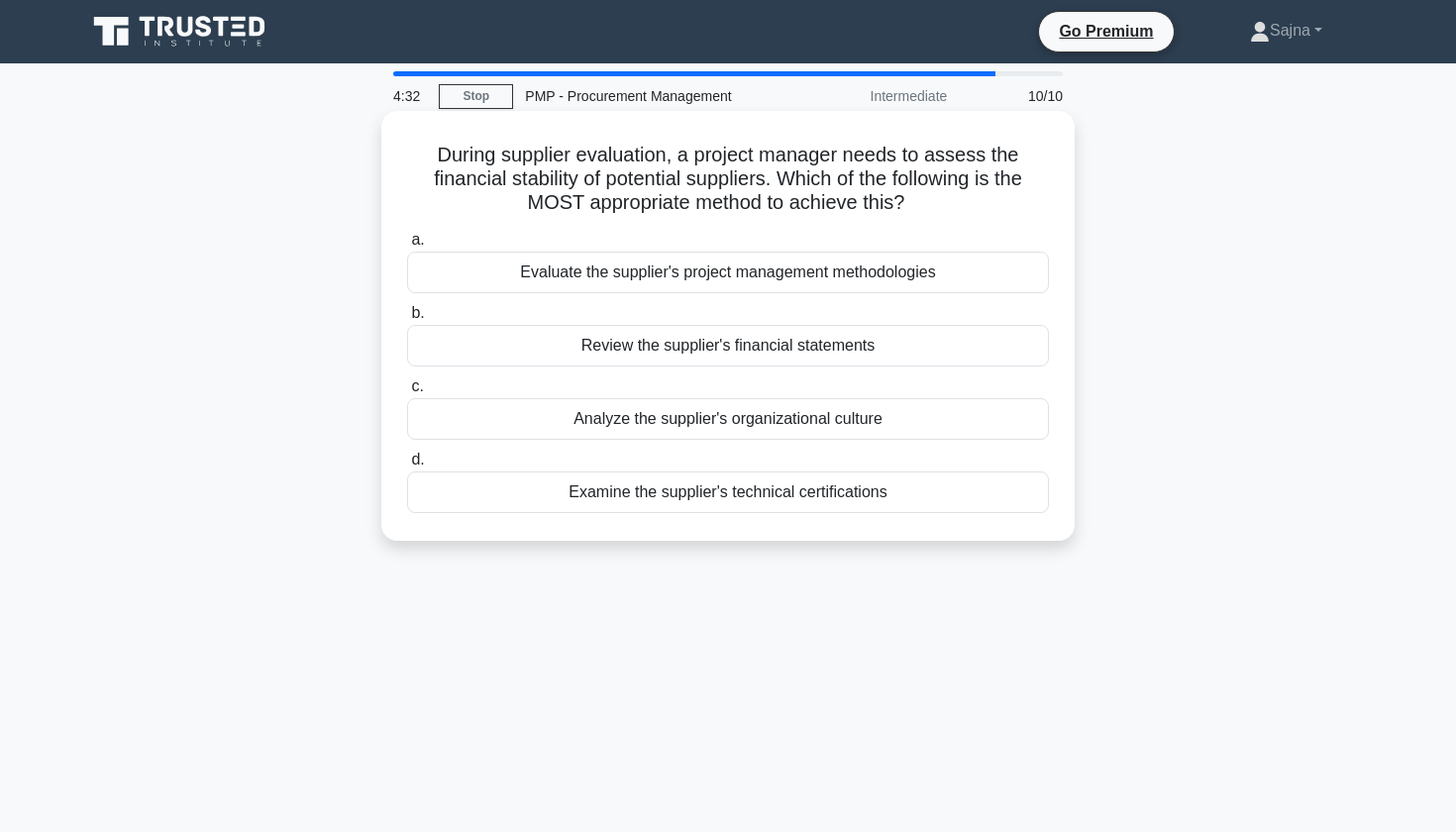 click on "Review the supplier's financial statements" at bounding box center [728, 346] 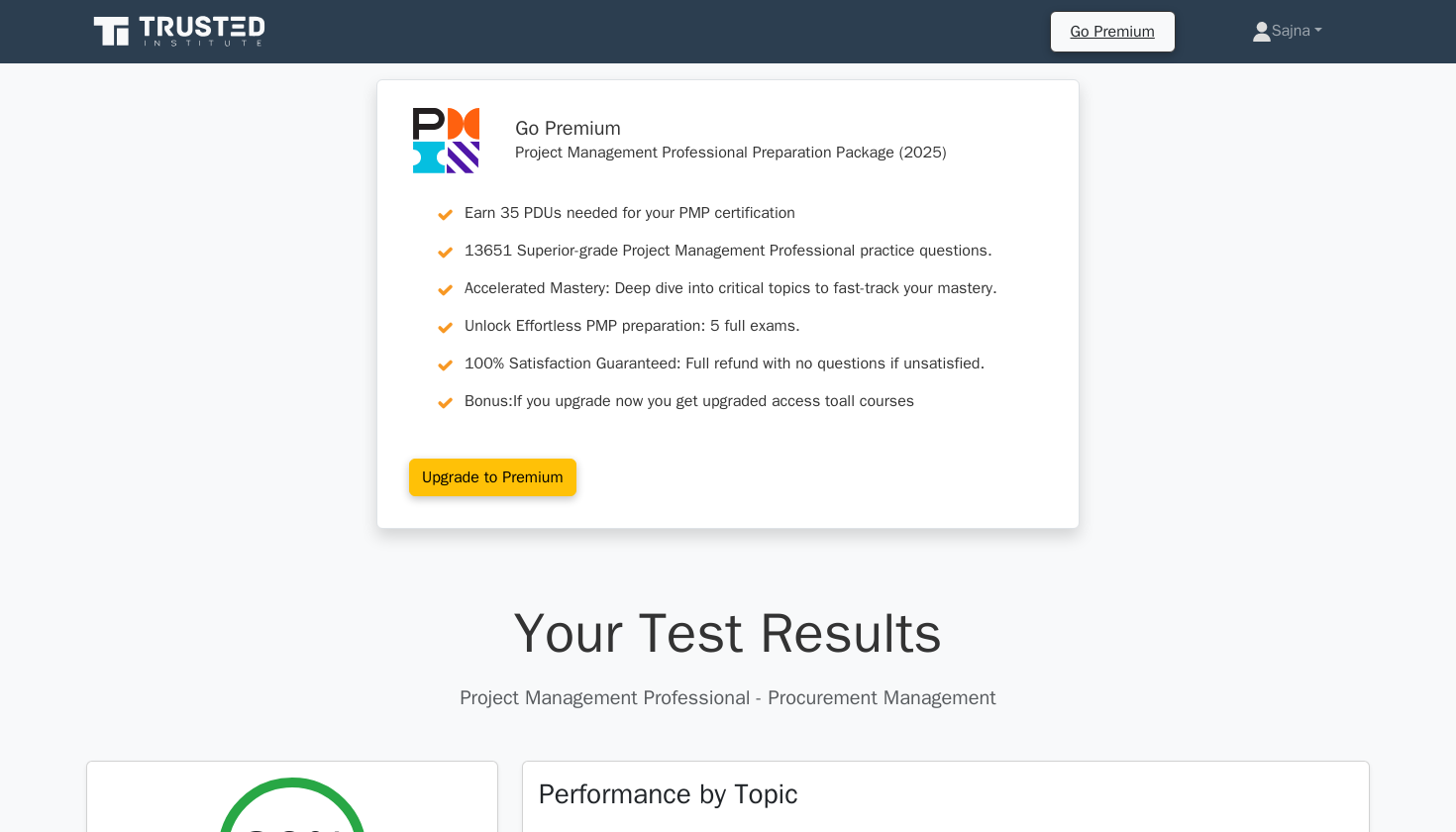 scroll, scrollTop: 0, scrollLeft: 0, axis: both 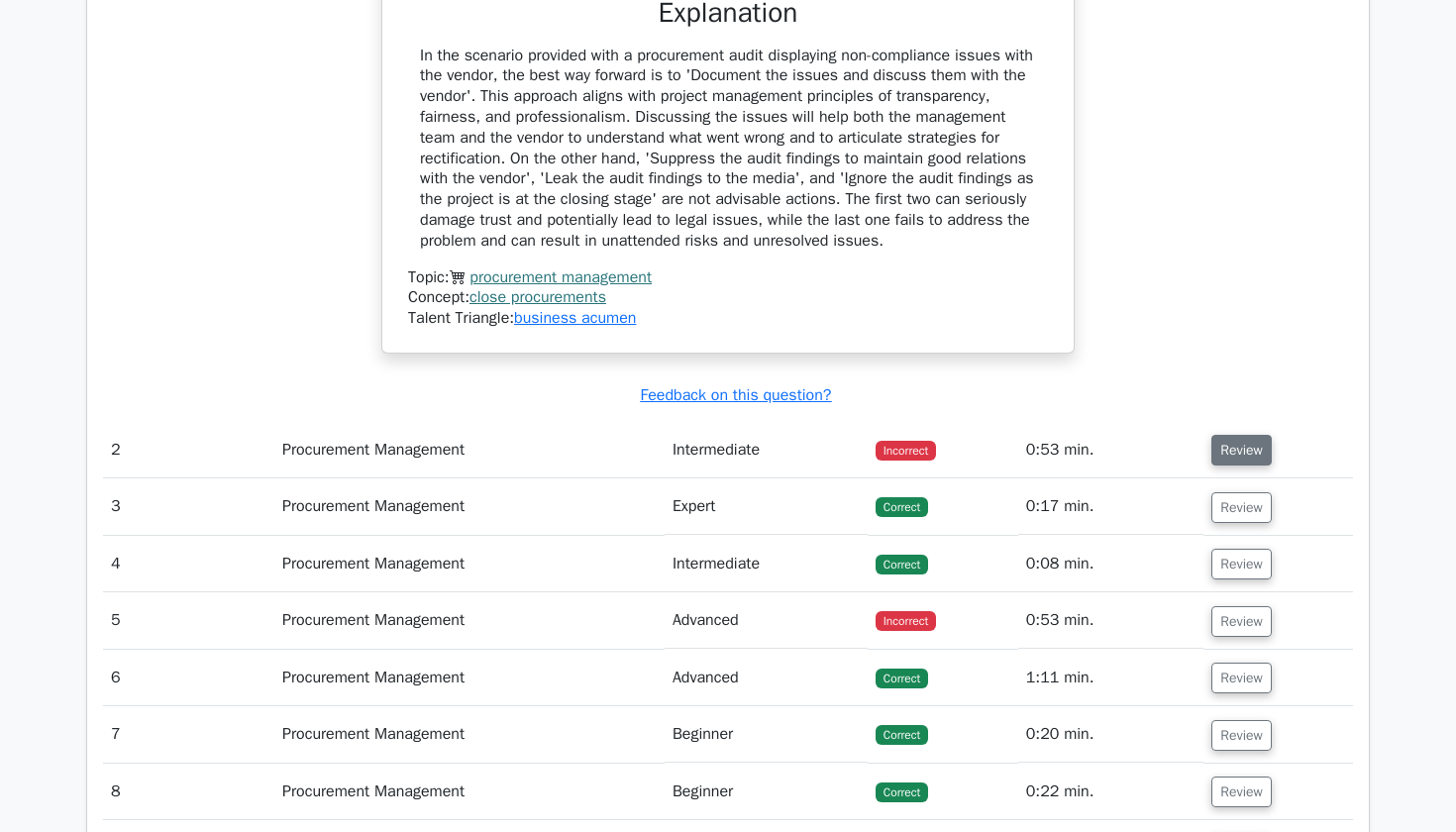 click on "Review" at bounding box center [1241, 450] 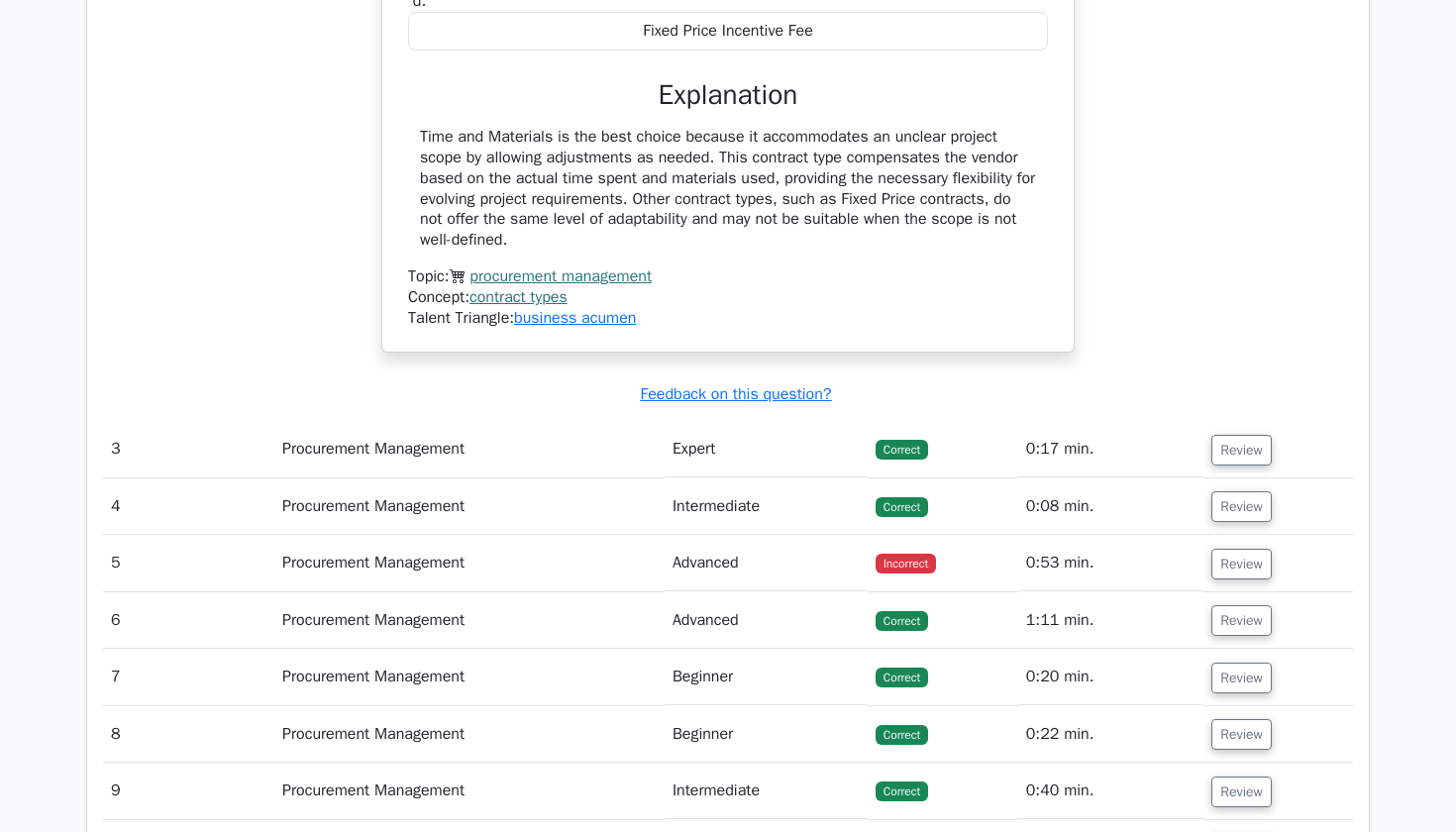 scroll, scrollTop: 2784, scrollLeft: 0, axis: vertical 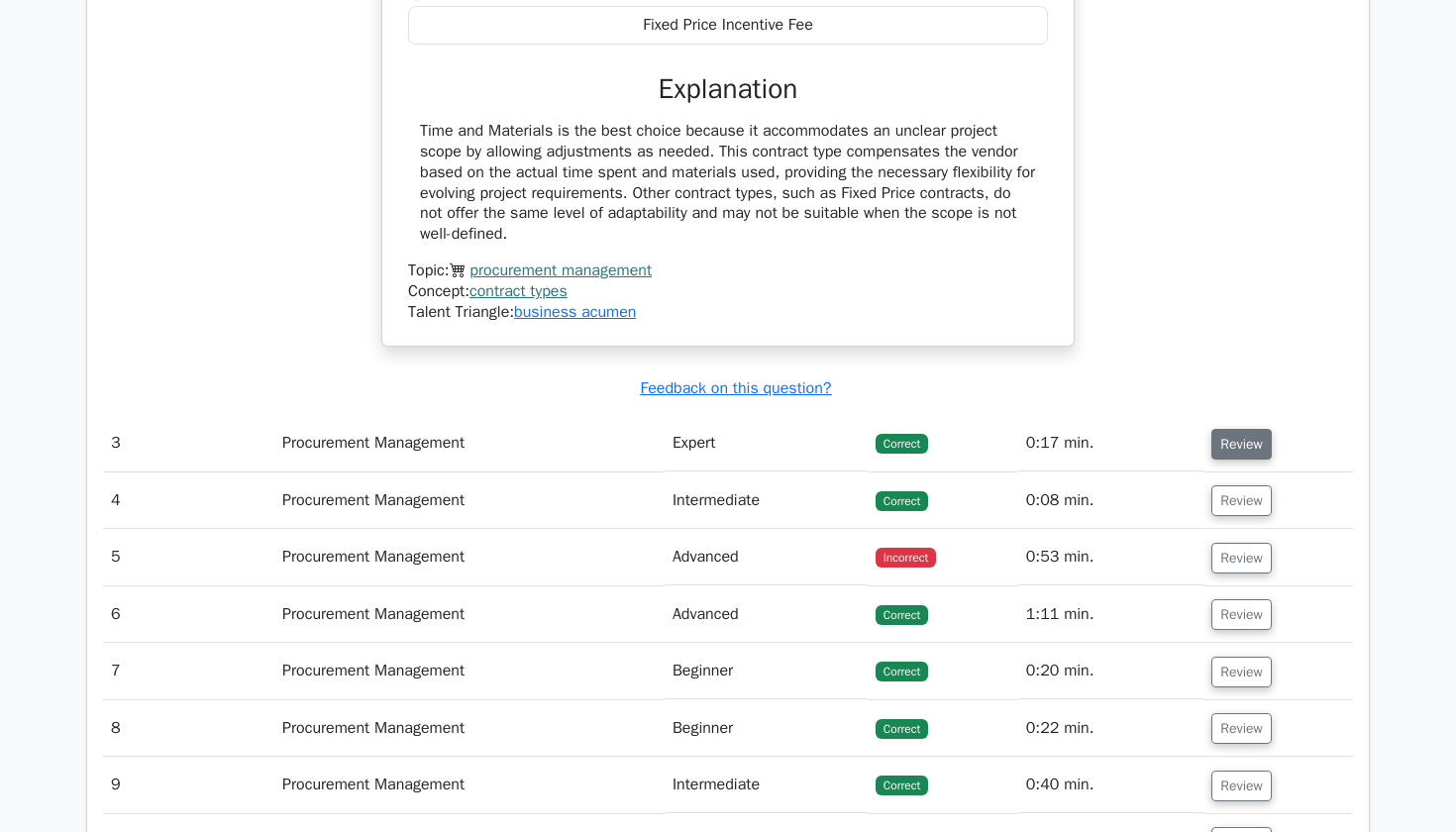click on "Review" at bounding box center [1241, 444] 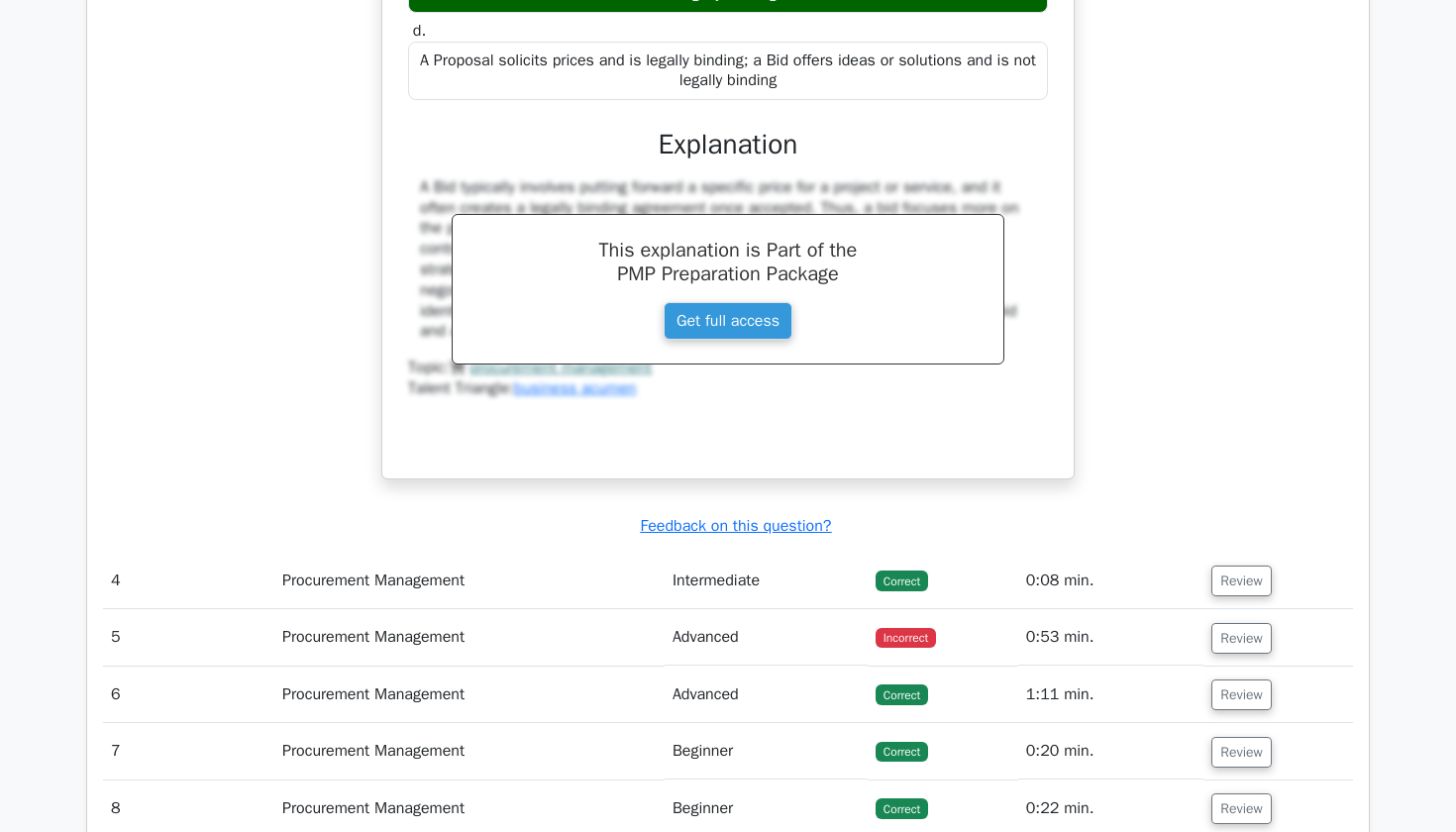 scroll, scrollTop: 3565, scrollLeft: 0, axis: vertical 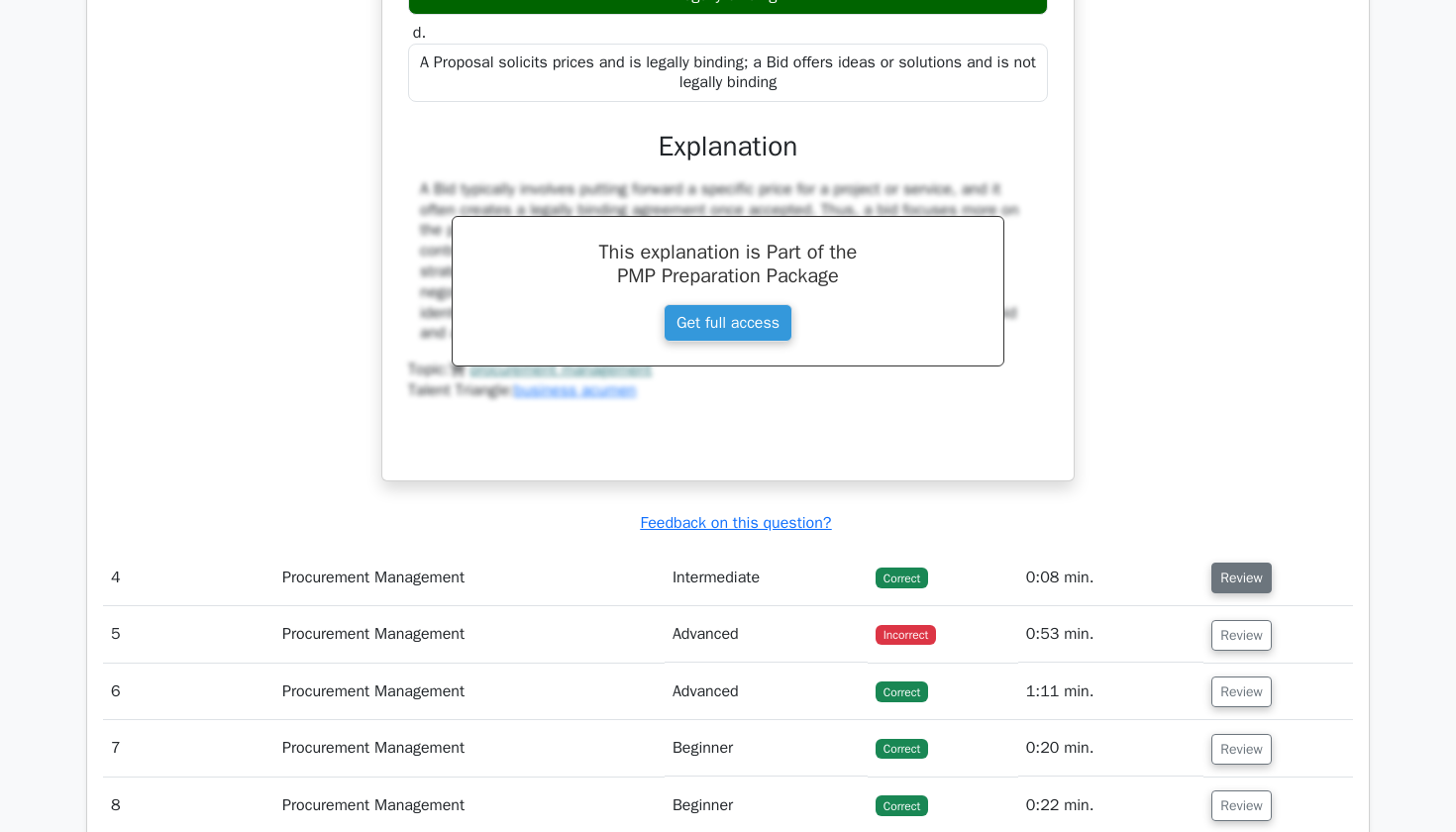 click on "Review" at bounding box center (1241, 577) 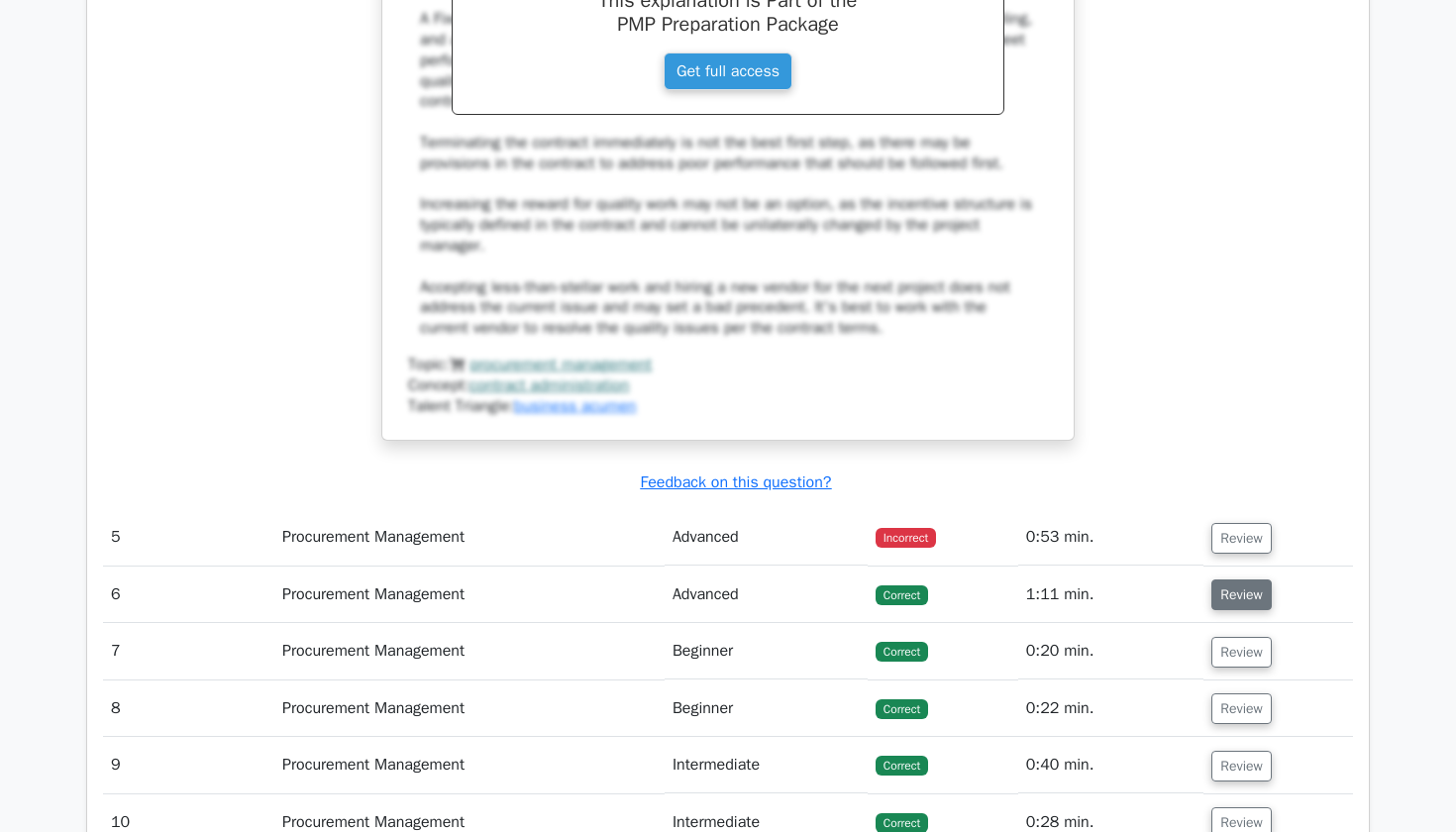 scroll, scrollTop: 4700, scrollLeft: 0, axis: vertical 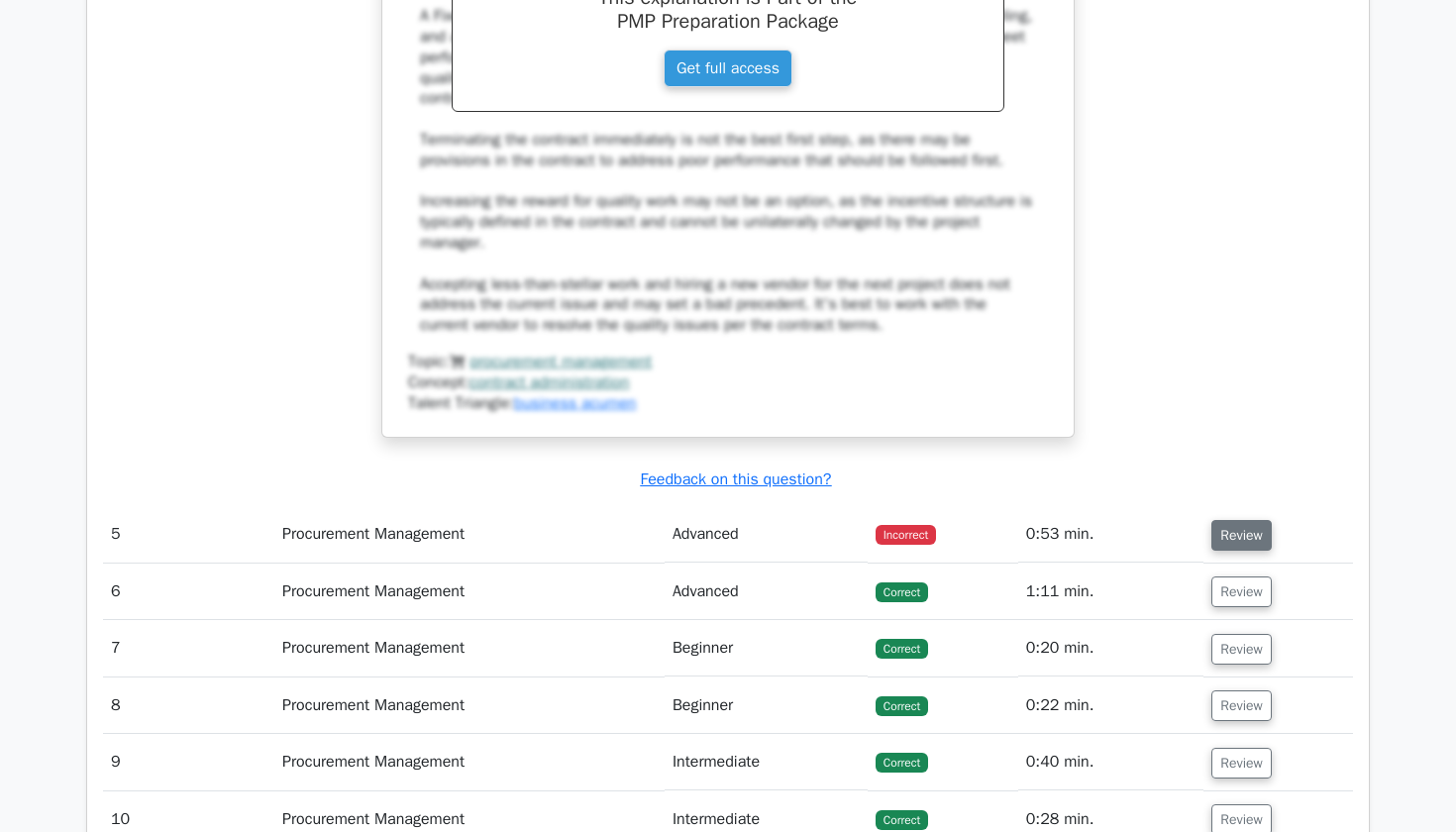 click on "Review" at bounding box center [1241, 535] 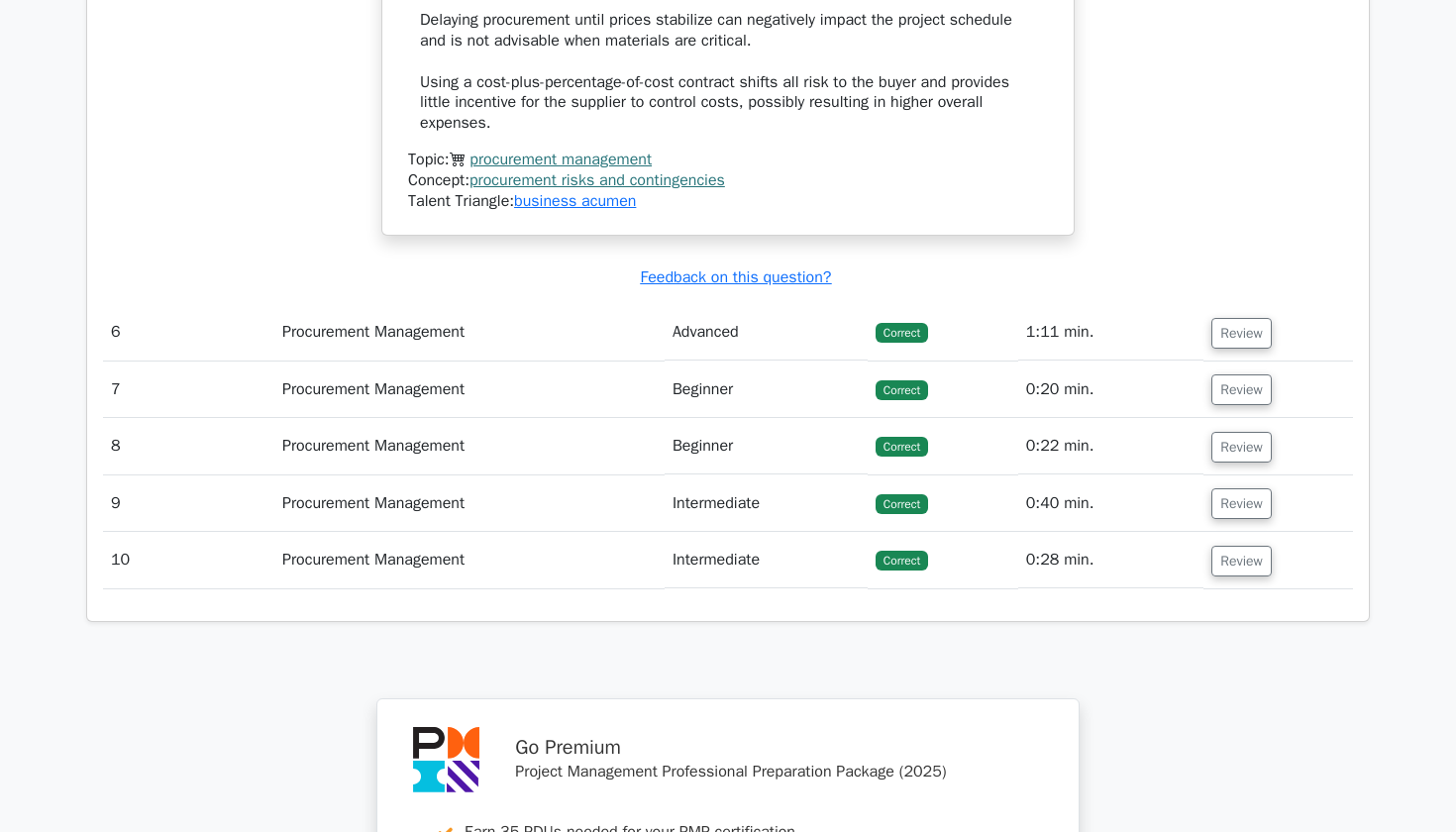 scroll, scrollTop: 5979, scrollLeft: 0, axis: vertical 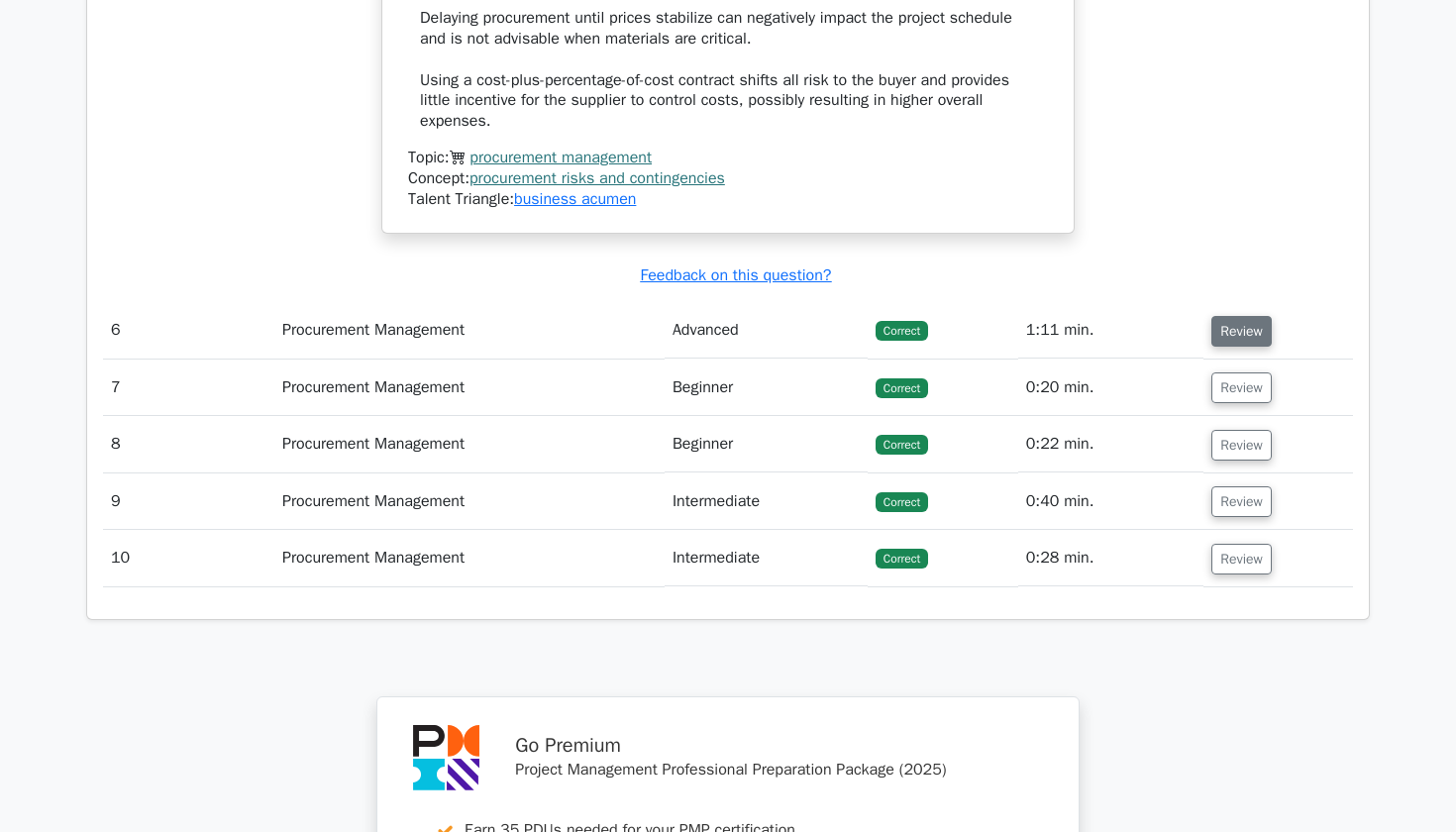 click on "Review" at bounding box center [1241, 331] 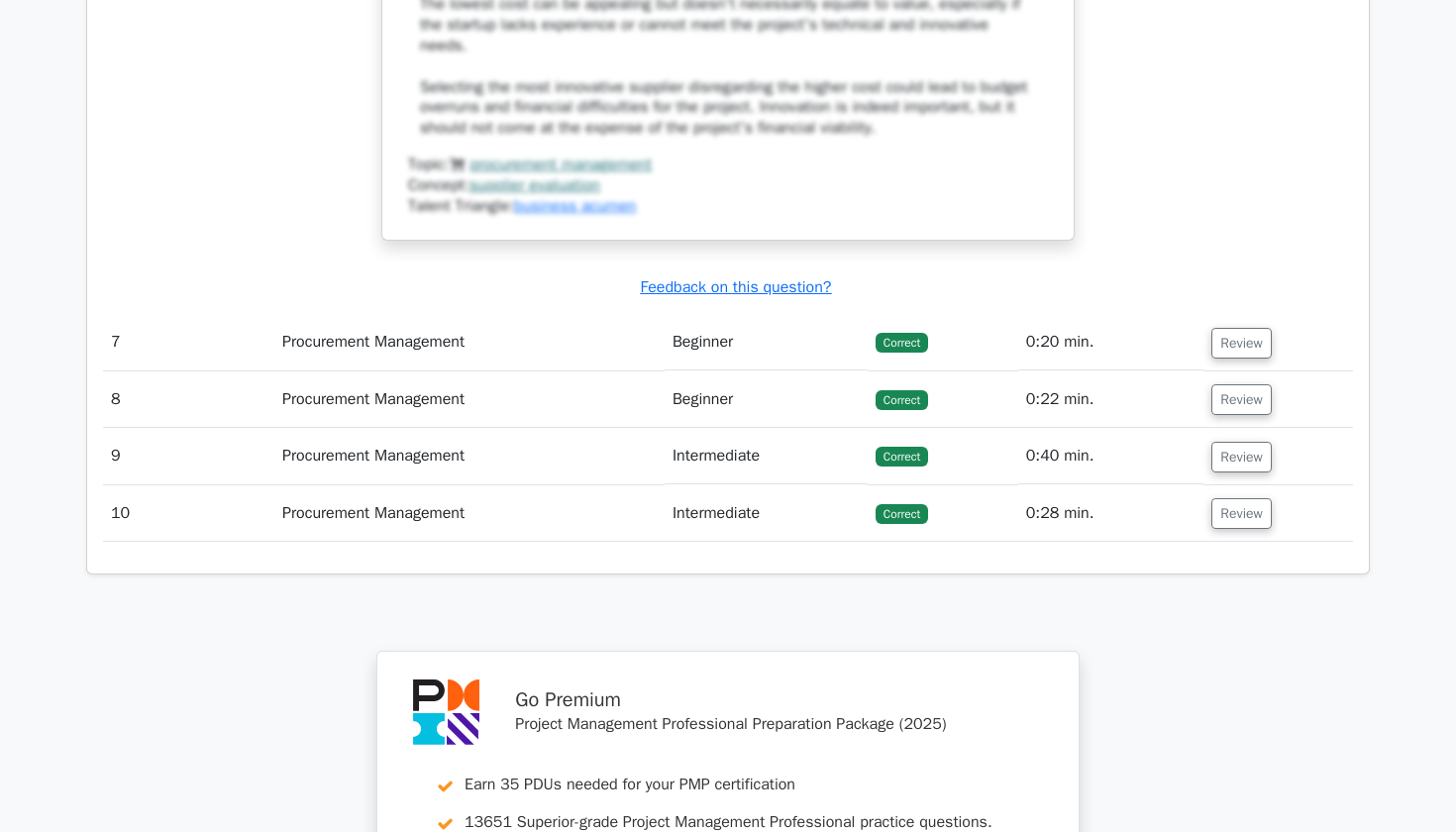 scroll, scrollTop: 7195, scrollLeft: 0, axis: vertical 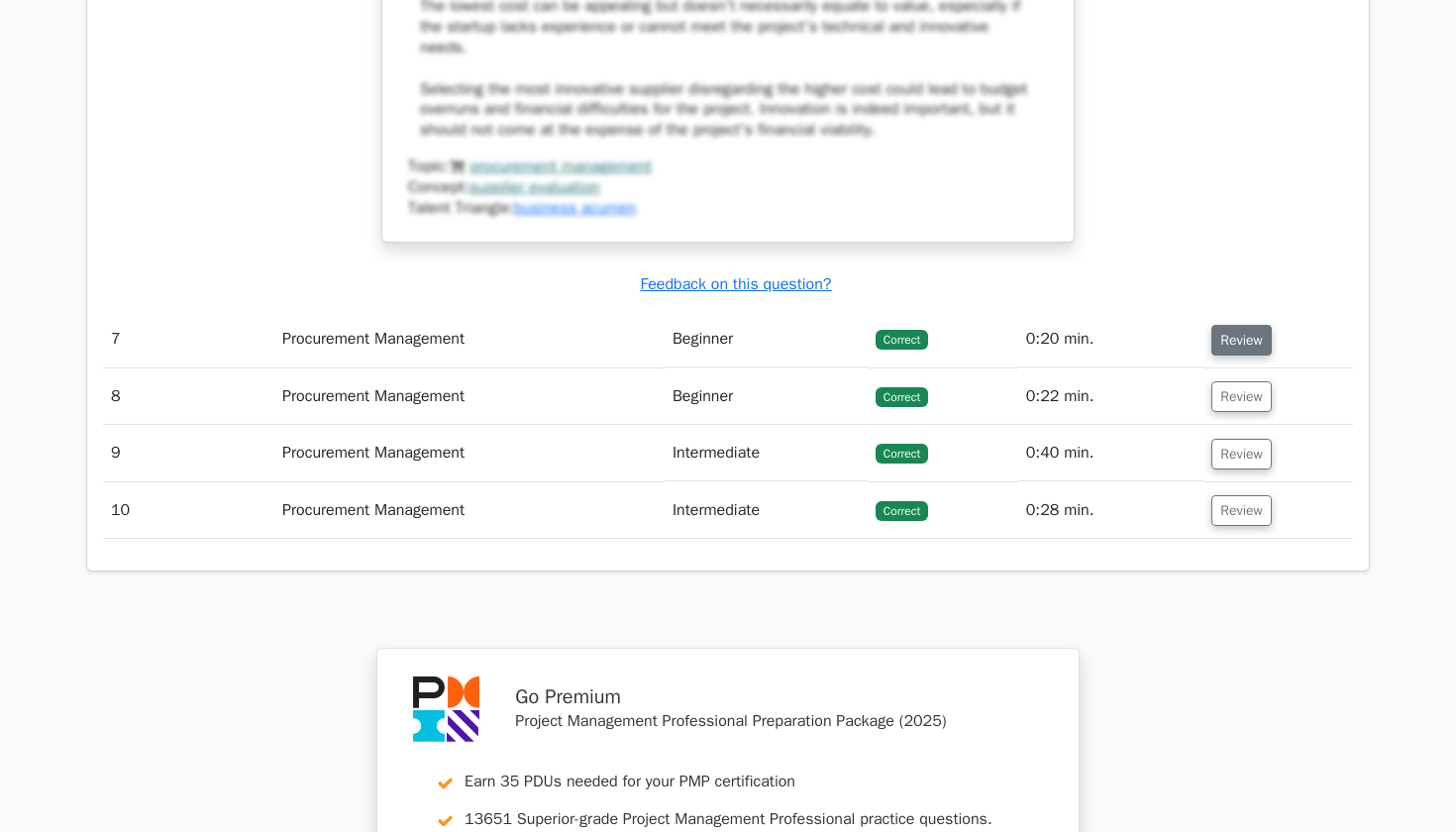 click on "Review" at bounding box center [1241, 340] 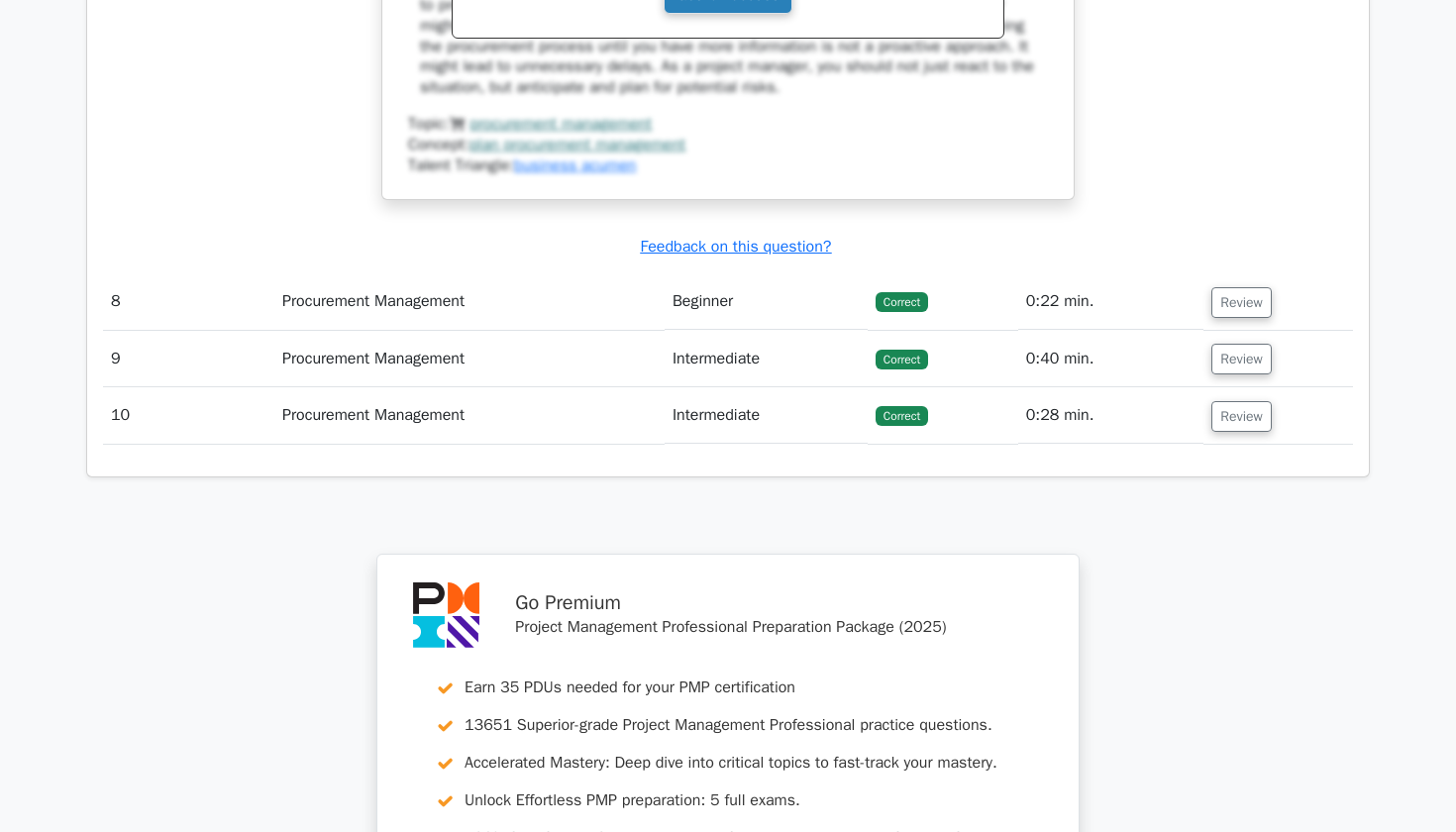 scroll, scrollTop: 8182, scrollLeft: 0, axis: vertical 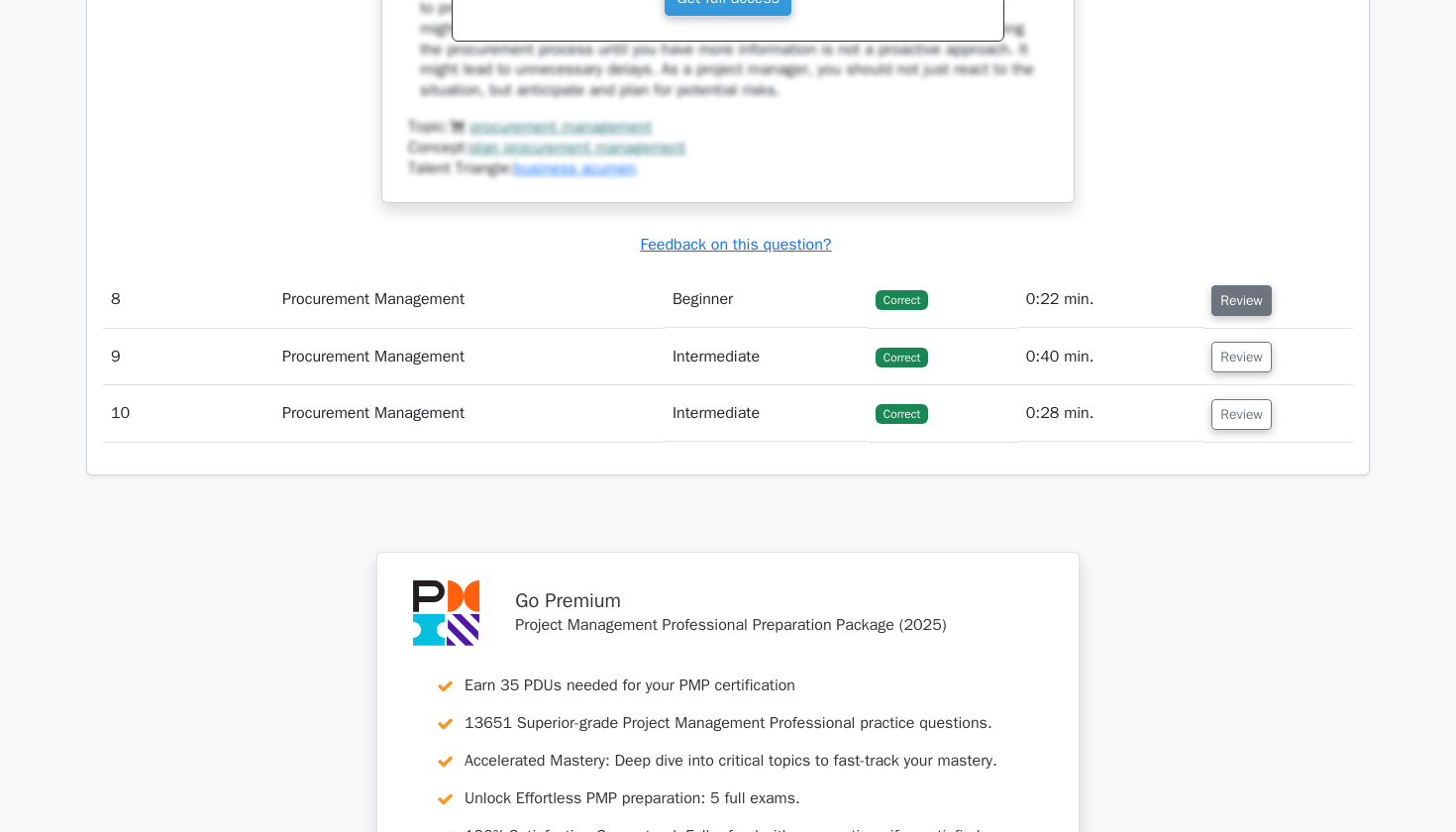 click on "Review" at bounding box center (1241, 300) 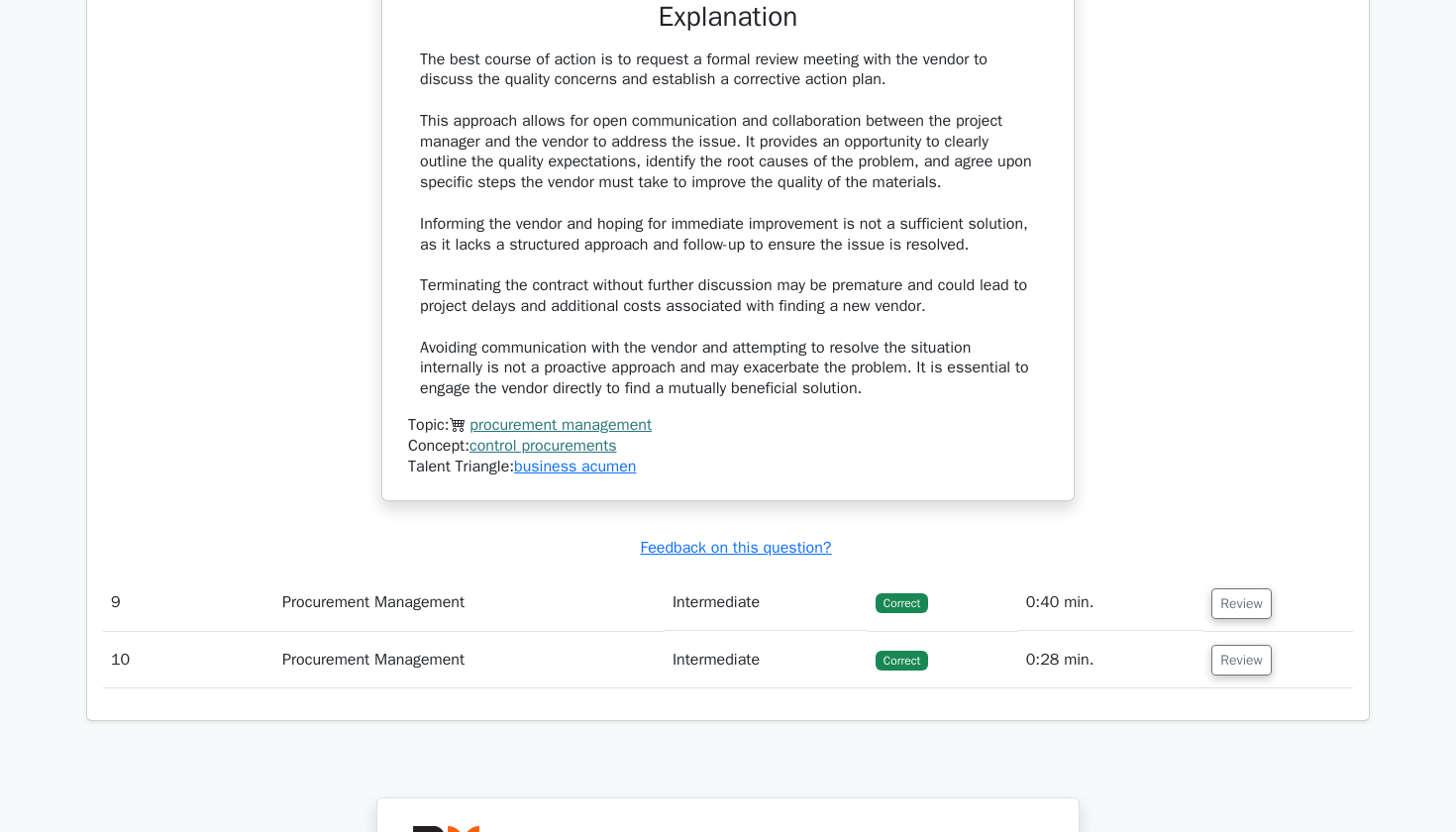 scroll, scrollTop: 8965, scrollLeft: 0, axis: vertical 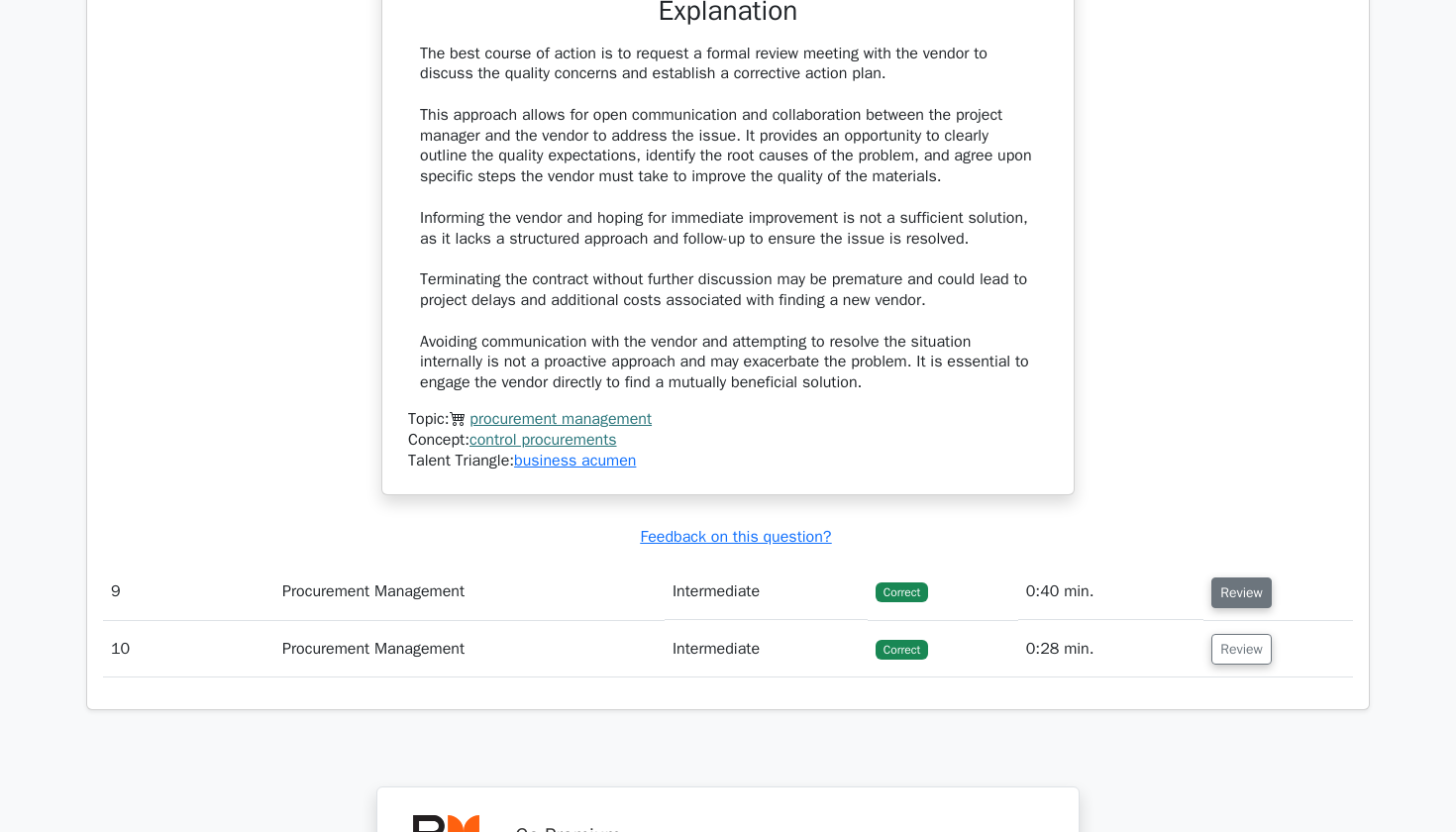 click on "Review" at bounding box center (1241, 592) 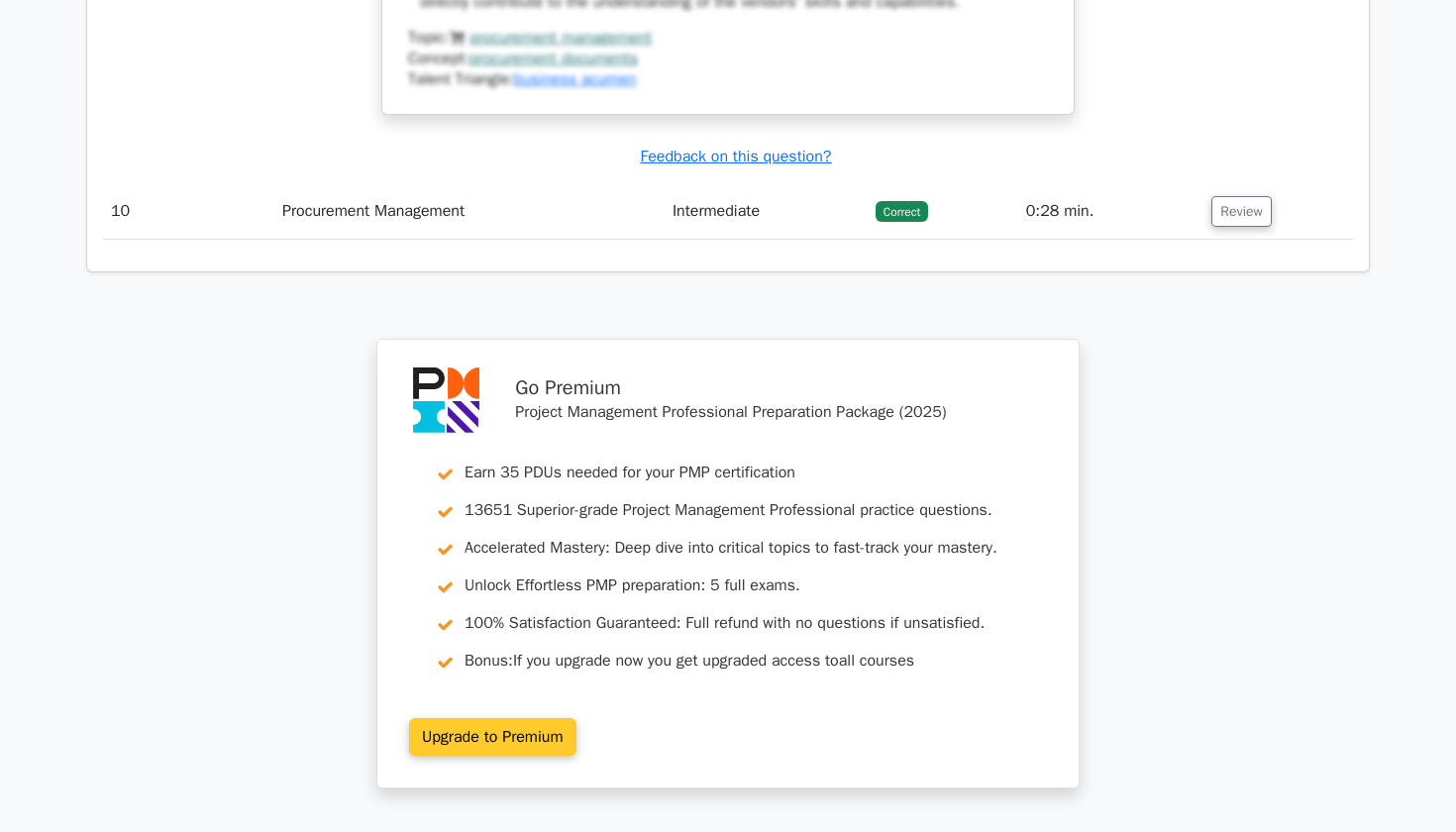scroll, scrollTop: 10228, scrollLeft: 0, axis: vertical 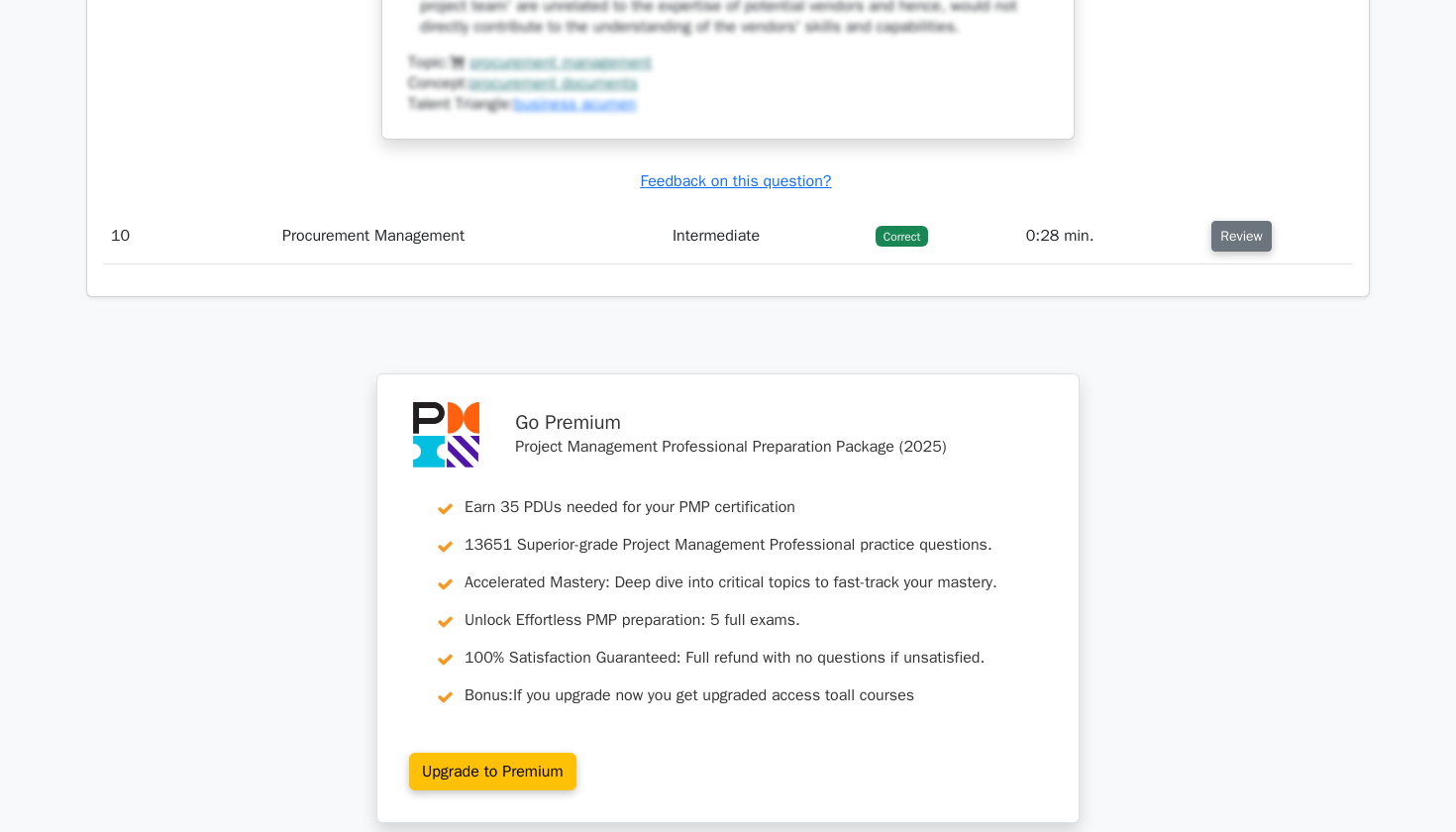 click on "Review" at bounding box center [1241, 236] 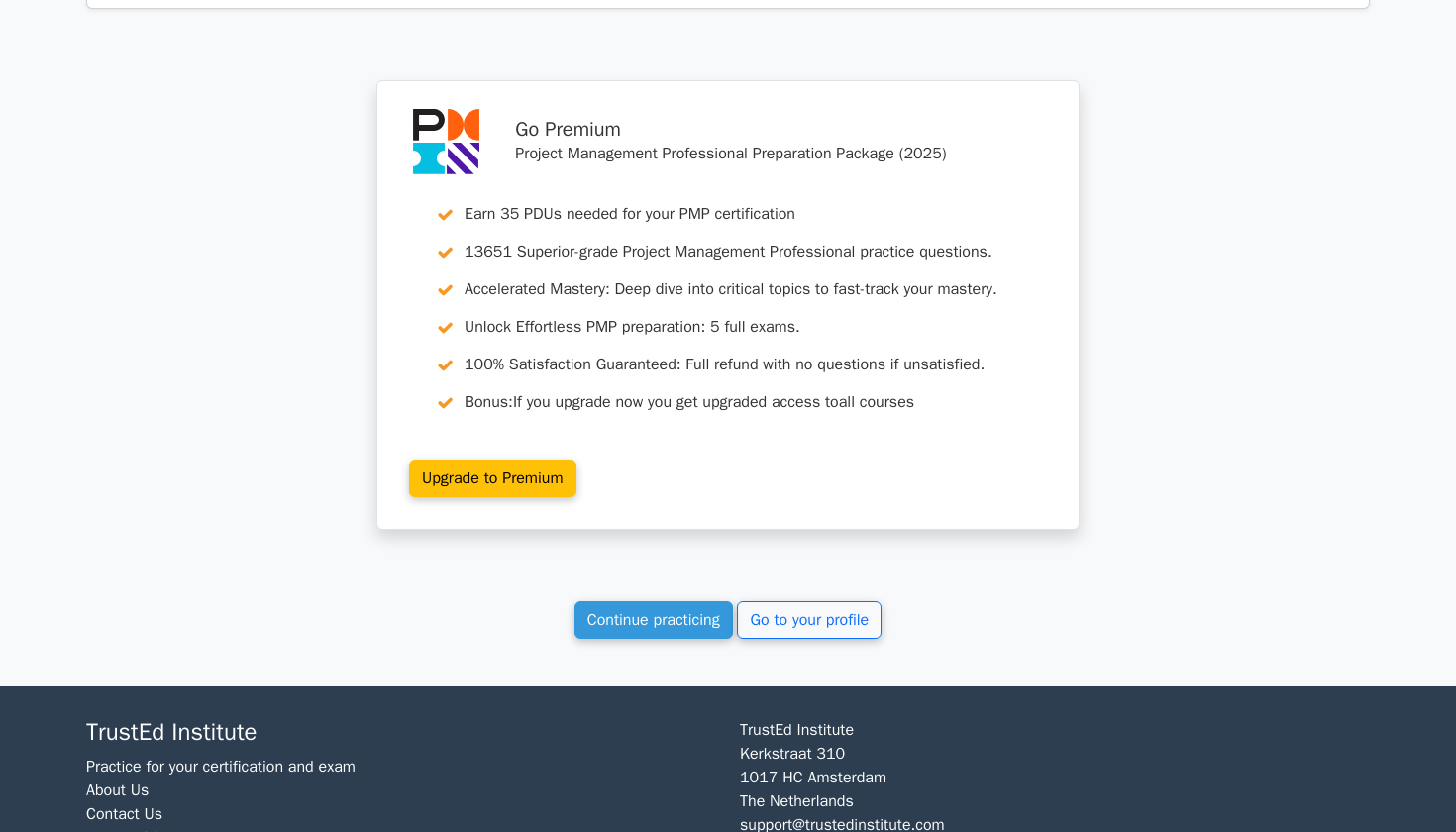 scroll, scrollTop: 11390, scrollLeft: 0, axis: vertical 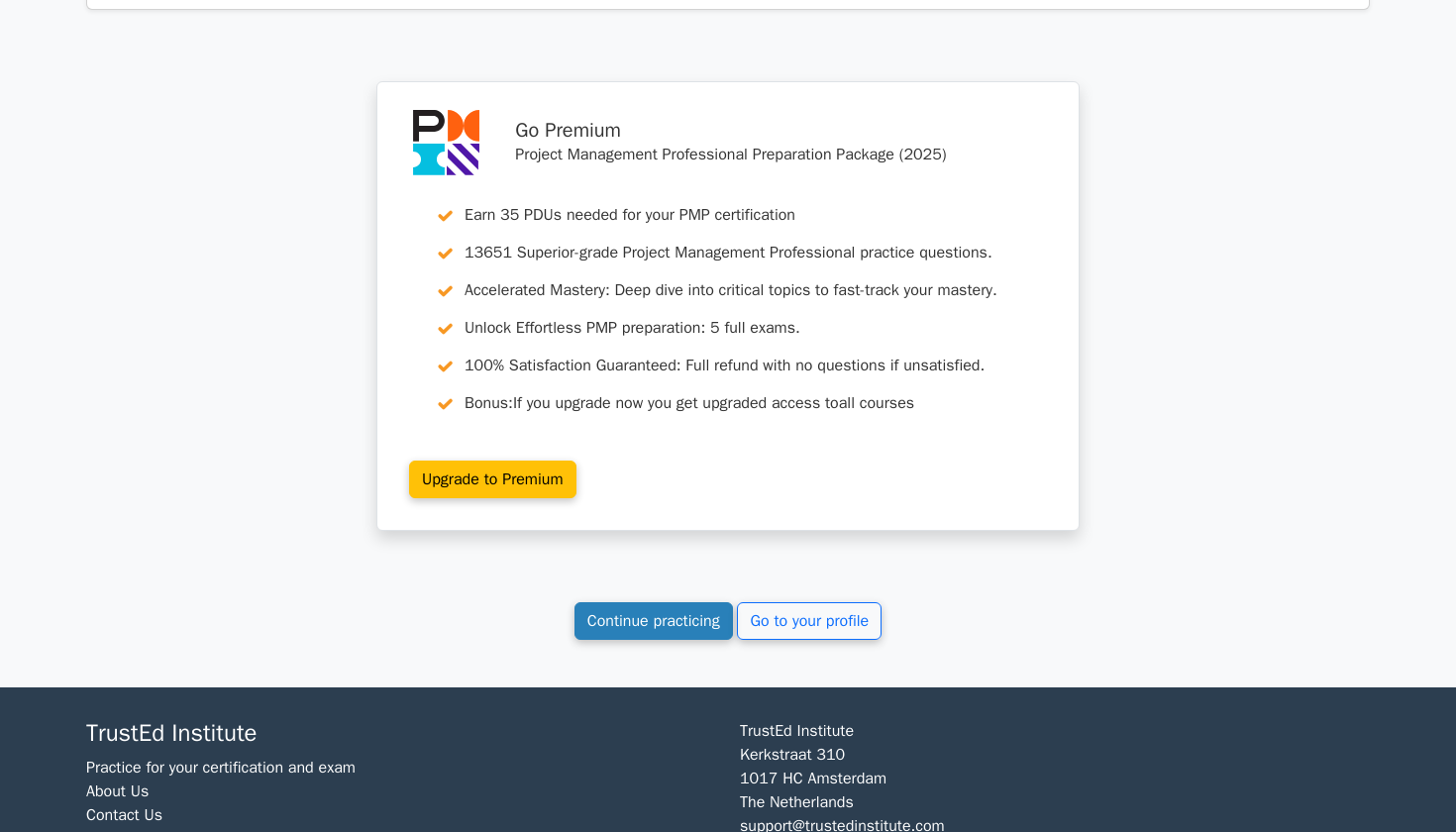 click on "Continue practicing" at bounding box center [654, 621] 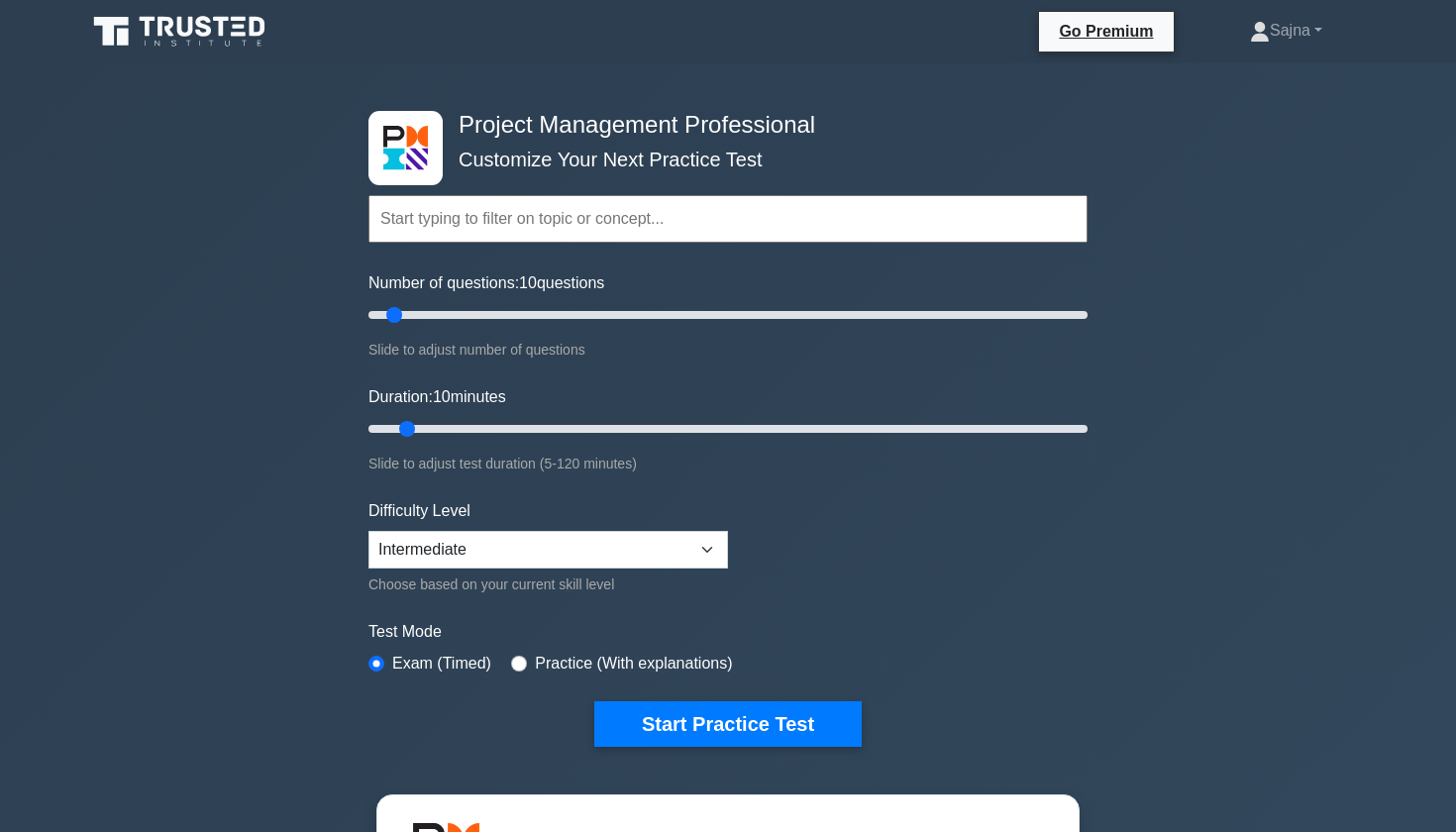scroll, scrollTop: 0, scrollLeft: 0, axis: both 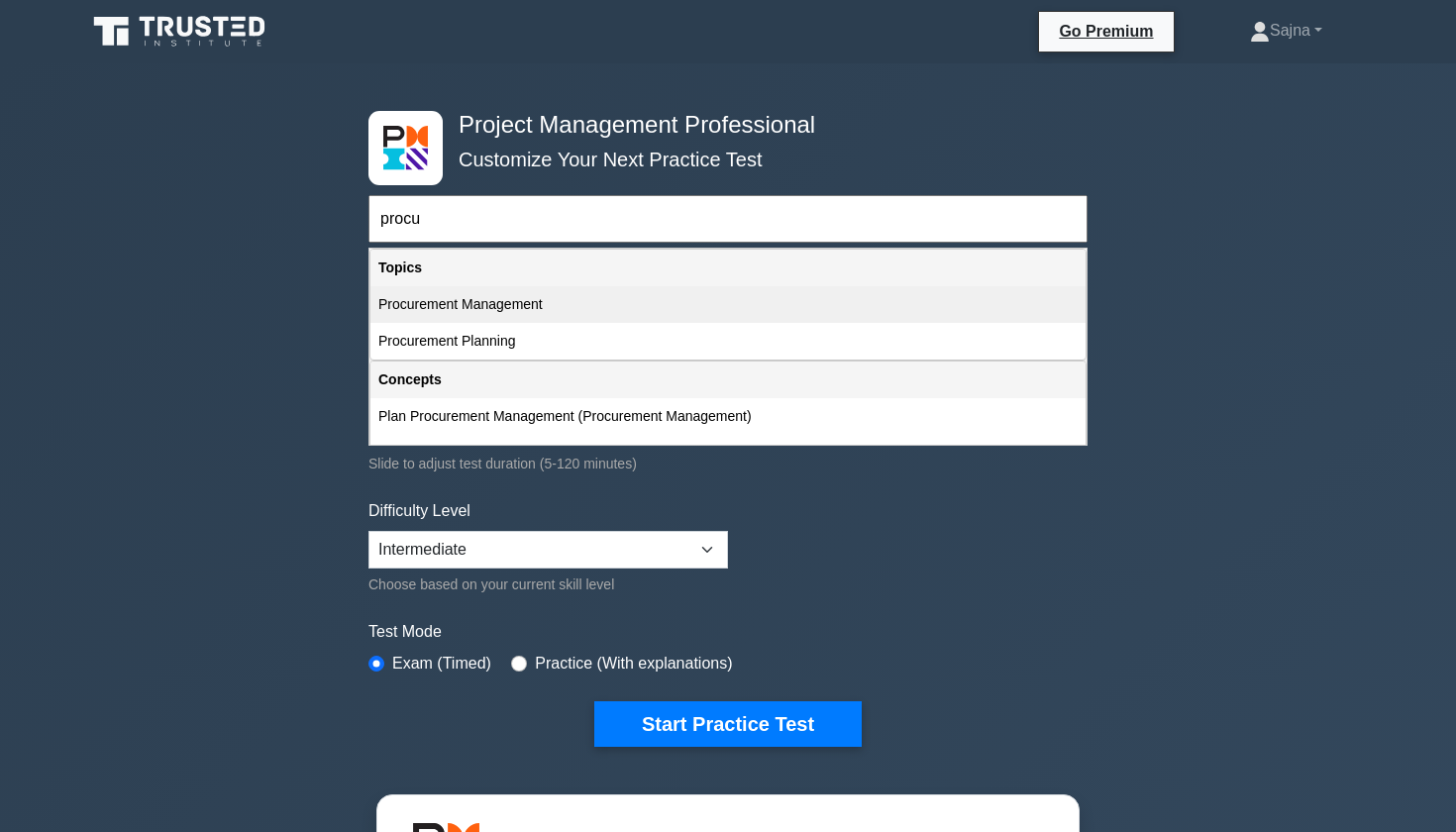 click on "Procurement Management" at bounding box center [728, 304] 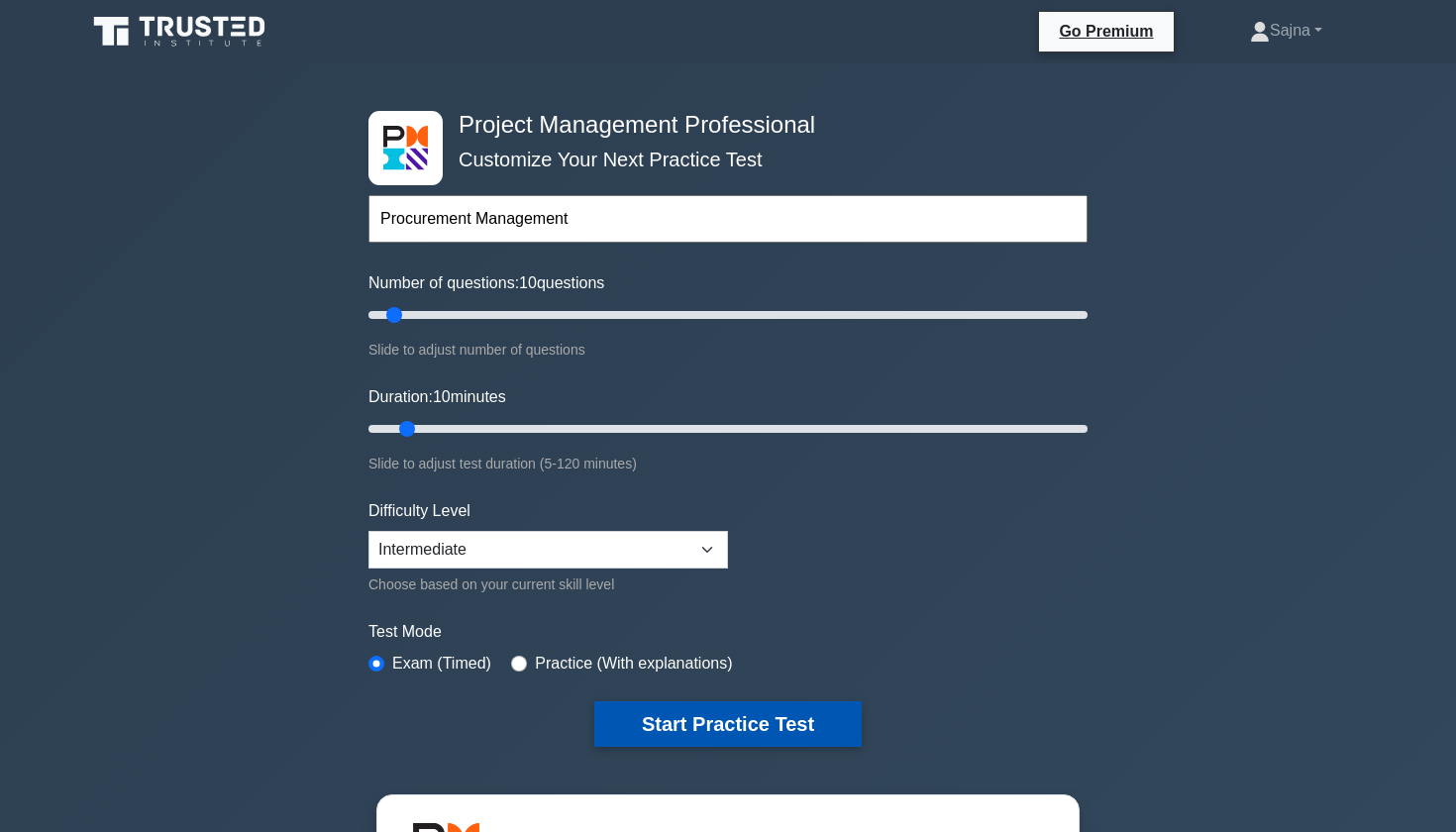 click on "Start Practice Test" at bounding box center (728, 724) 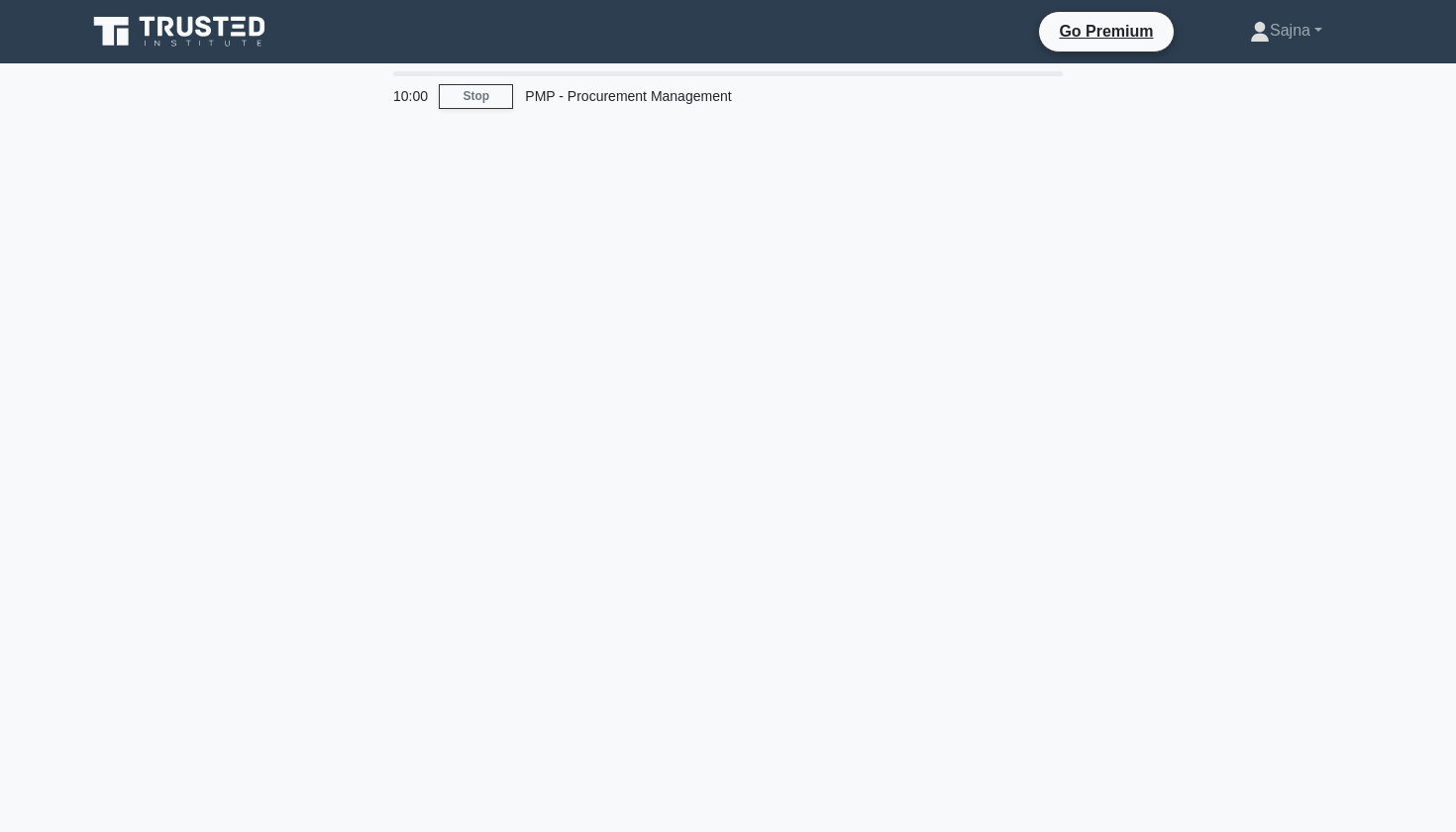 scroll, scrollTop: 0, scrollLeft: 0, axis: both 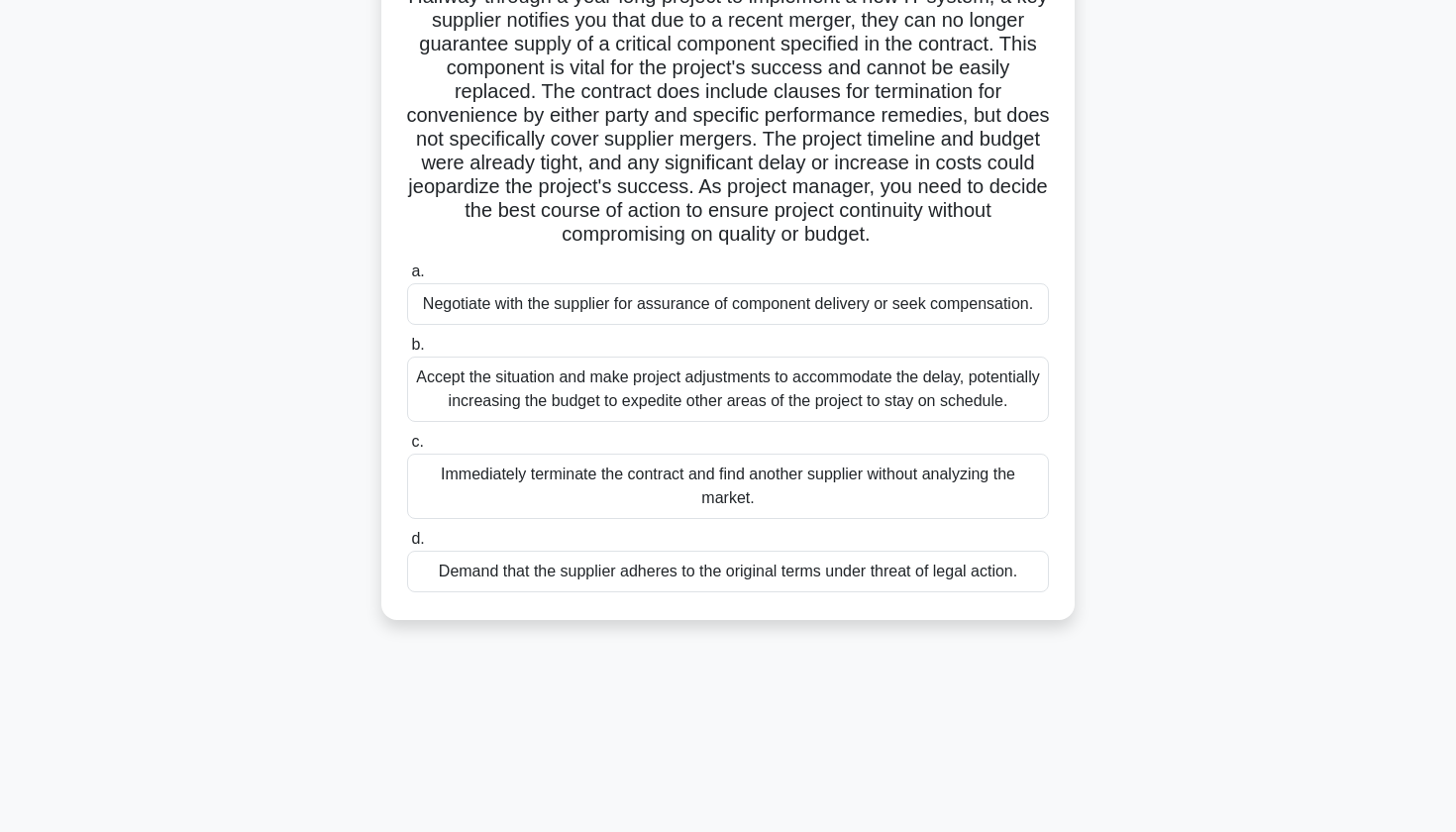click on "Negotiate with the supplier for assurance of component delivery or seek compensation." at bounding box center [728, 304] 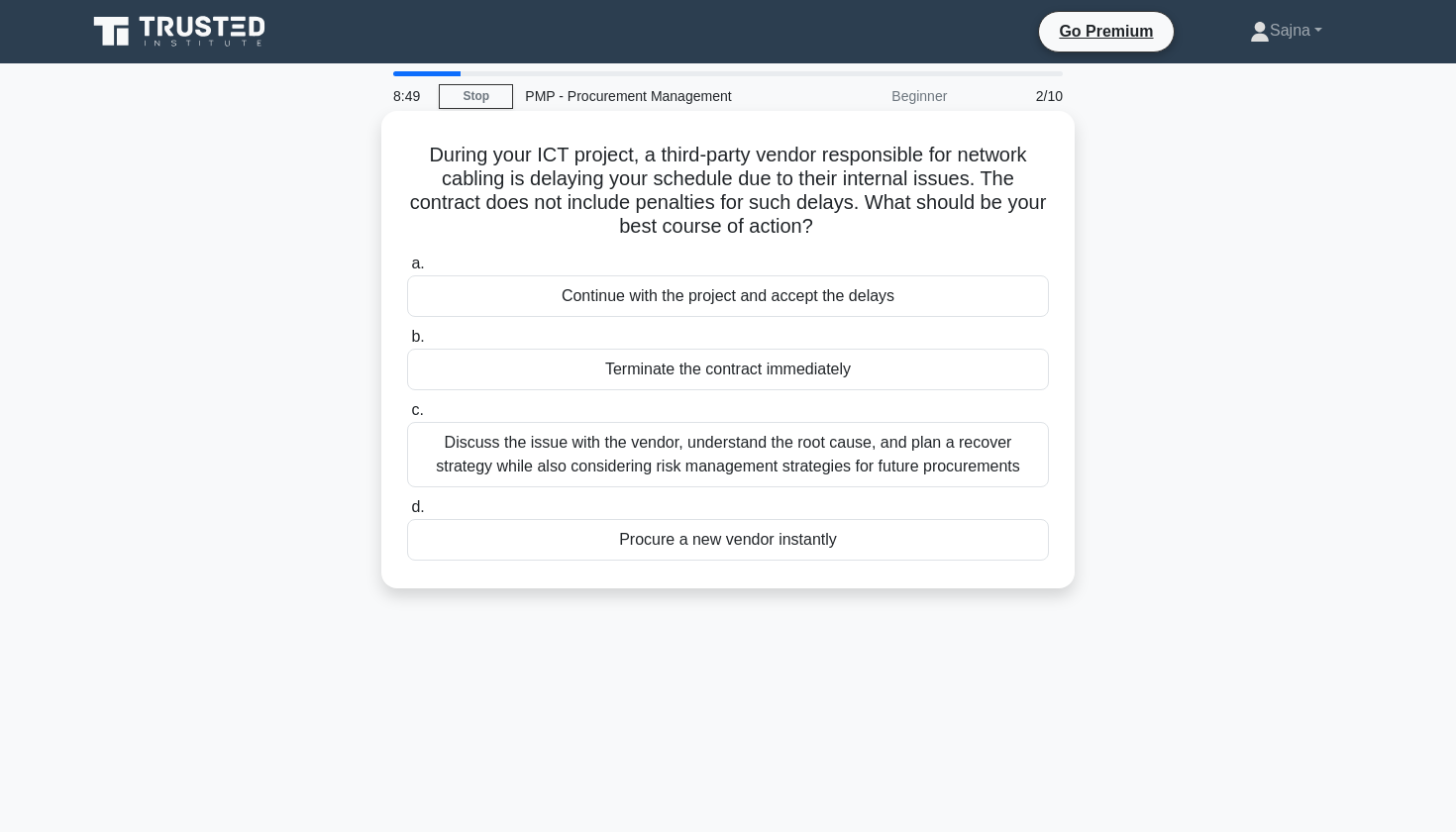 scroll, scrollTop: 0, scrollLeft: 0, axis: both 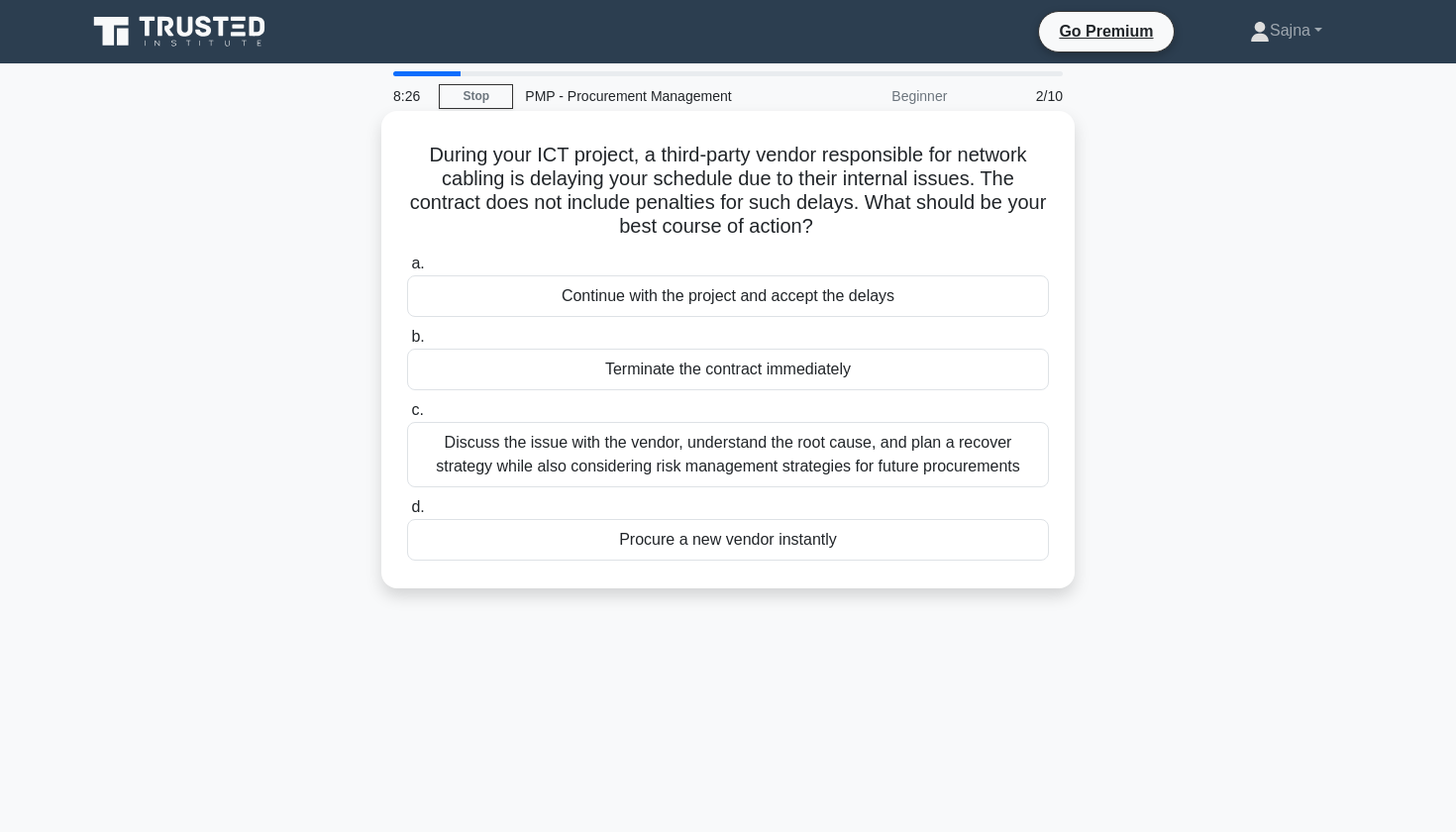 click on "Discuss the issue with the vendor, understand the root cause, and plan a recover strategy while also considering risk management strategies for future procurements" at bounding box center [728, 455] 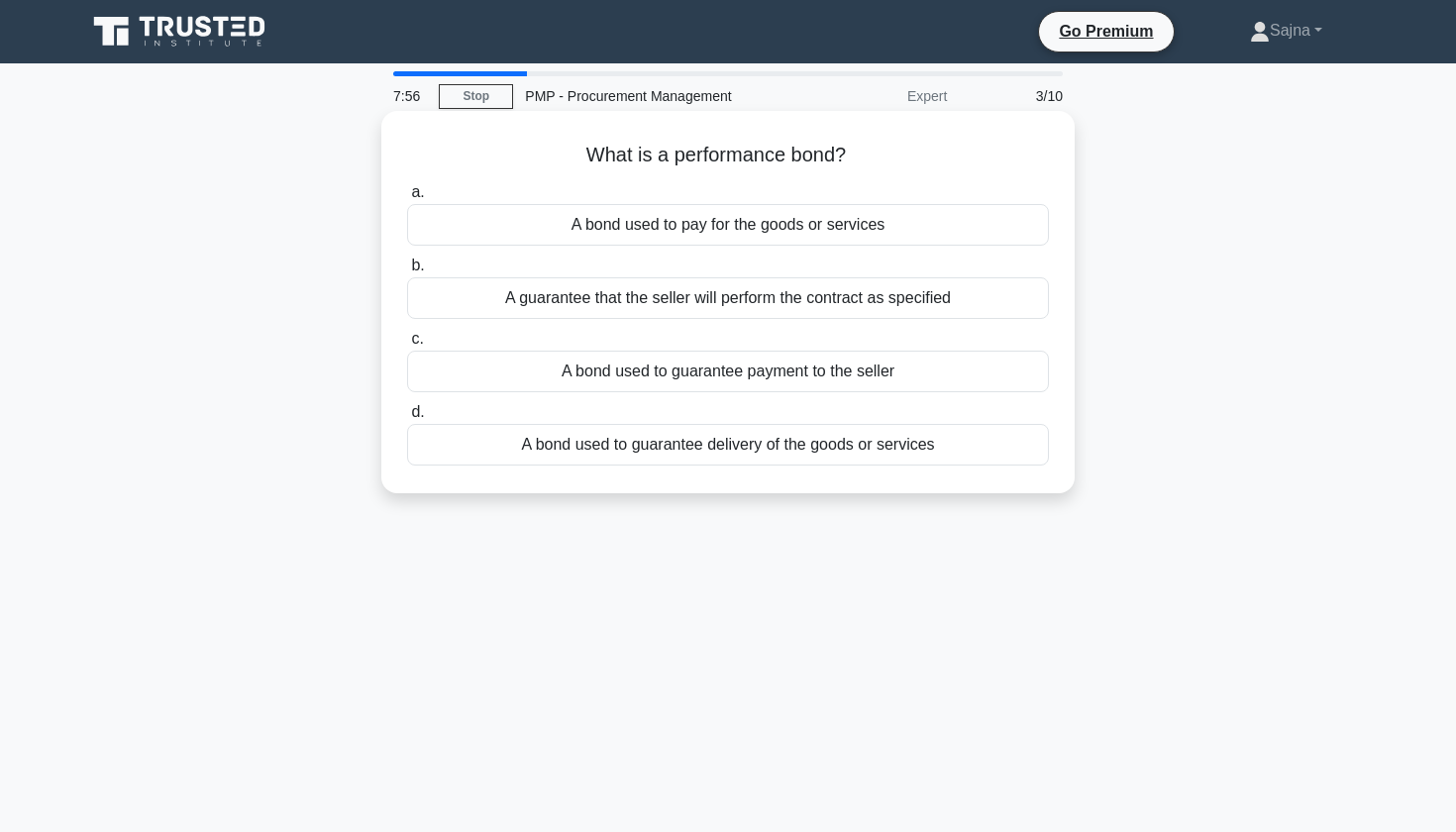 click on "A guarantee that the seller will perform the contract as specified" at bounding box center (728, 298) 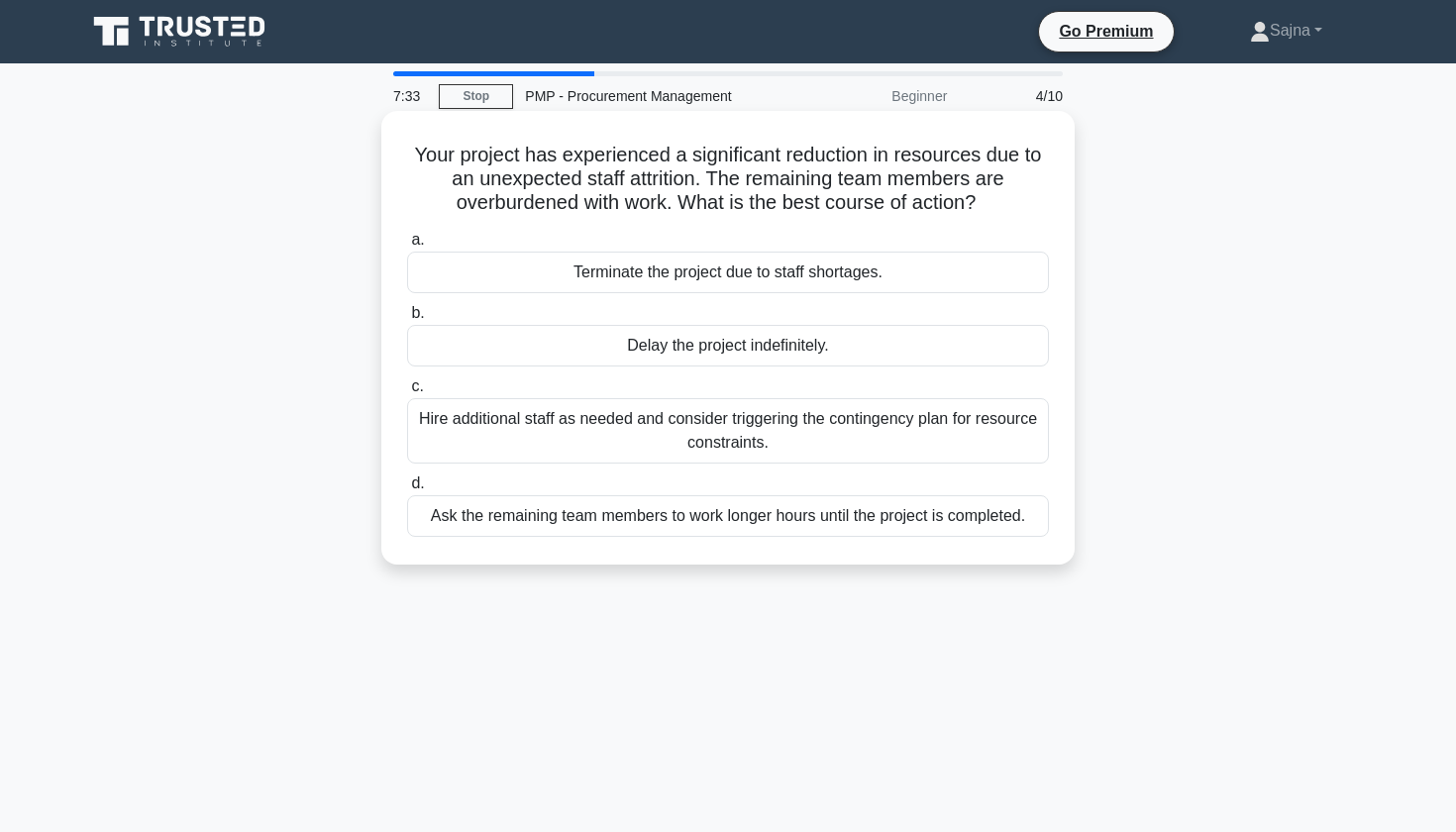 click on "Hire additional staff as needed and consider triggering the contingency plan for resource constraints." at bounding box center (728, 431) 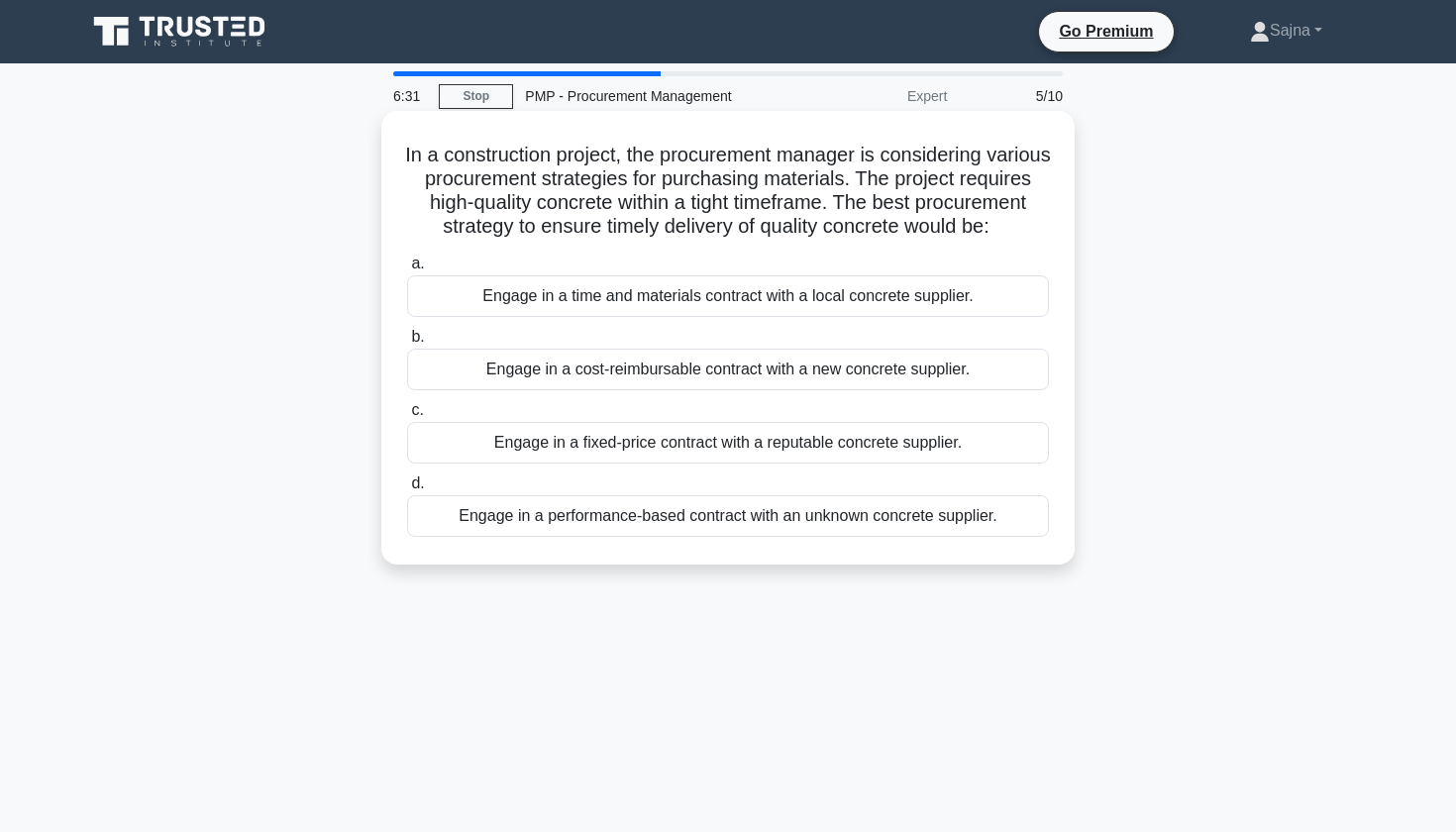 click on "Engage in a time and materials contract with a local concrete supplier." at bounding box center [728, 296] 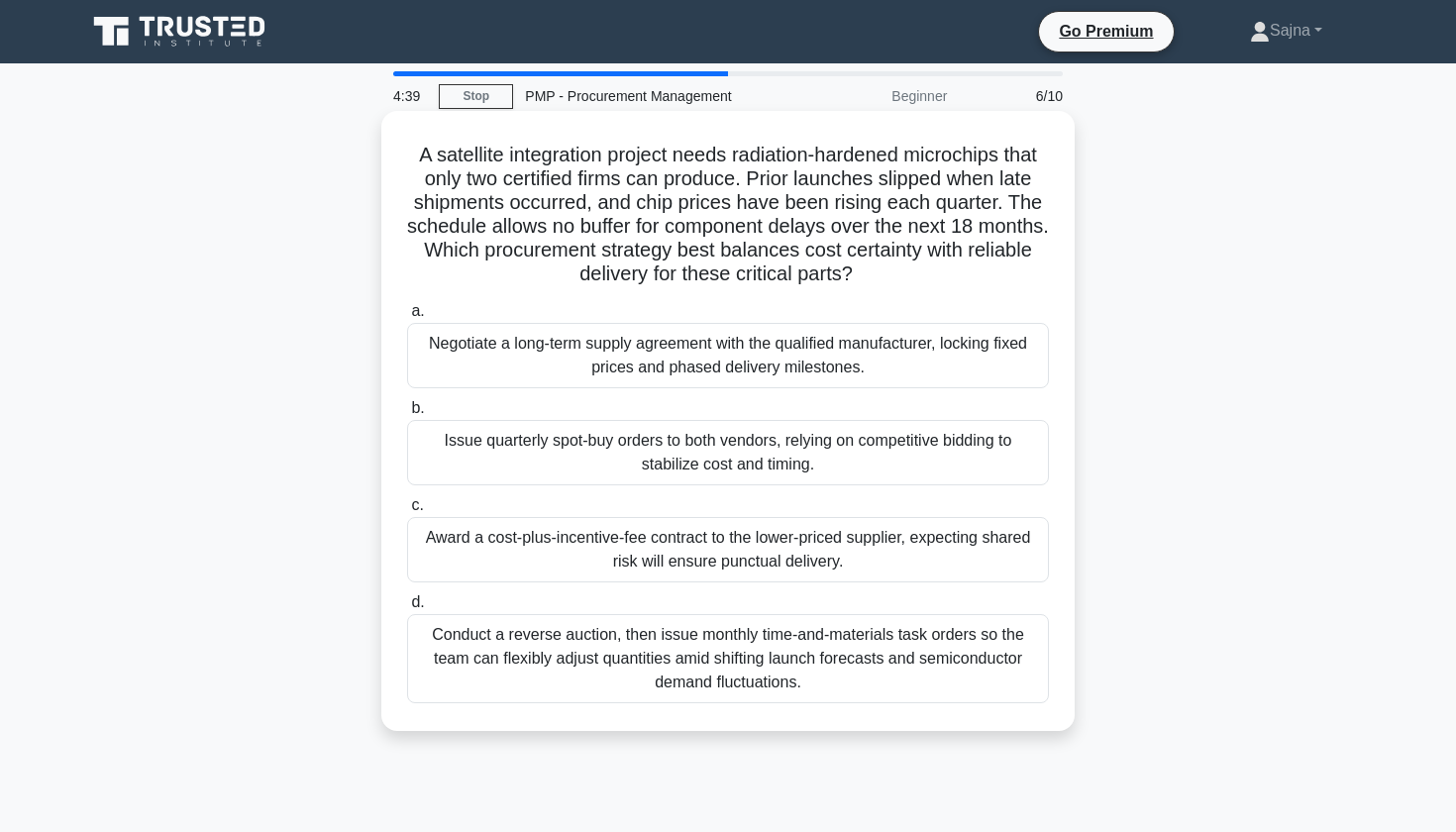 click on "Negotiate a long-term supply agreement with the qualified manufacturer, locking fixed prices and phased delivery milestones." at bounding box center [728, 356] 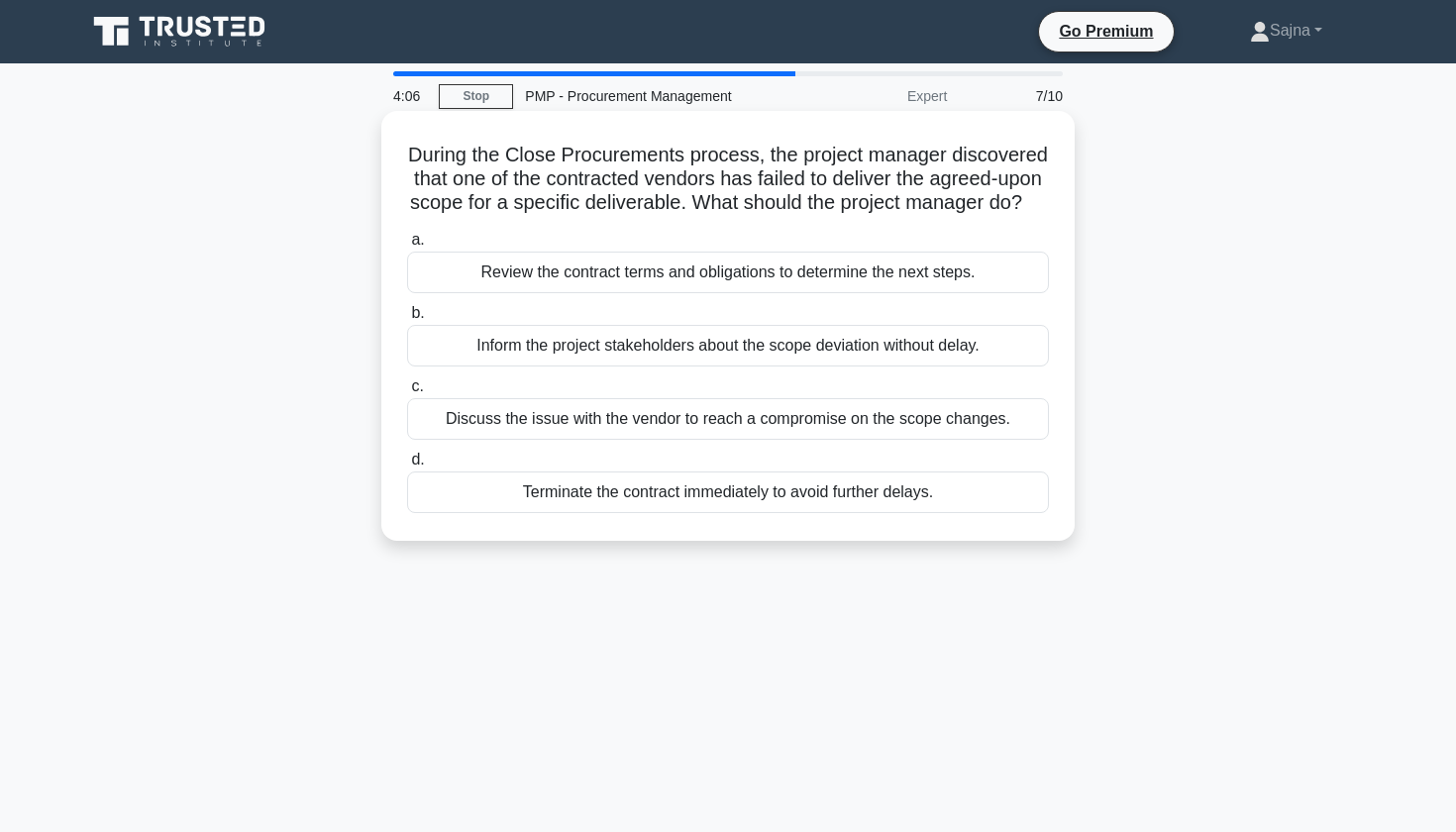 click on "Review the contract terms and obligations to determine the next steps." at bounding box center [728, 272] 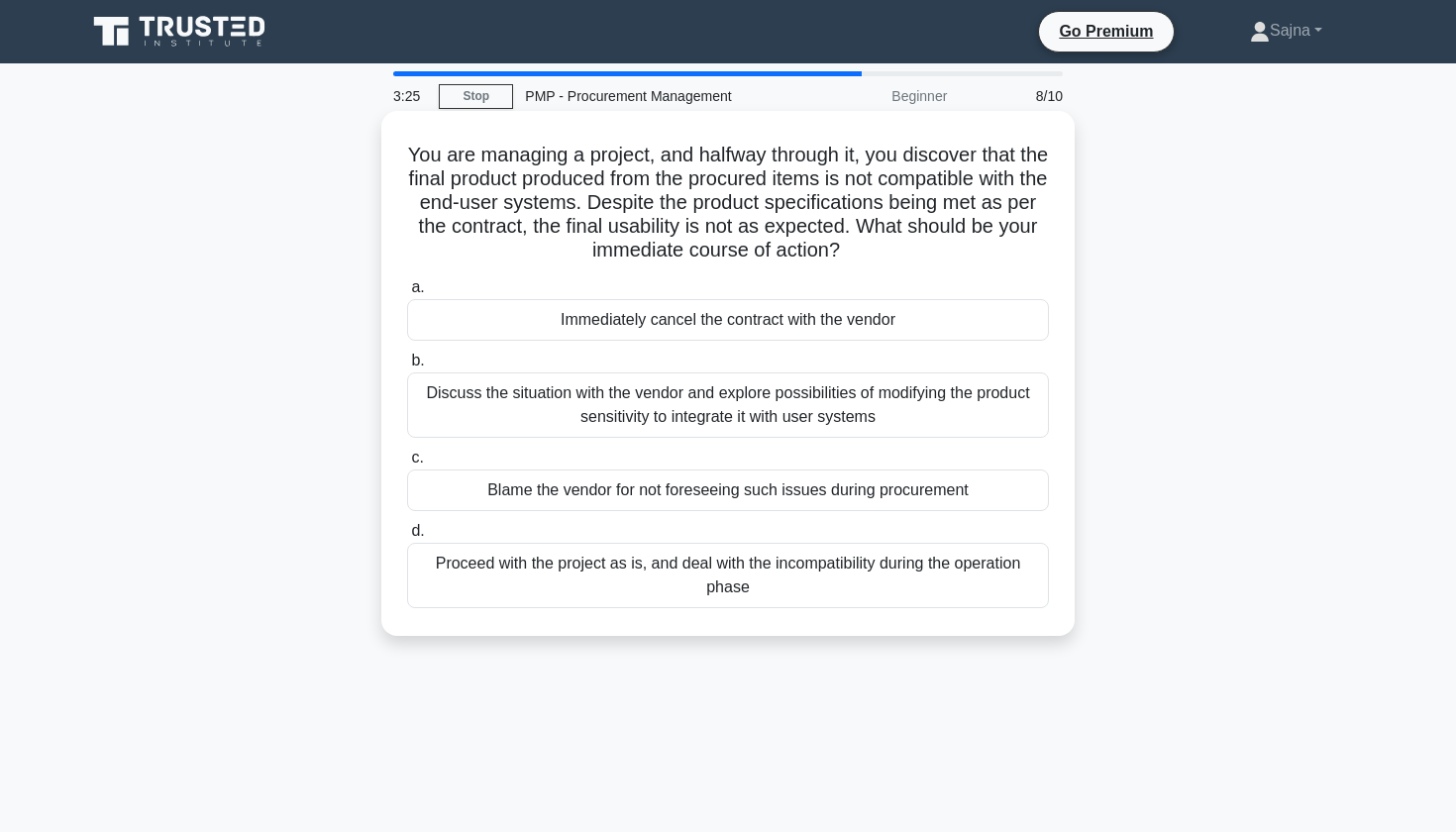 click on "Discuss the situation with the vendor and explore possibilities of modifying the product sensitivity to integrate it with user systems" at bounding box center [728, 405] 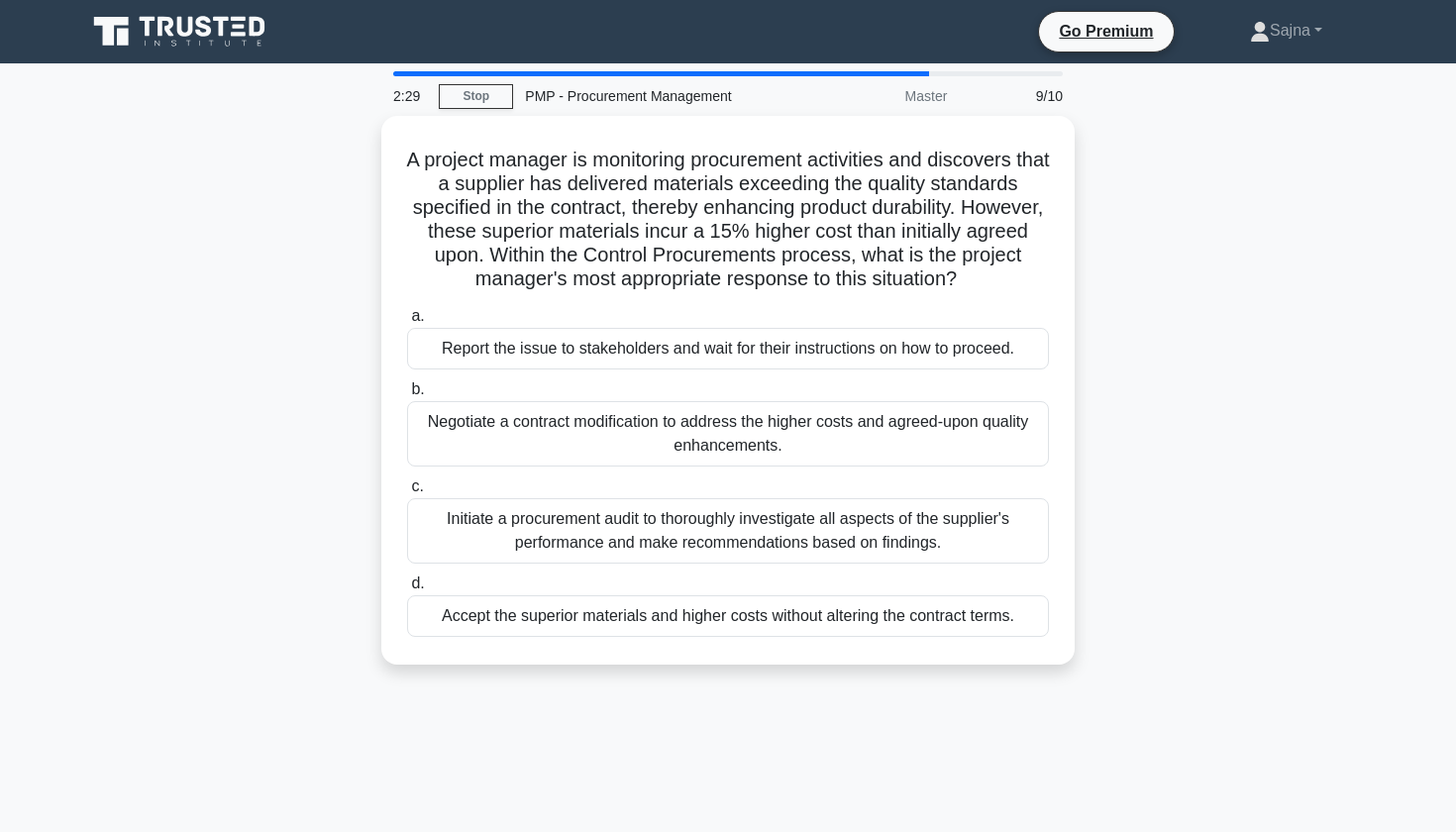 click on "Negotiate a contract modification to address the higher costs and agreed-upon quality enhancements." at bounding box center [728, 434] 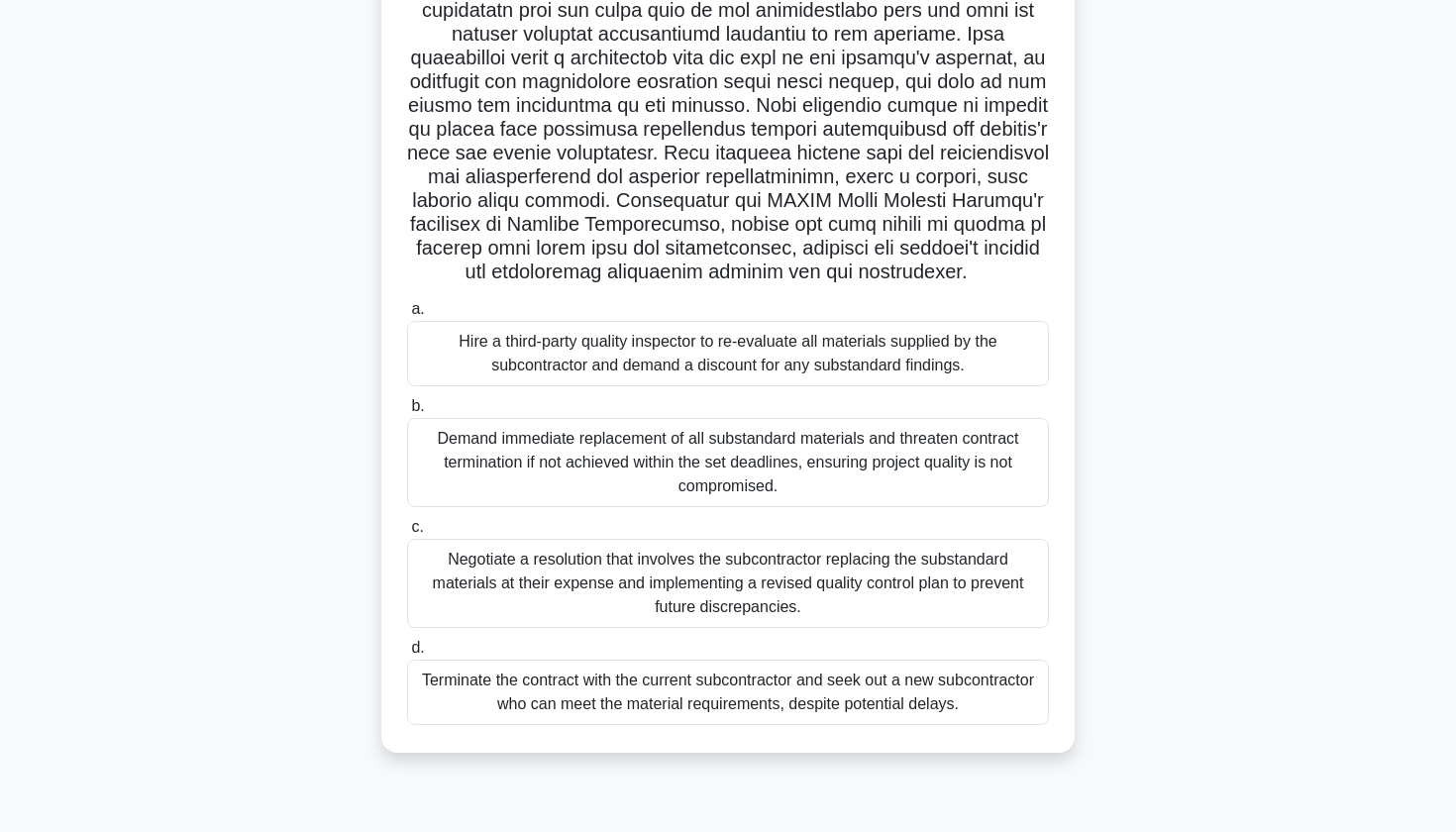 scroll, scrollTop: 237, scrollLeft: 0, axis: vertical 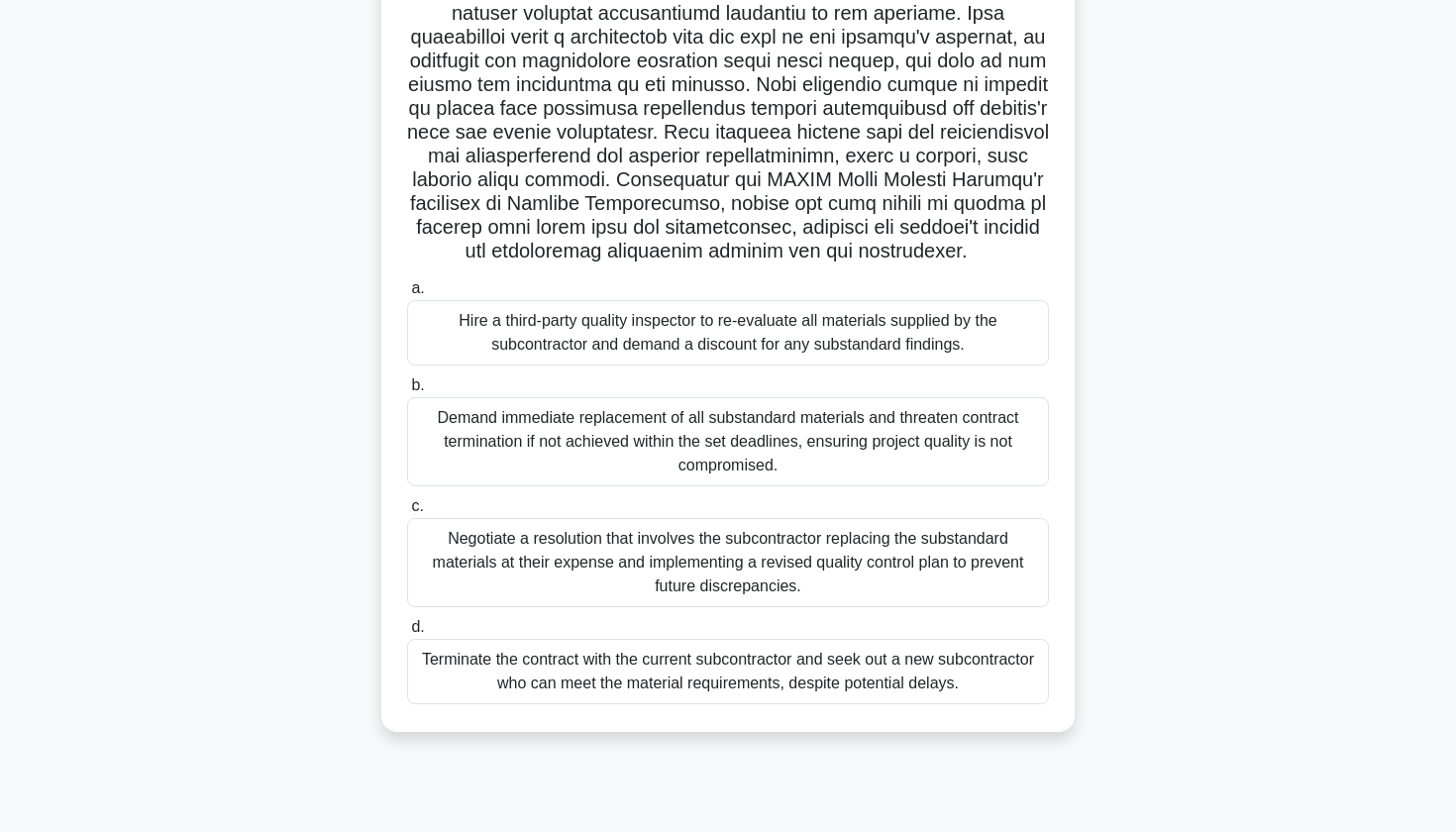 click on "Negotiate a resolution that involves the subcontractor replacing the substandard materials at their expense and implementing a revised quality control plan to prevent future discrepancies." at bounding box center [728, 563] 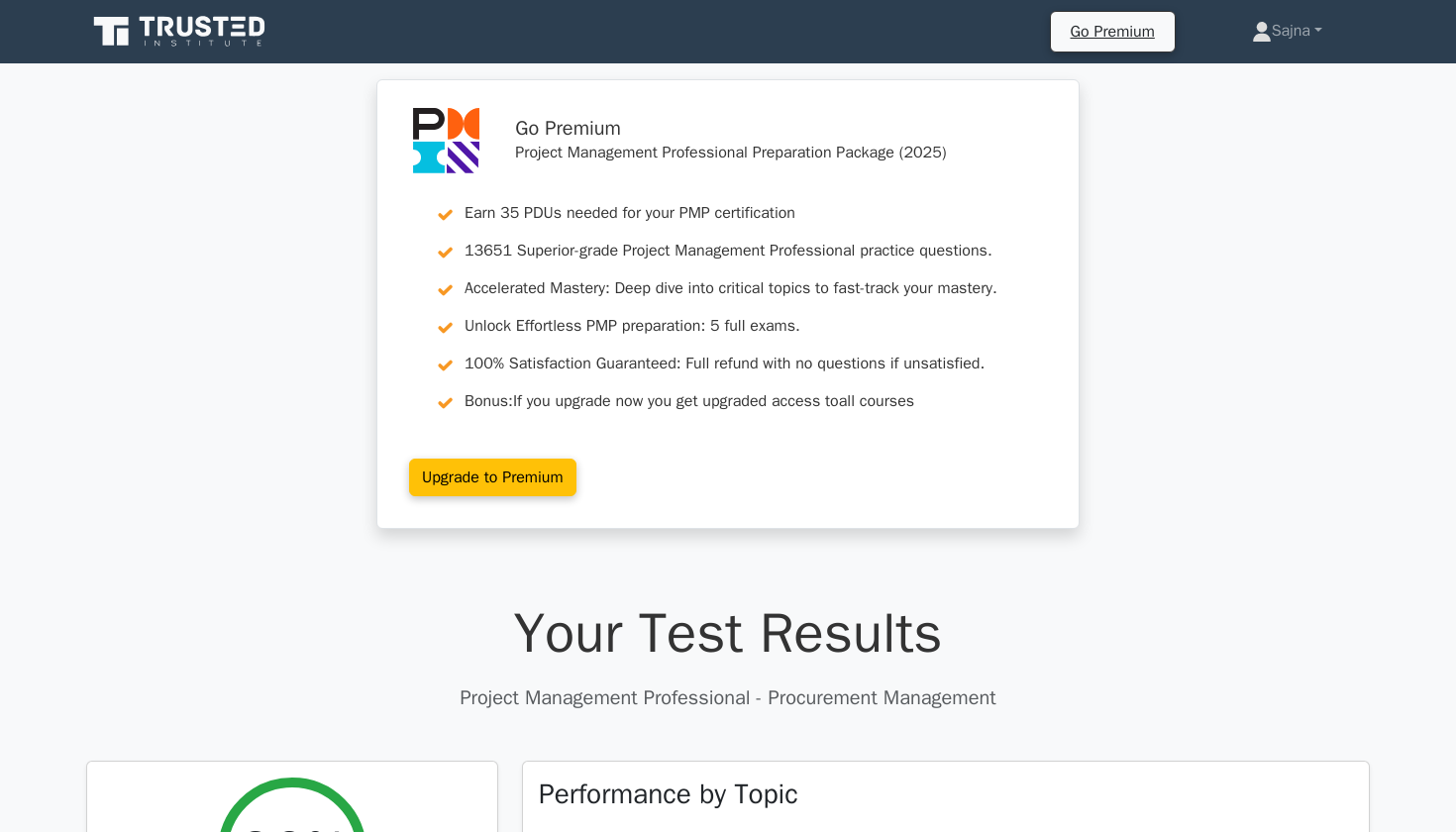scroll, scrollTop: 0, scrollLeft: 0, axis: both 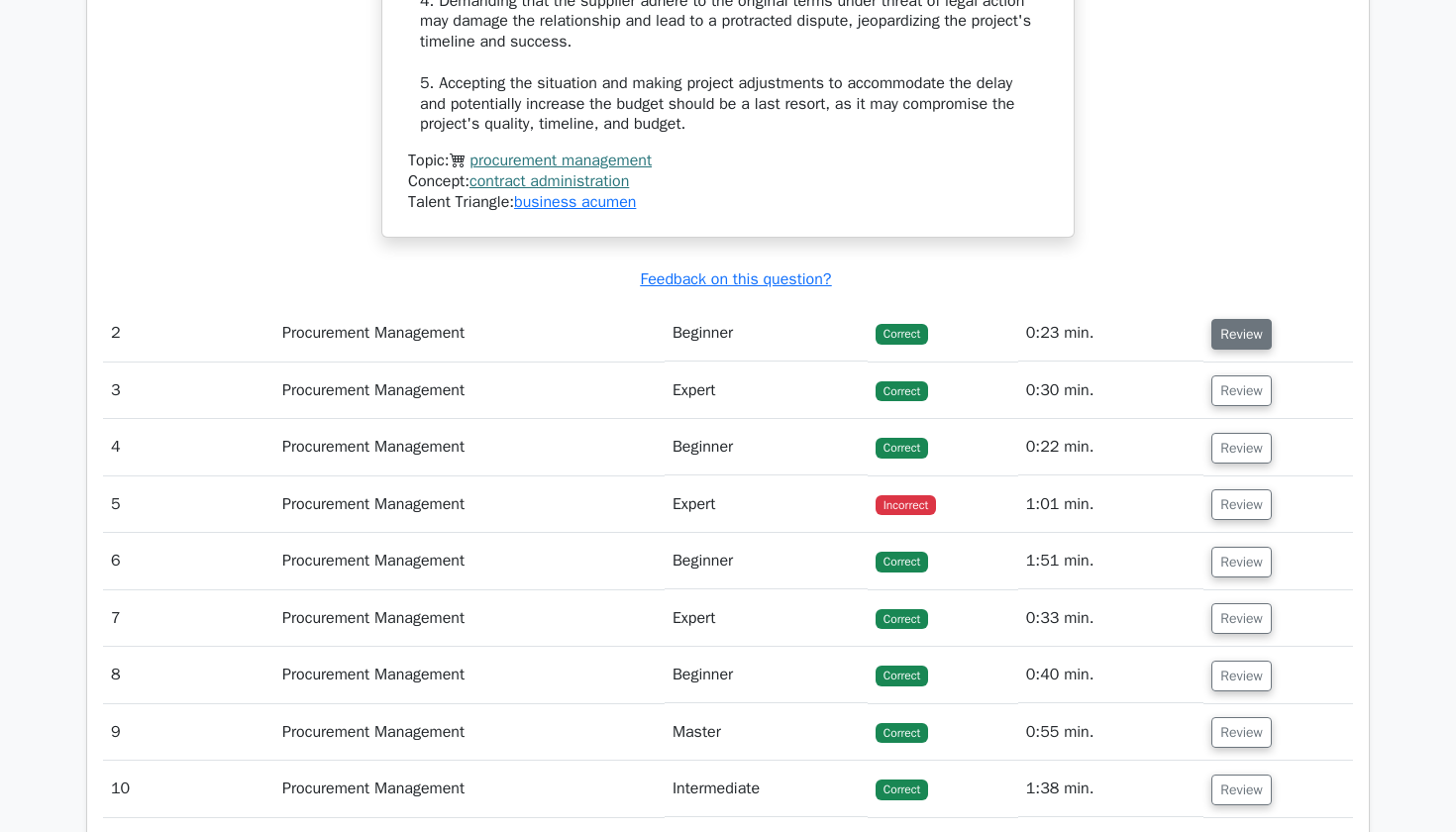 click on "Review" at bounding box center (1241, 334) 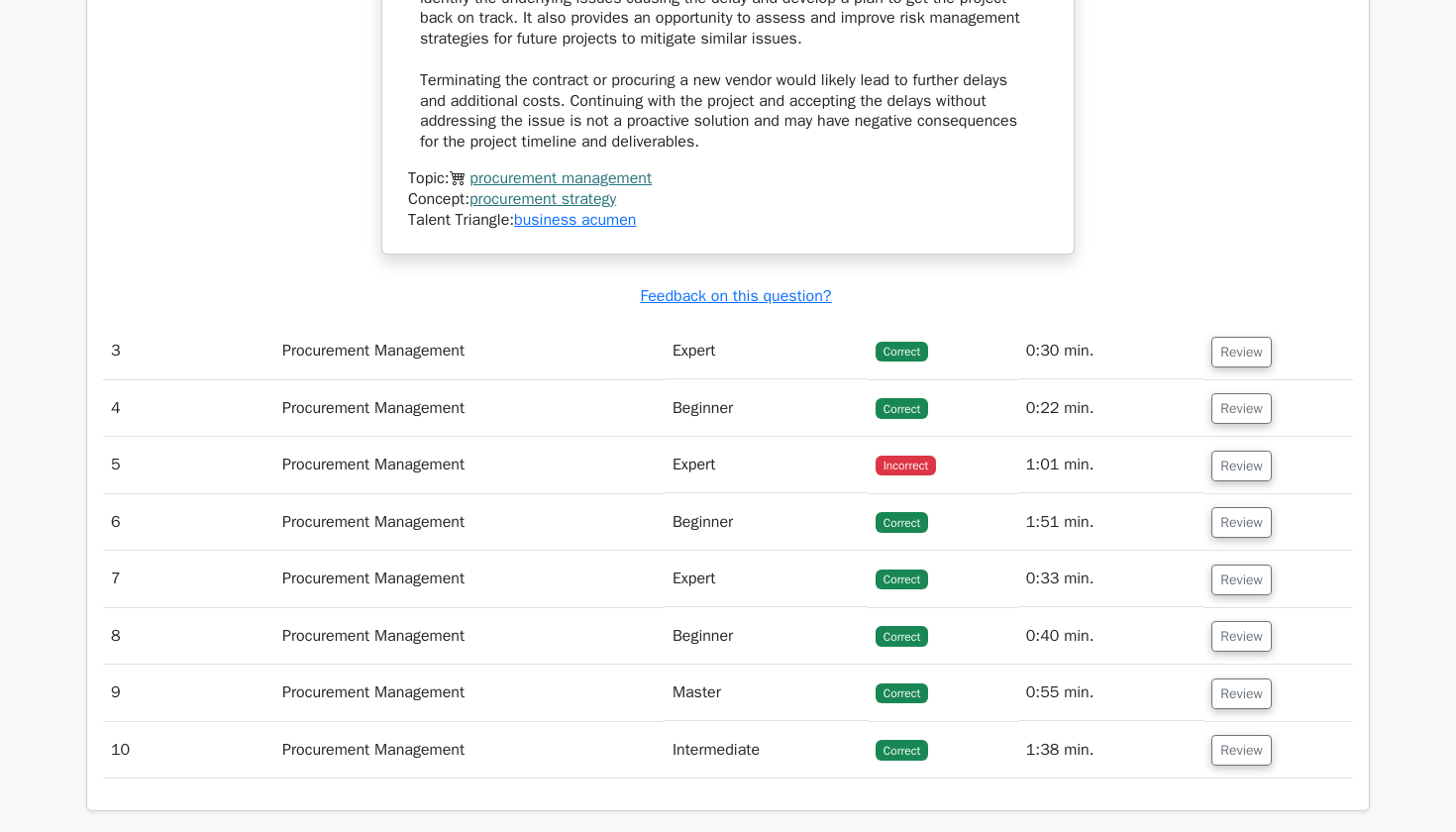 scroll, scrollTop: 3519, scrollLeft: 0, axis: vertical 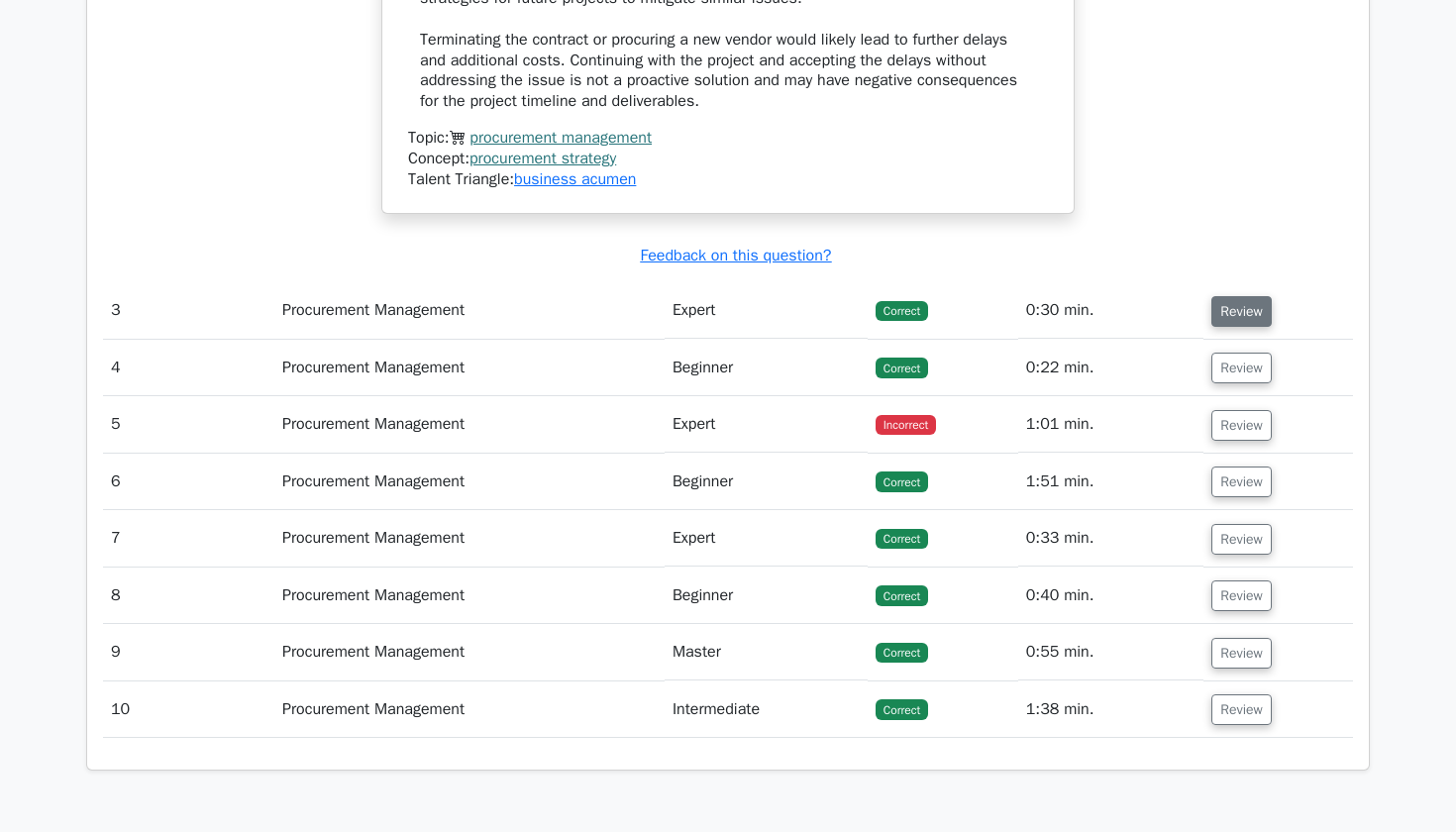 click on "Review" at bounding box center [1241, 311] 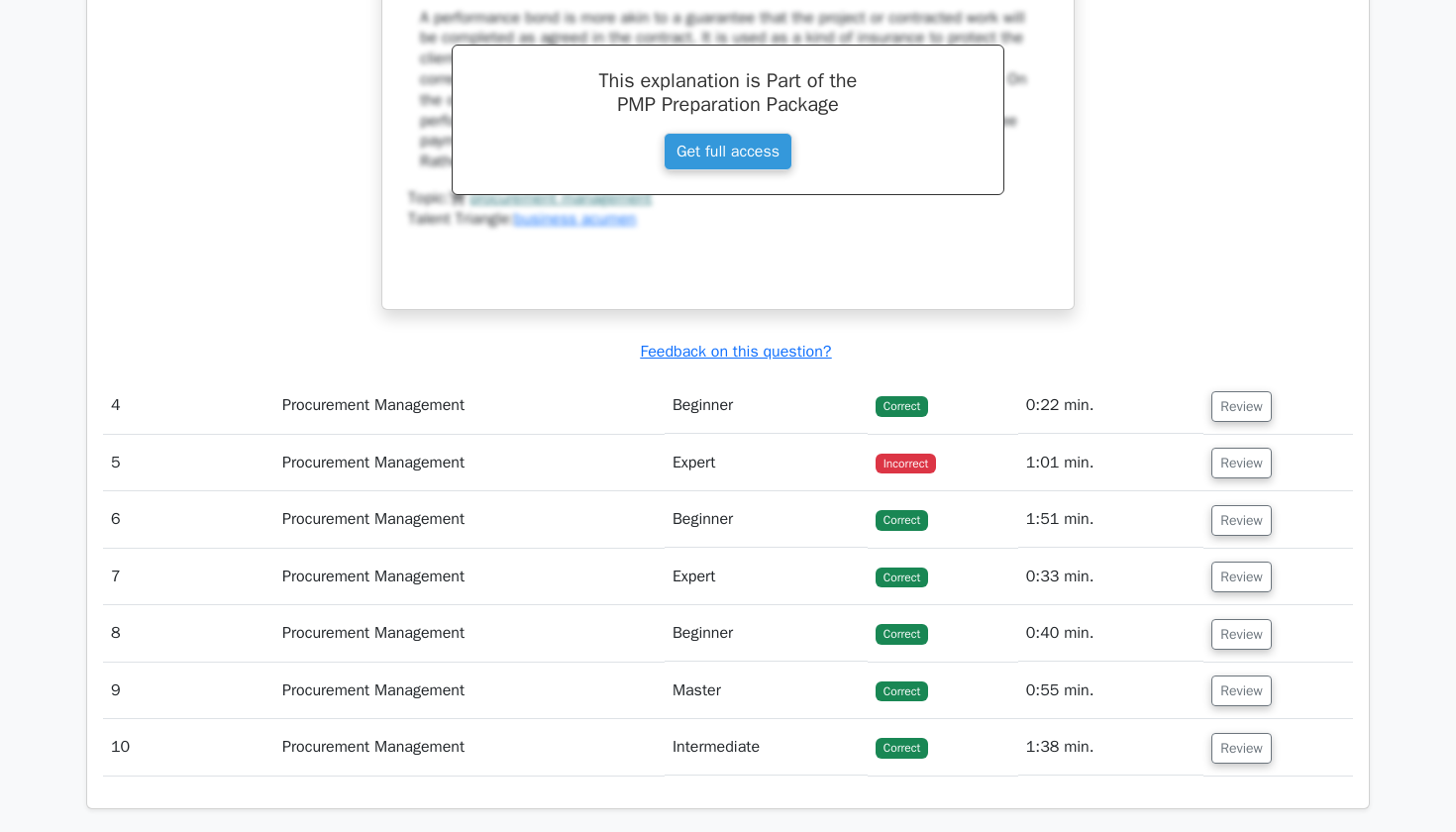 scroll, scrollTop: 4278, scrollLeft: 0, axis: vertical 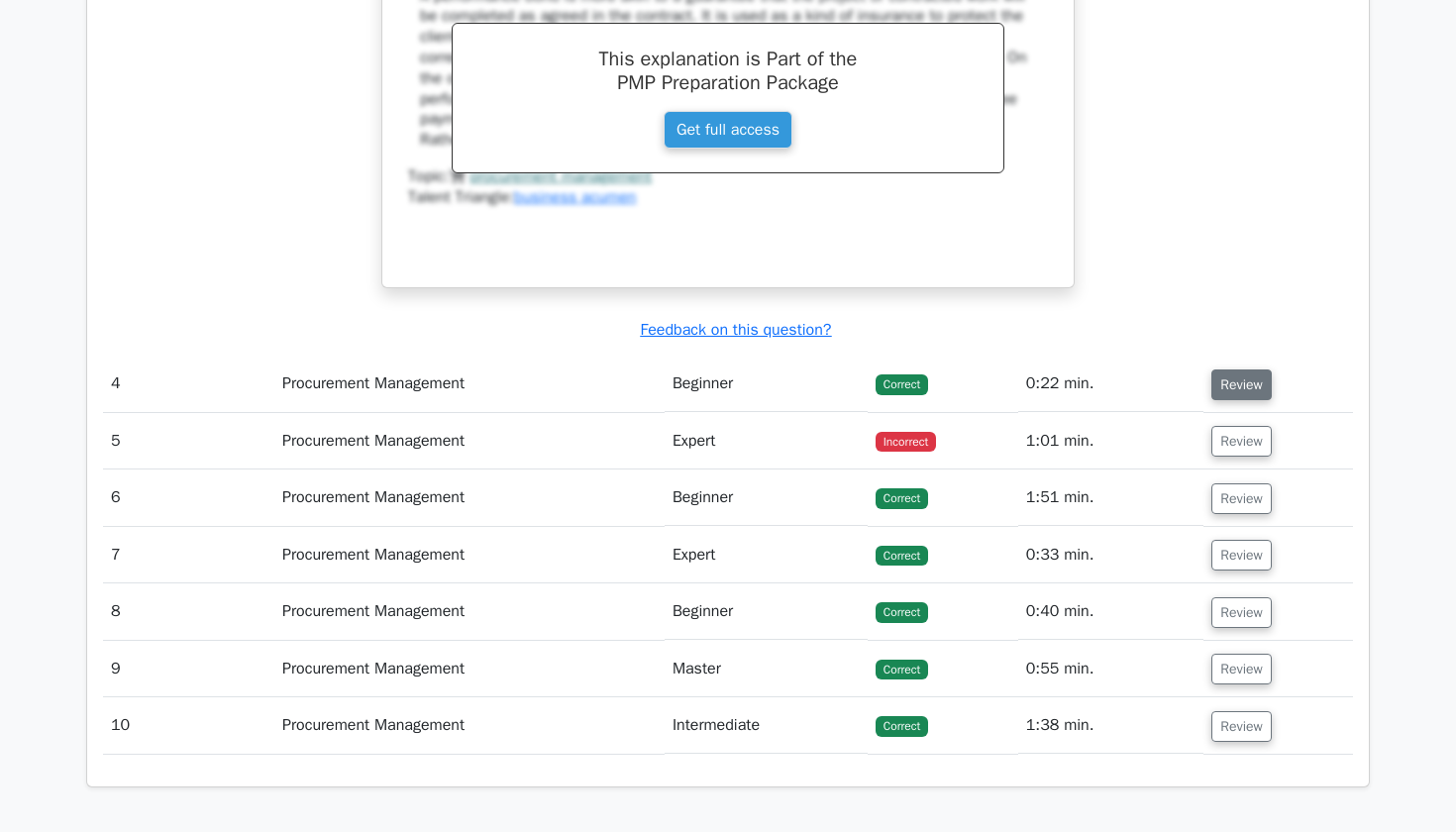 click on "Review" at bounding box center [1241, 384] 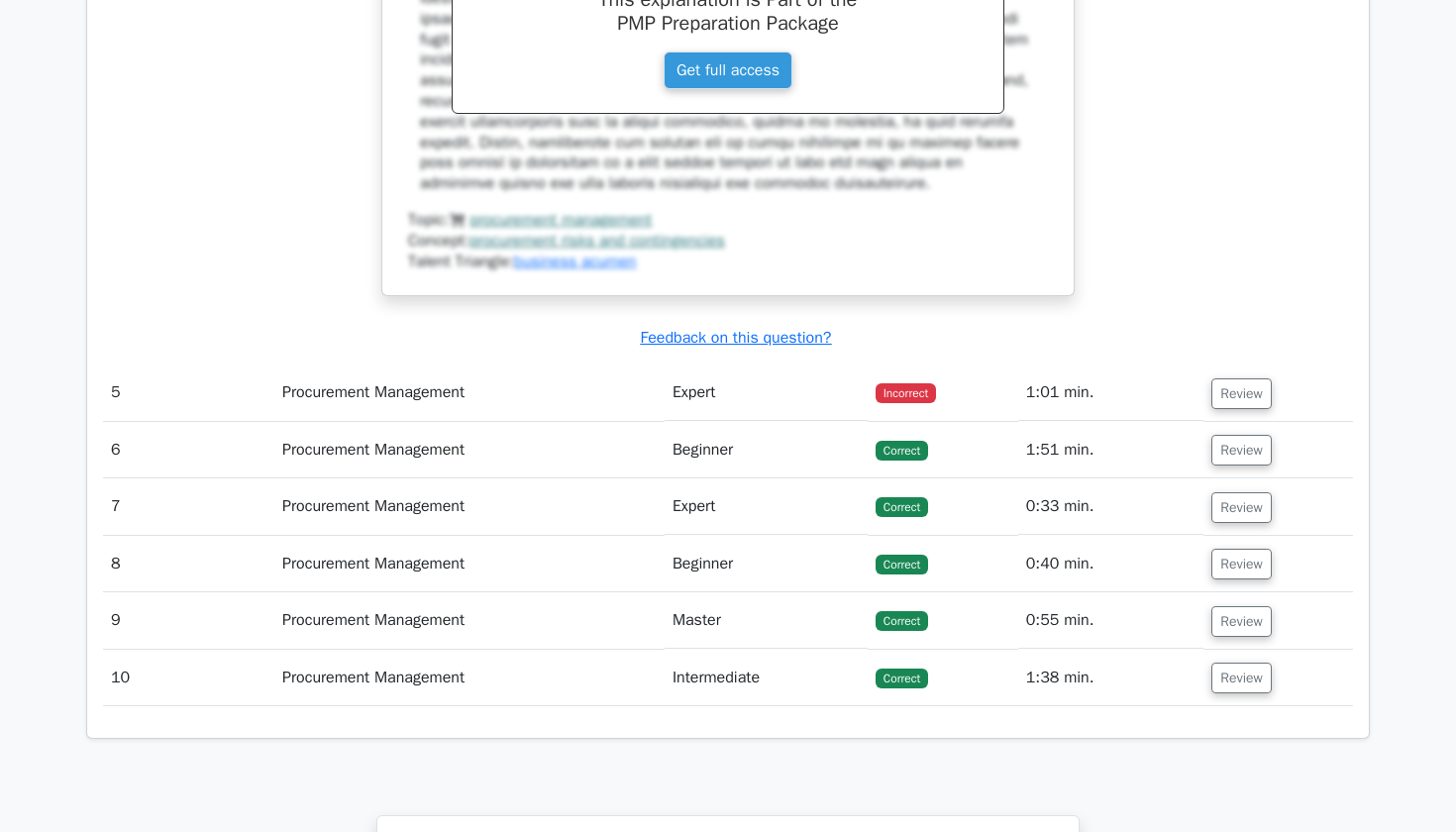 scroll, scrollTop: 5246, scrollLeft: 0, axis: vertical 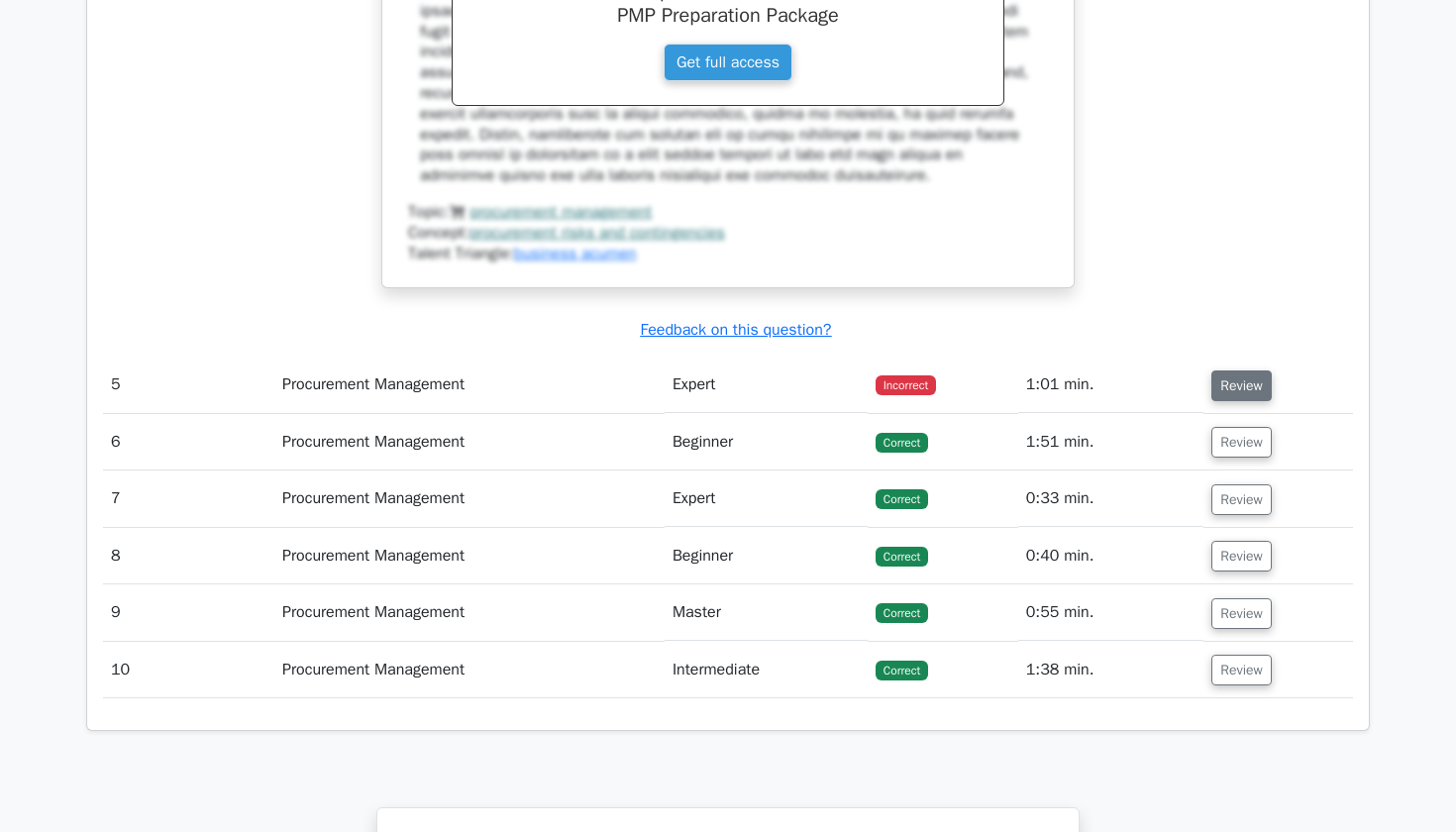 click on "Review" at bounding box center (1241, 385) 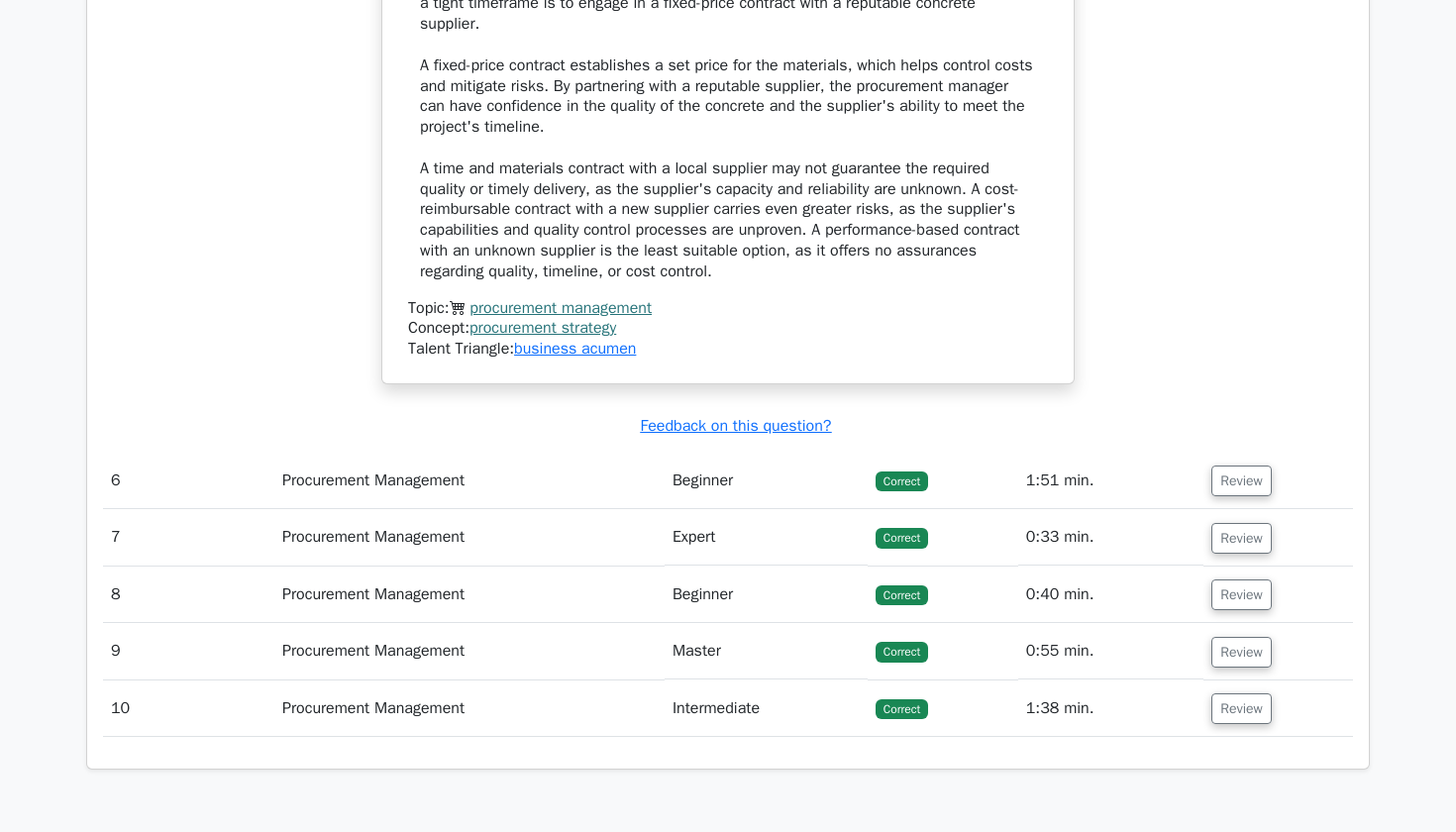 scroll, scrollTop: 6169, scrollLeft: 0, axis: vertical 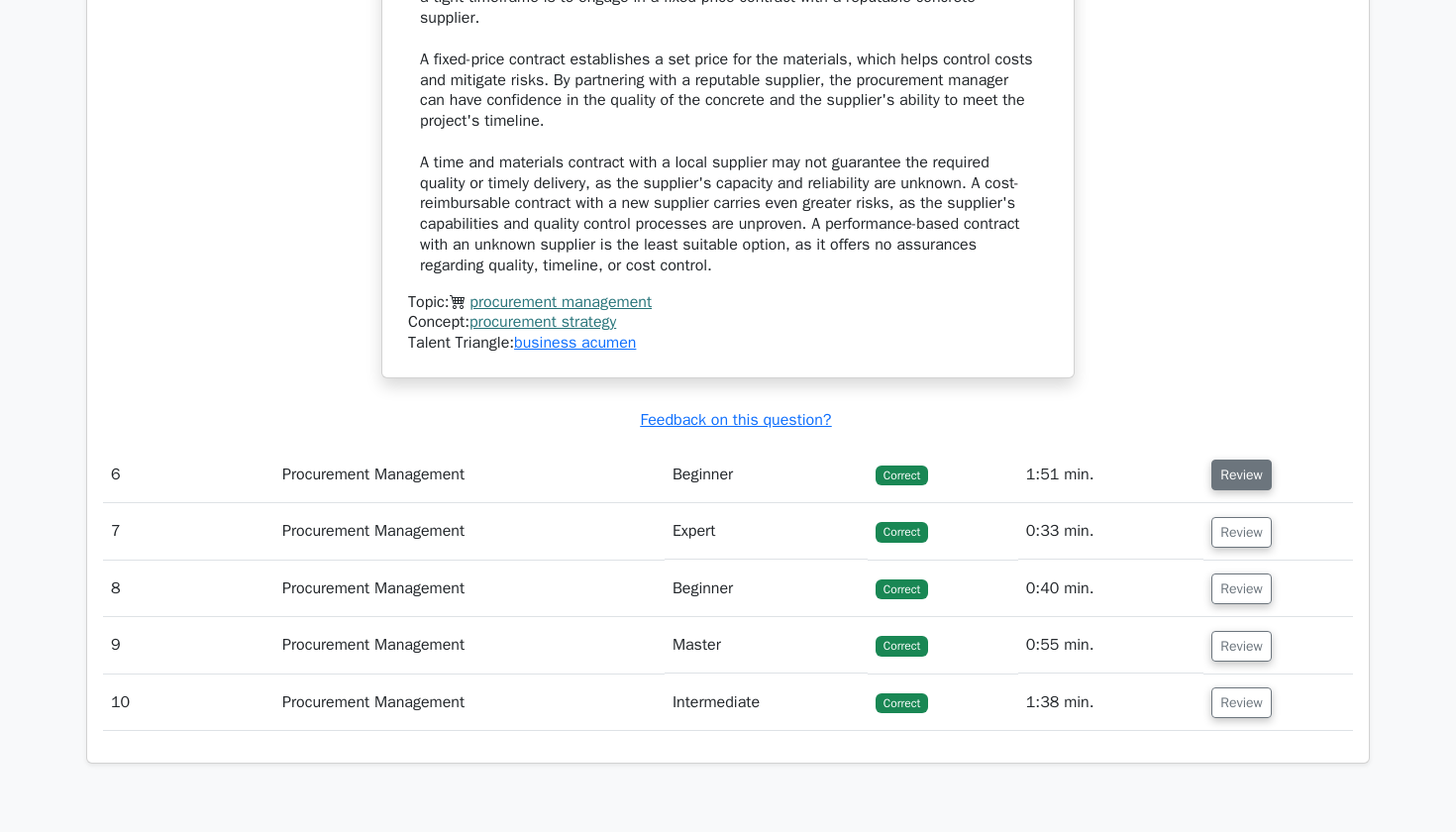 click on "Review" at bounding box center [1241, 474] 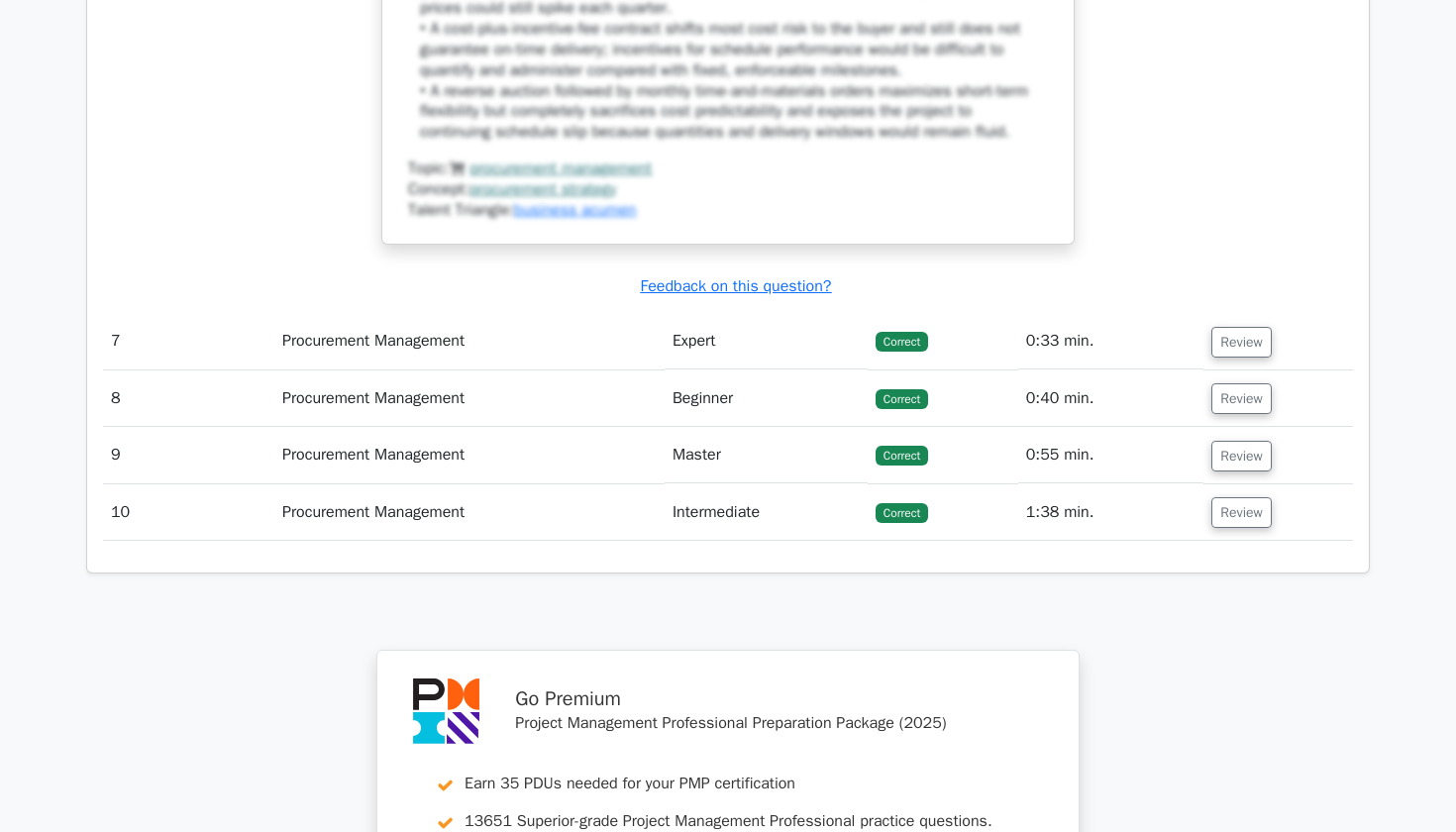 scroll, scrollTop: 7605, scrollLeft: 0, axis: vertical 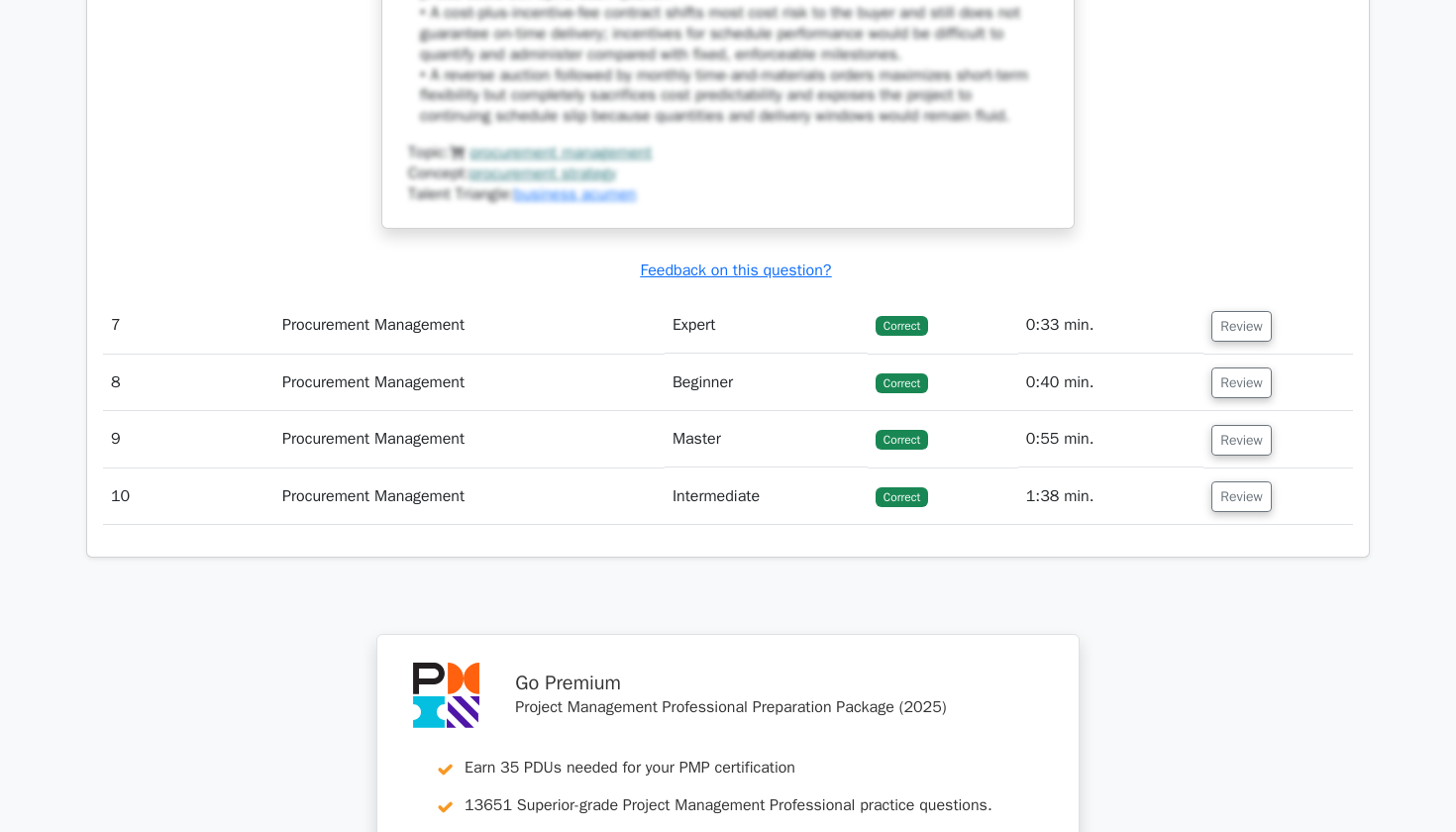 click on "Review" at bounding box center (1278, 325) 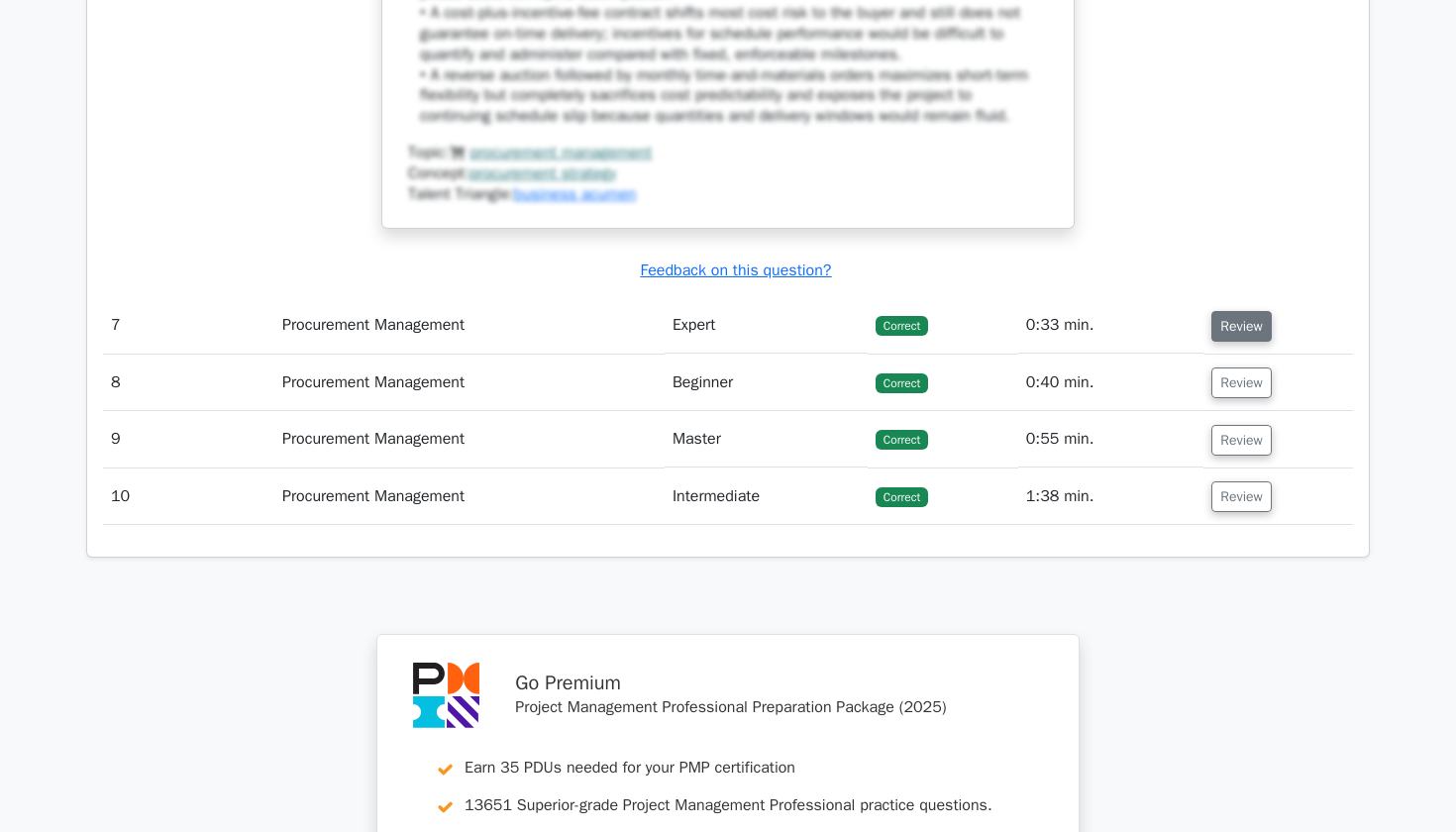 click on "Review" at bounding box center (1241, 326) 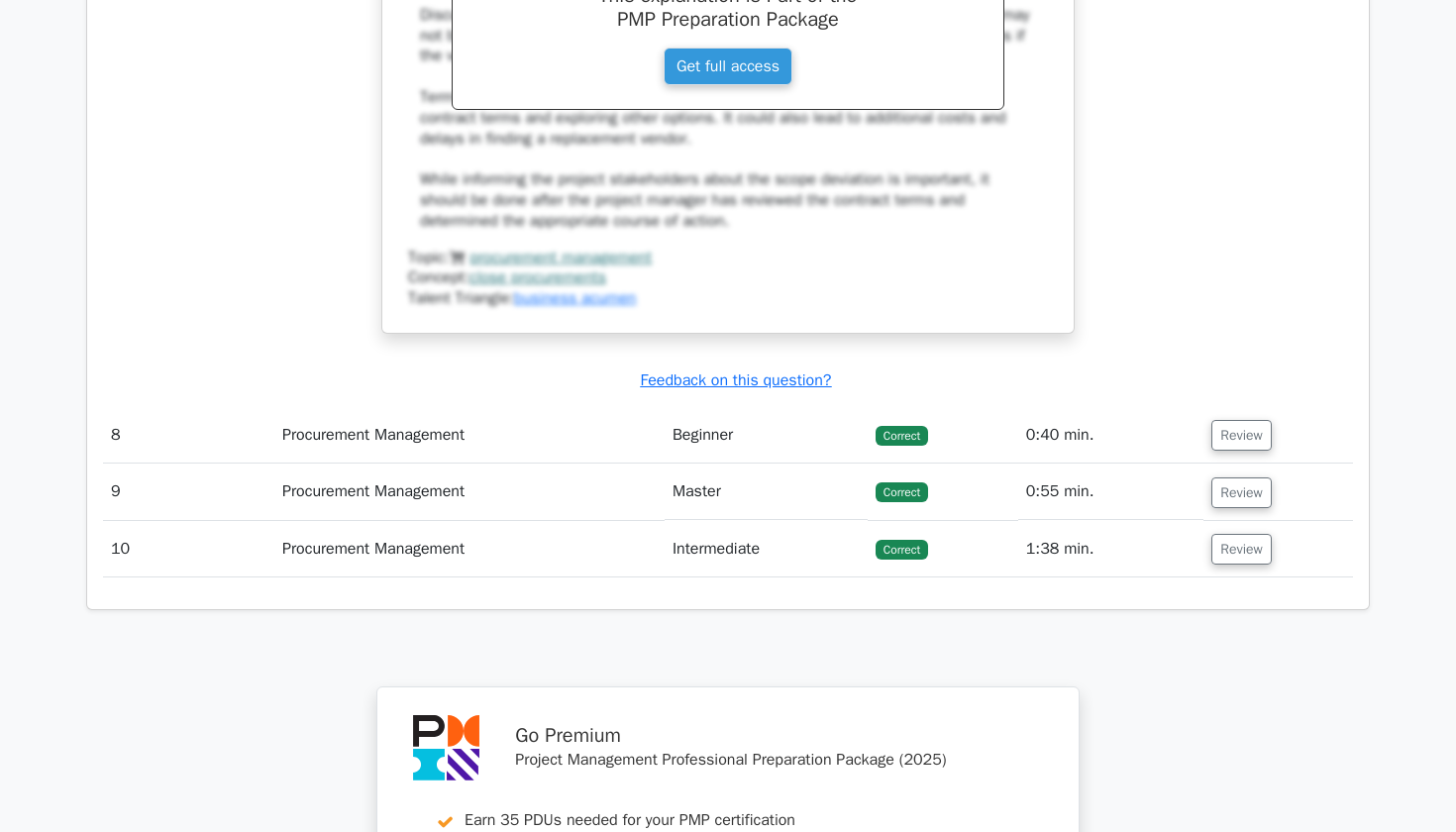 scroll, scrollTop: 8495, scrollLeft: 0, axis: vertical 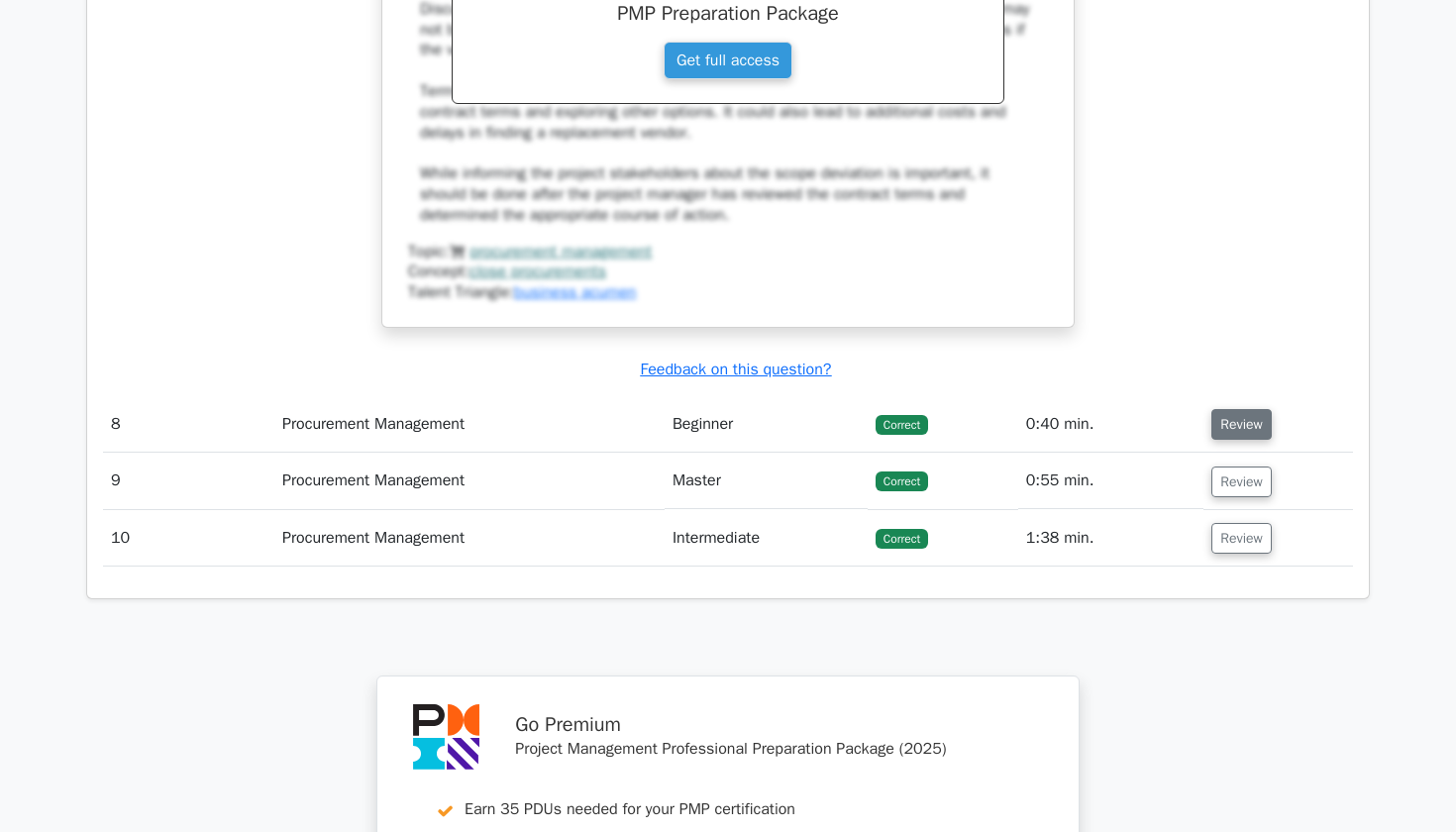 click on "Review" at bounding box center [1241, 424] 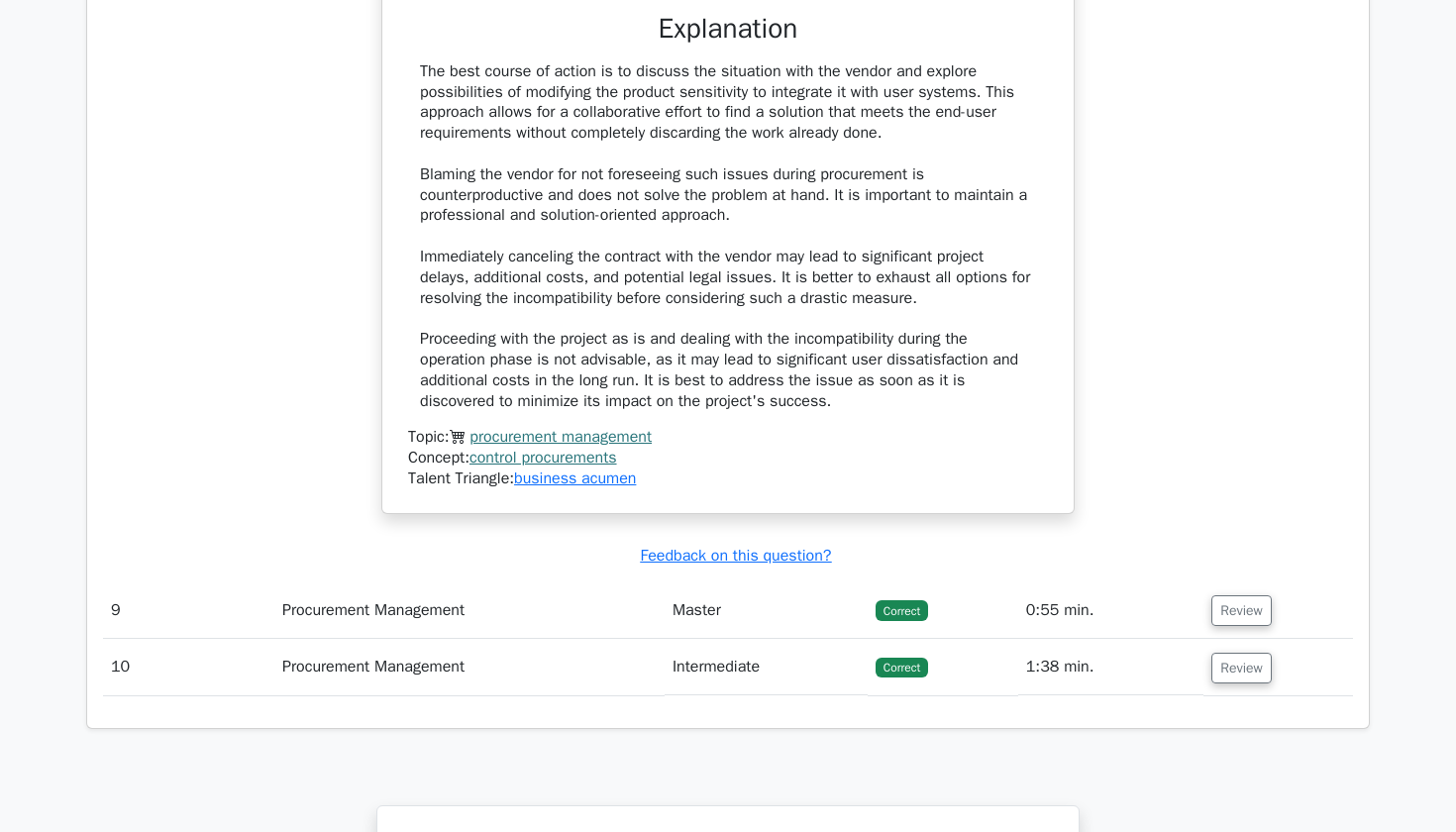 scroll, scrollTop: 9442, scrollLeft: 0, axis: vertical 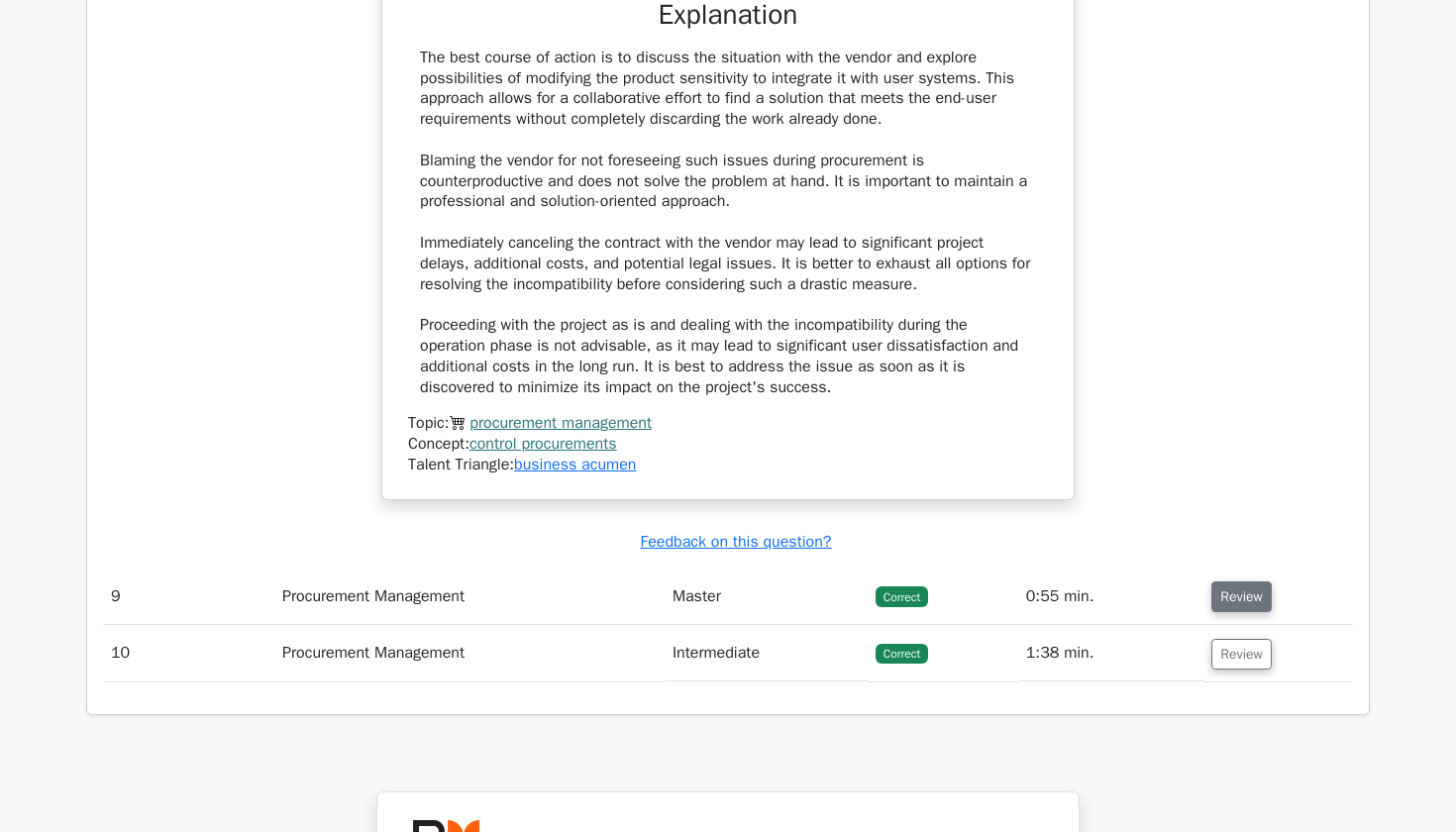 click on "Review" at bounding box center (1241, 596) 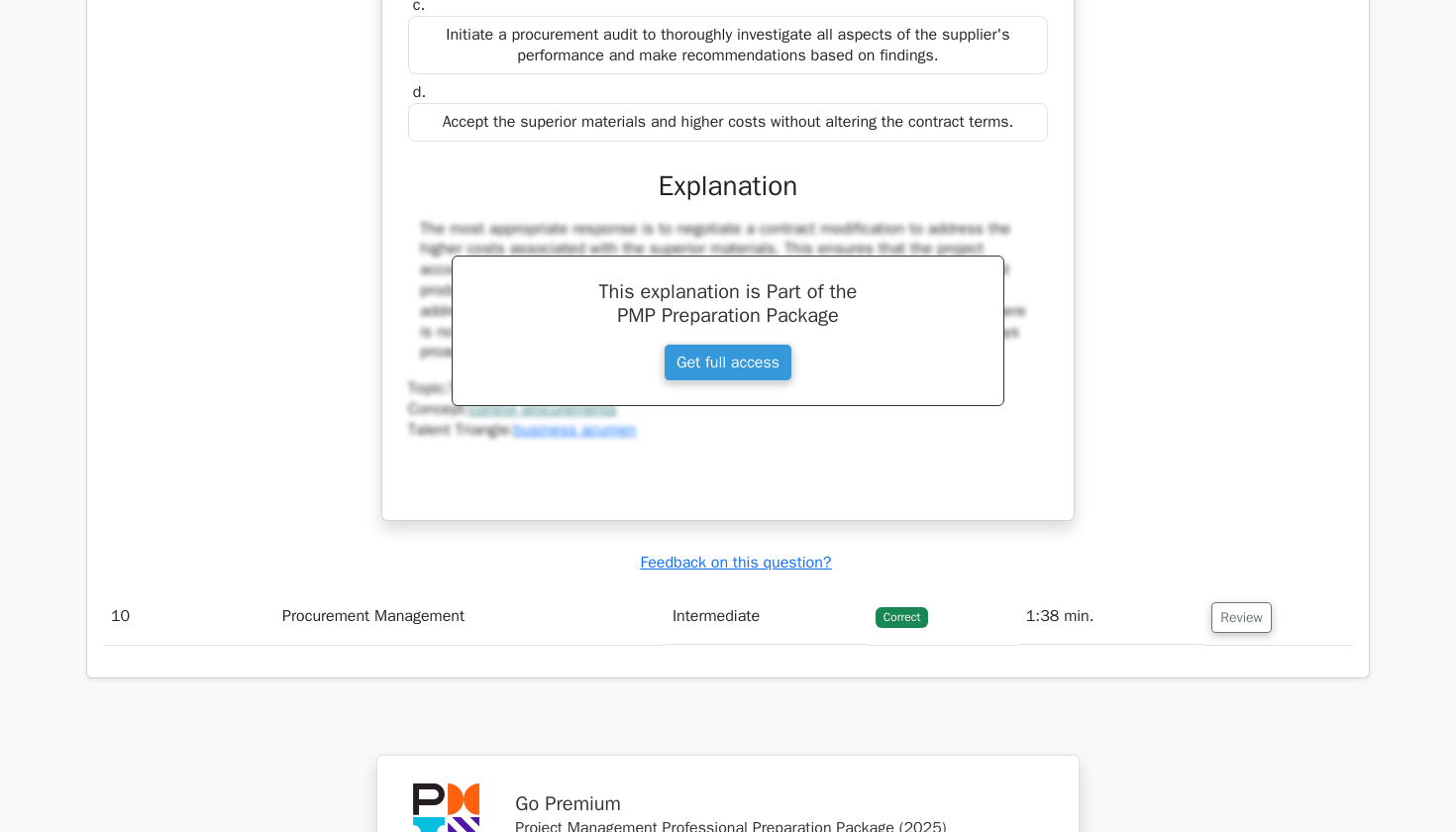 scroll, scrollTop: 10419, scrollLeft: 0, axis: vertical 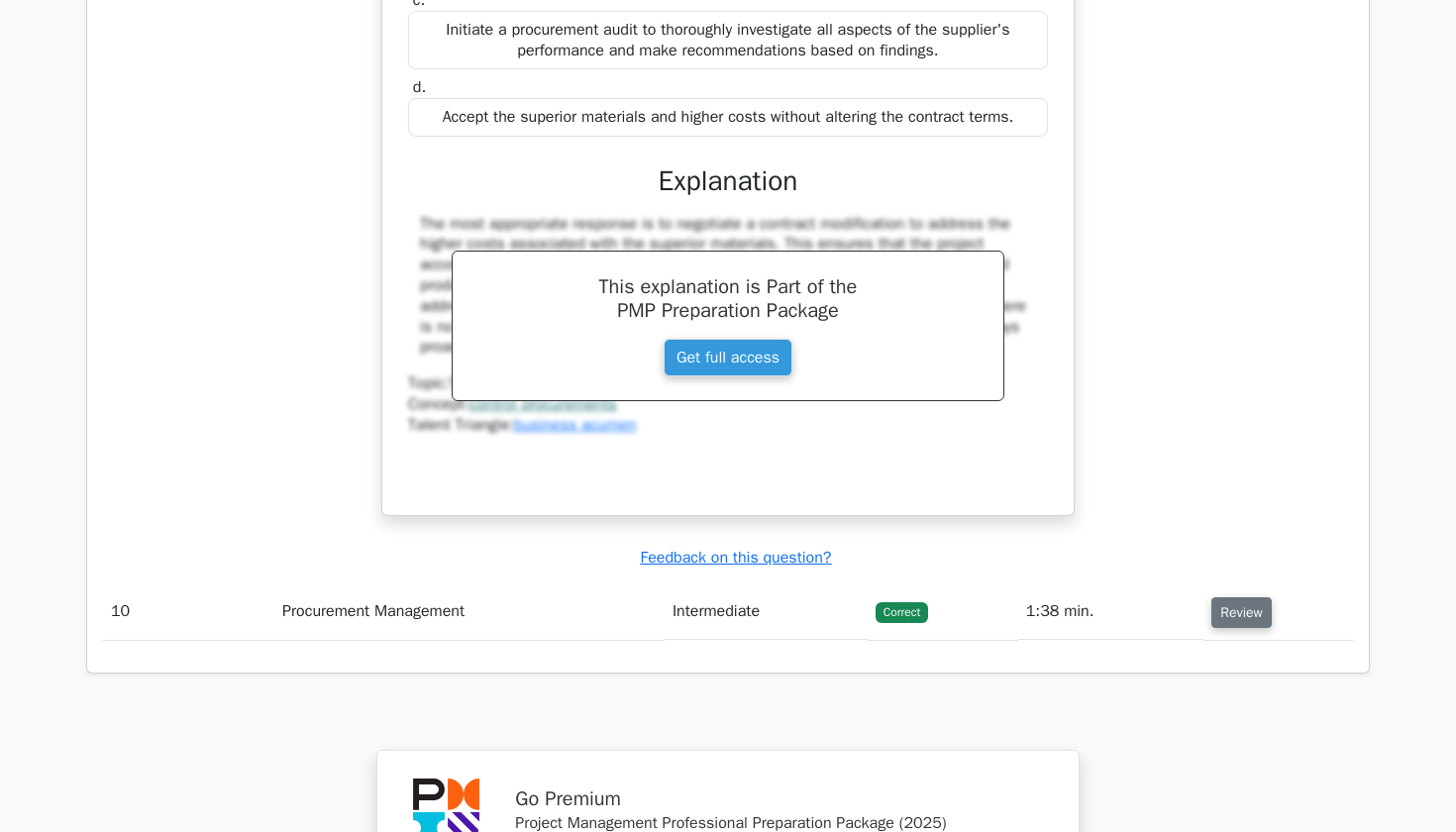 click on "Review" at bounding box center [1241, 612] 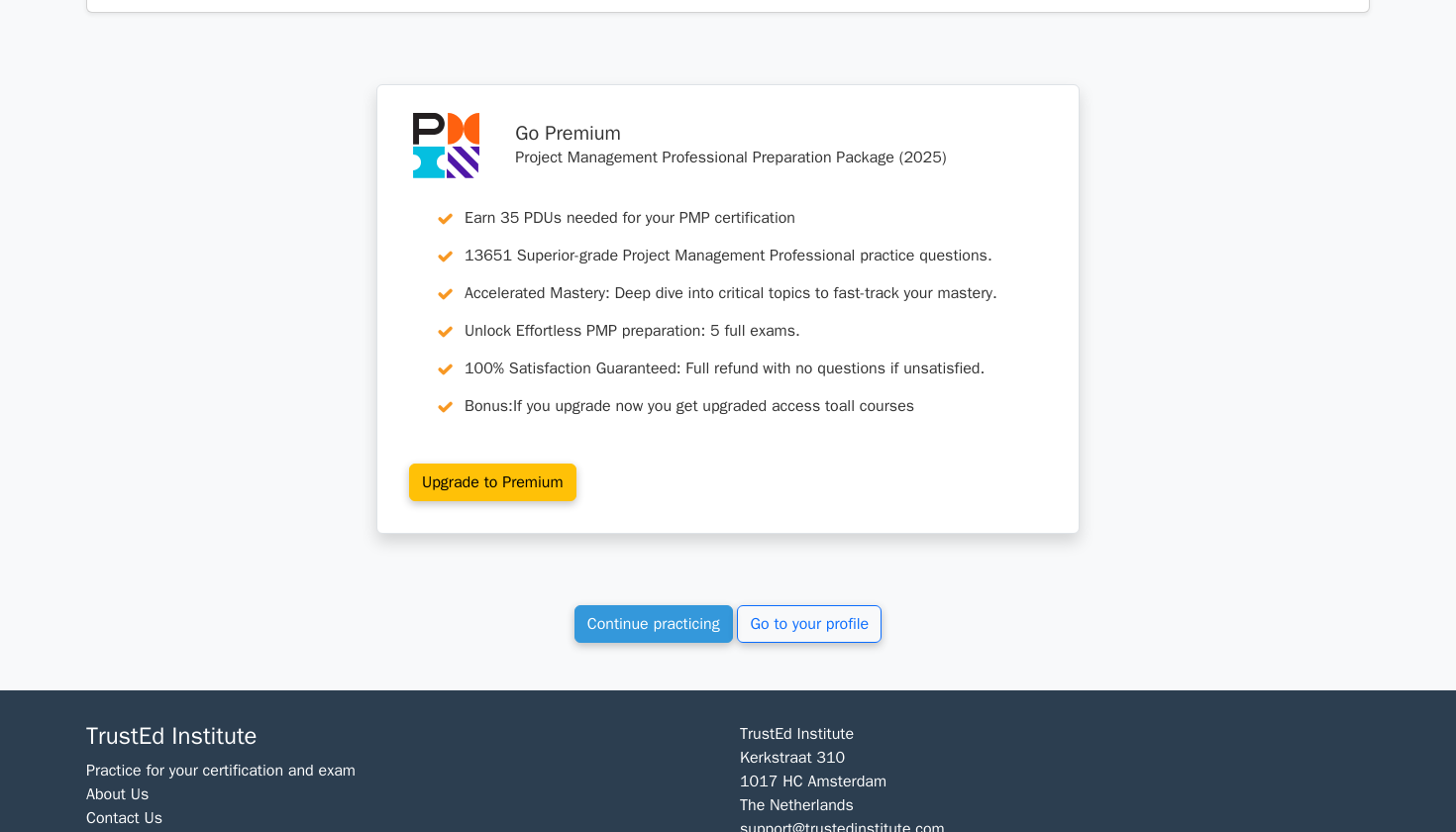 scroll, scrollTop: 12528, scrollLeft: 0, axis: vertical 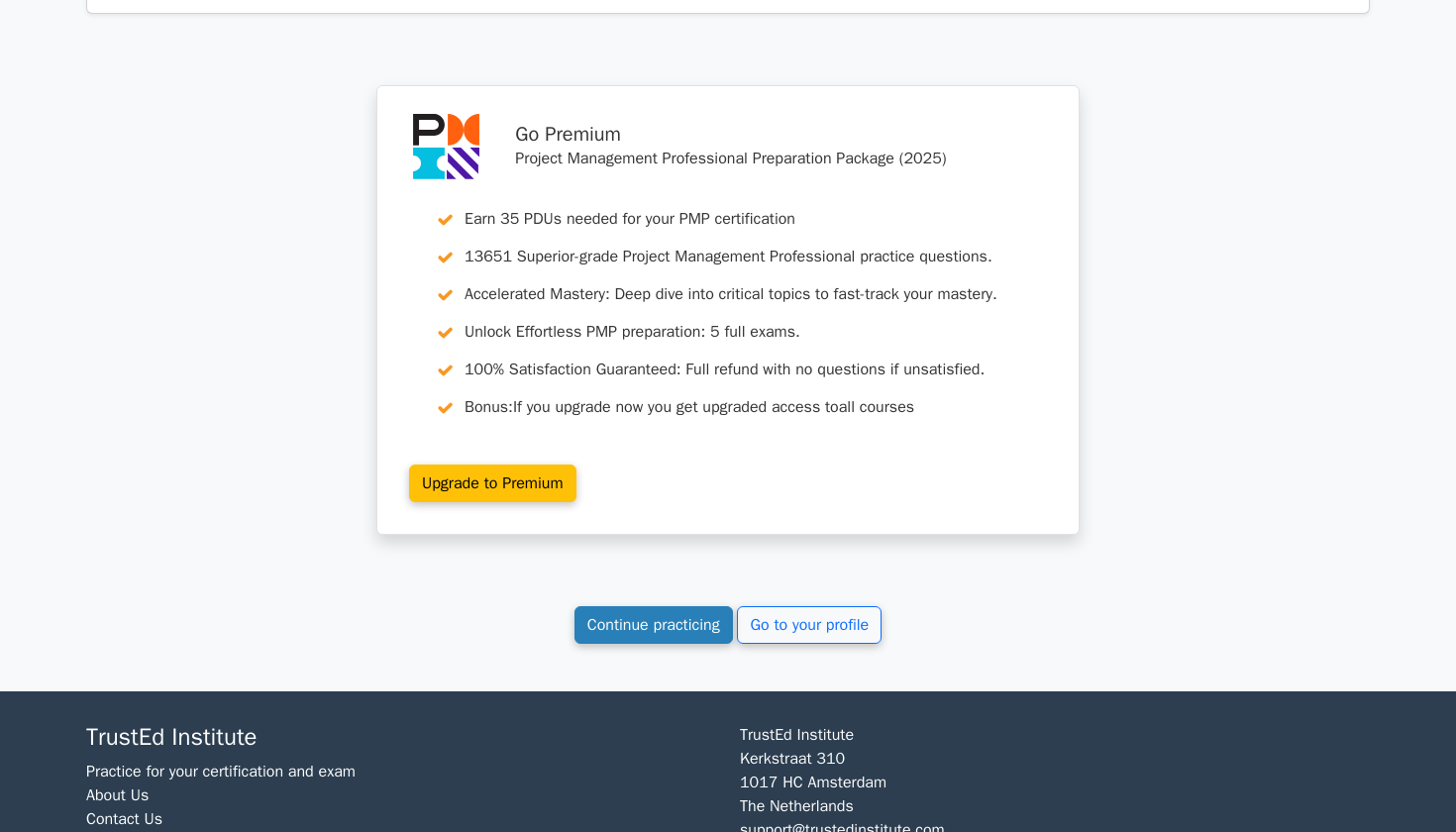 click on "Continue practicing" at bounding box center (654, 625) 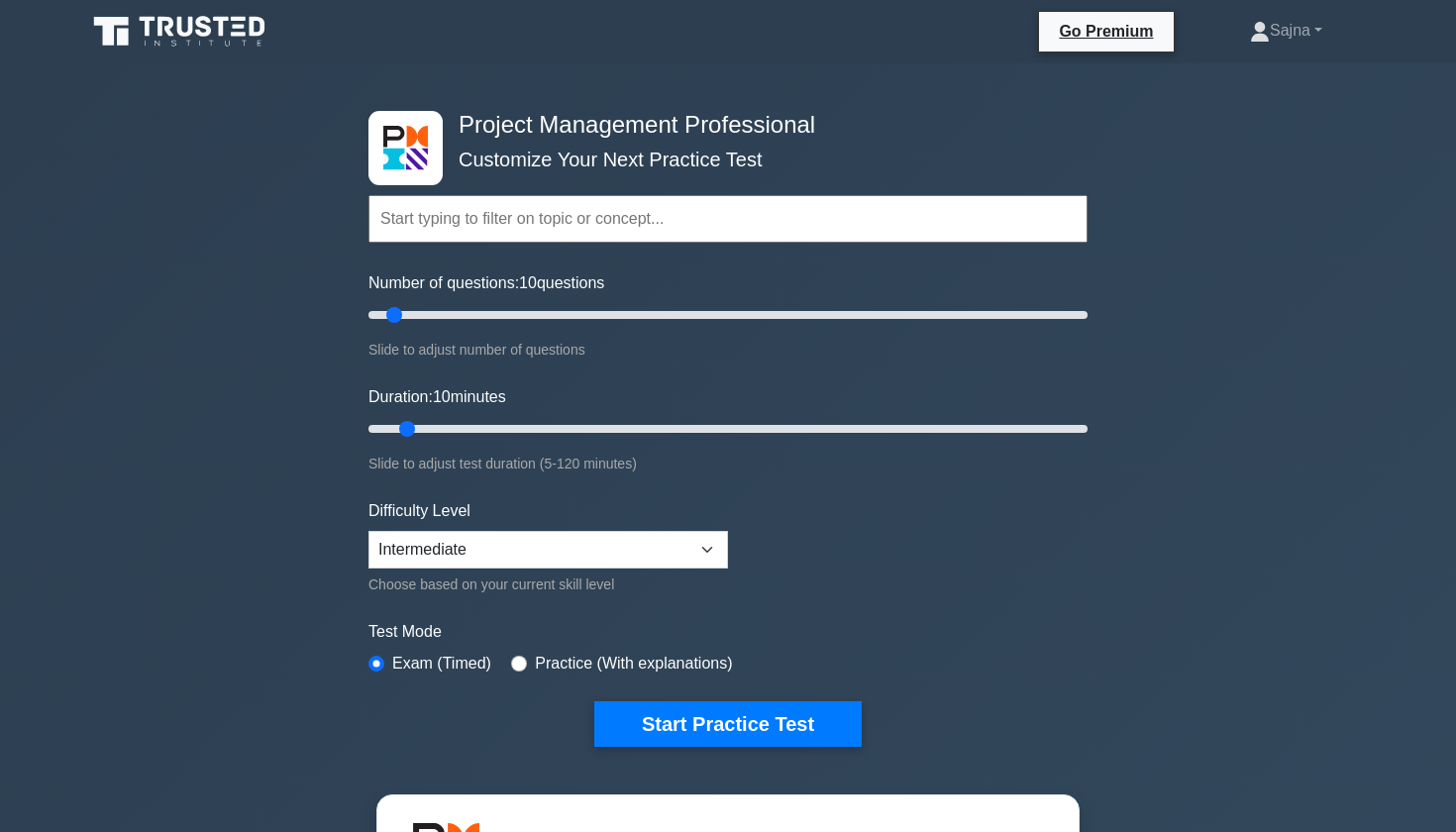 scroll, scrollTop: 0, scrollLeft: 0, axis: both 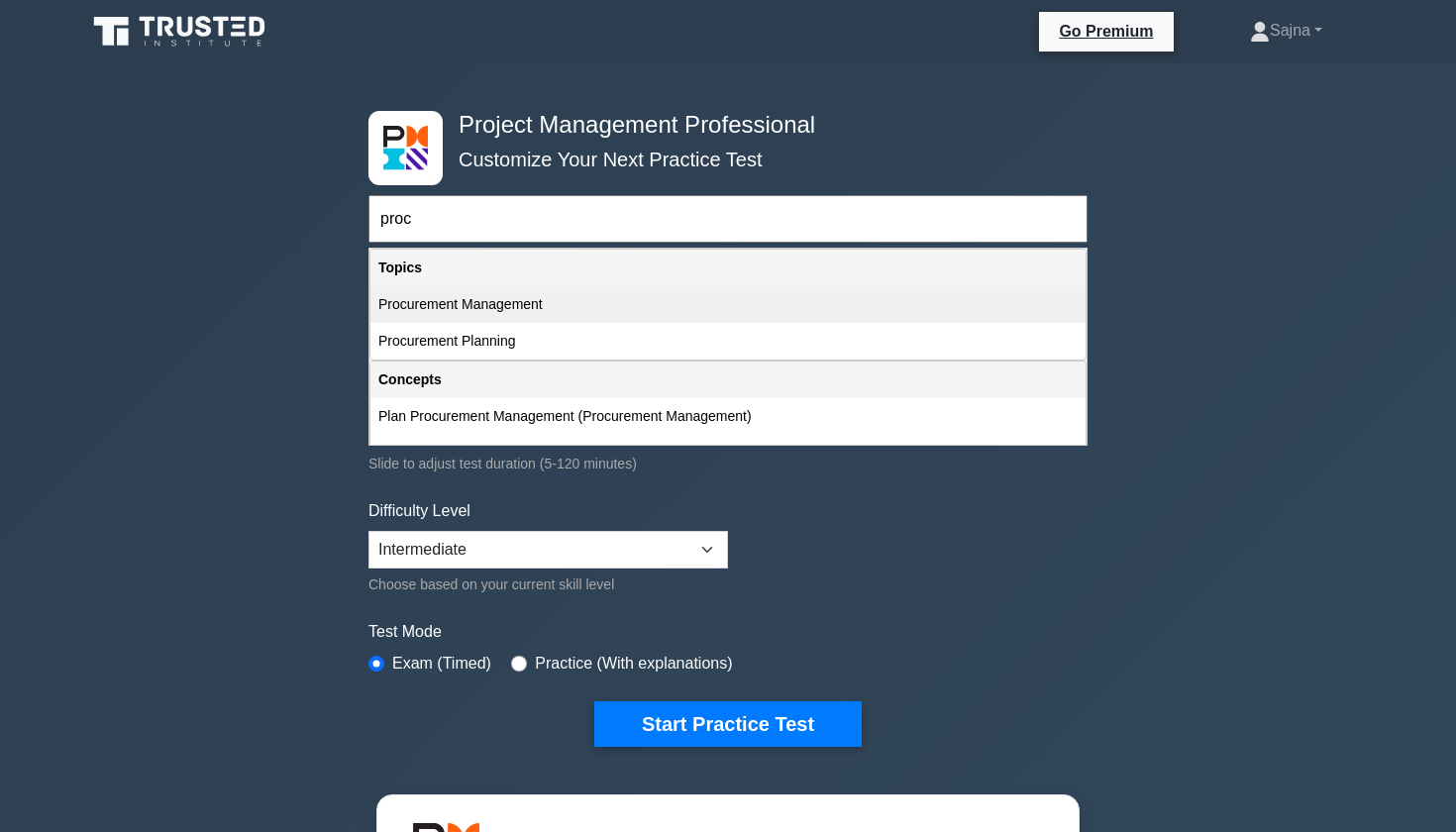 click on "Procurement Management" at bounding box center (728, 304) 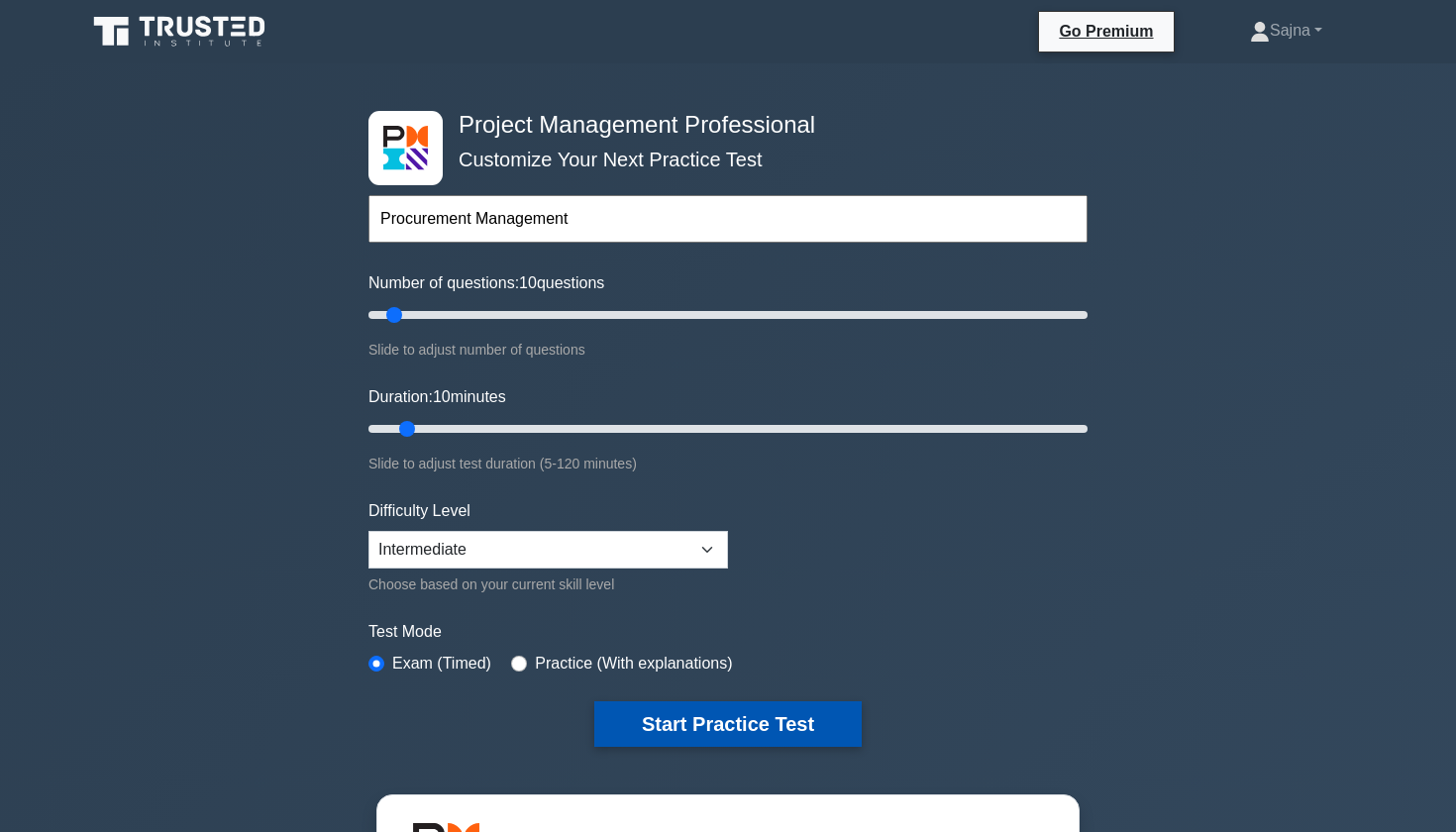 click on "Start Practice Test" at bounding box center (728, 724) 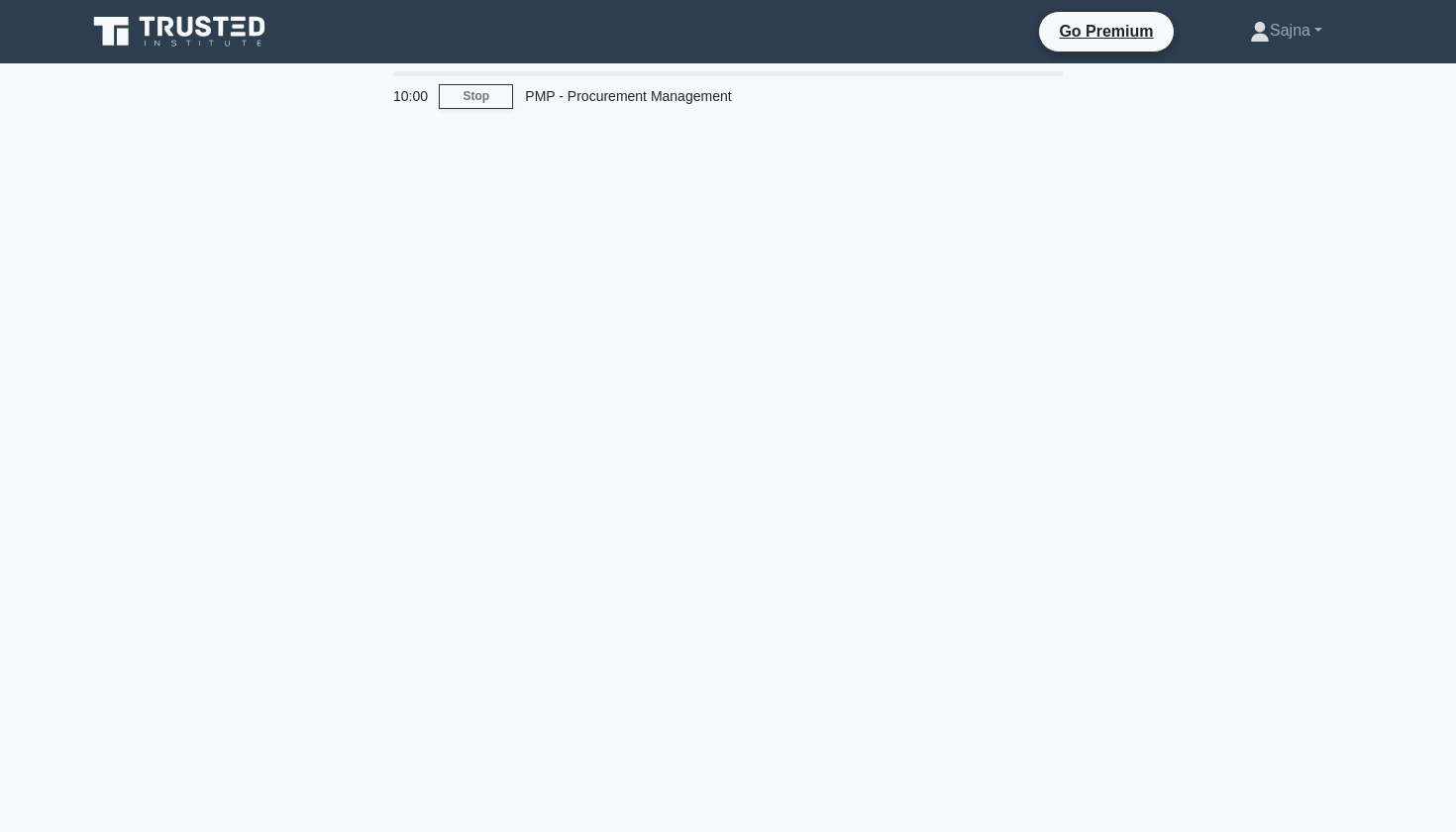 scroll, scrollTop: 0, scrollLeft: 0, axis: both 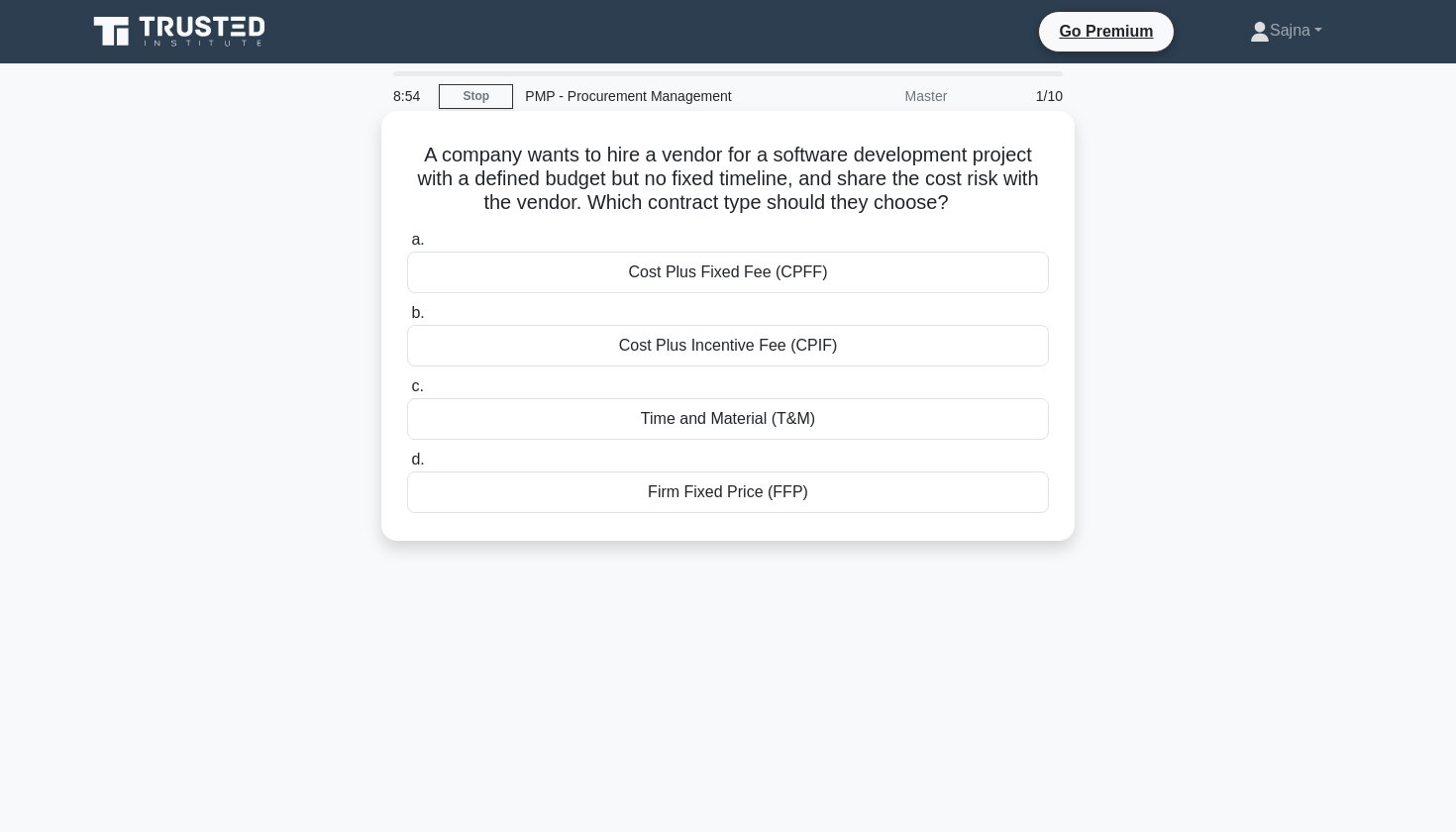 click on "Firm Fixed Price (FFP)" at bounding box center (728, 492) 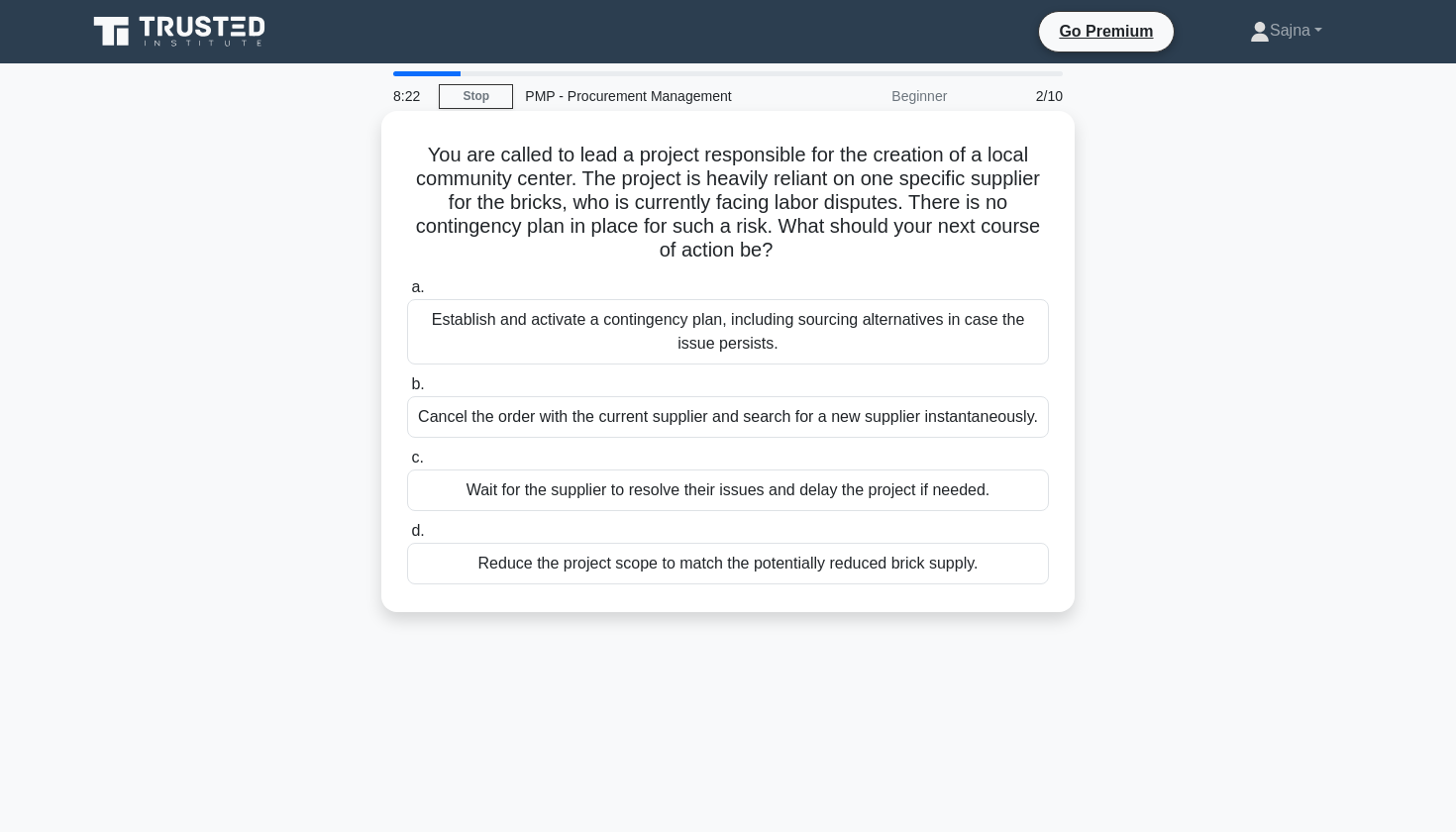 click on "Establish and activate a contingency plan, including sourcing alternatives in case the issue persists." at bounding box center (728, 332) 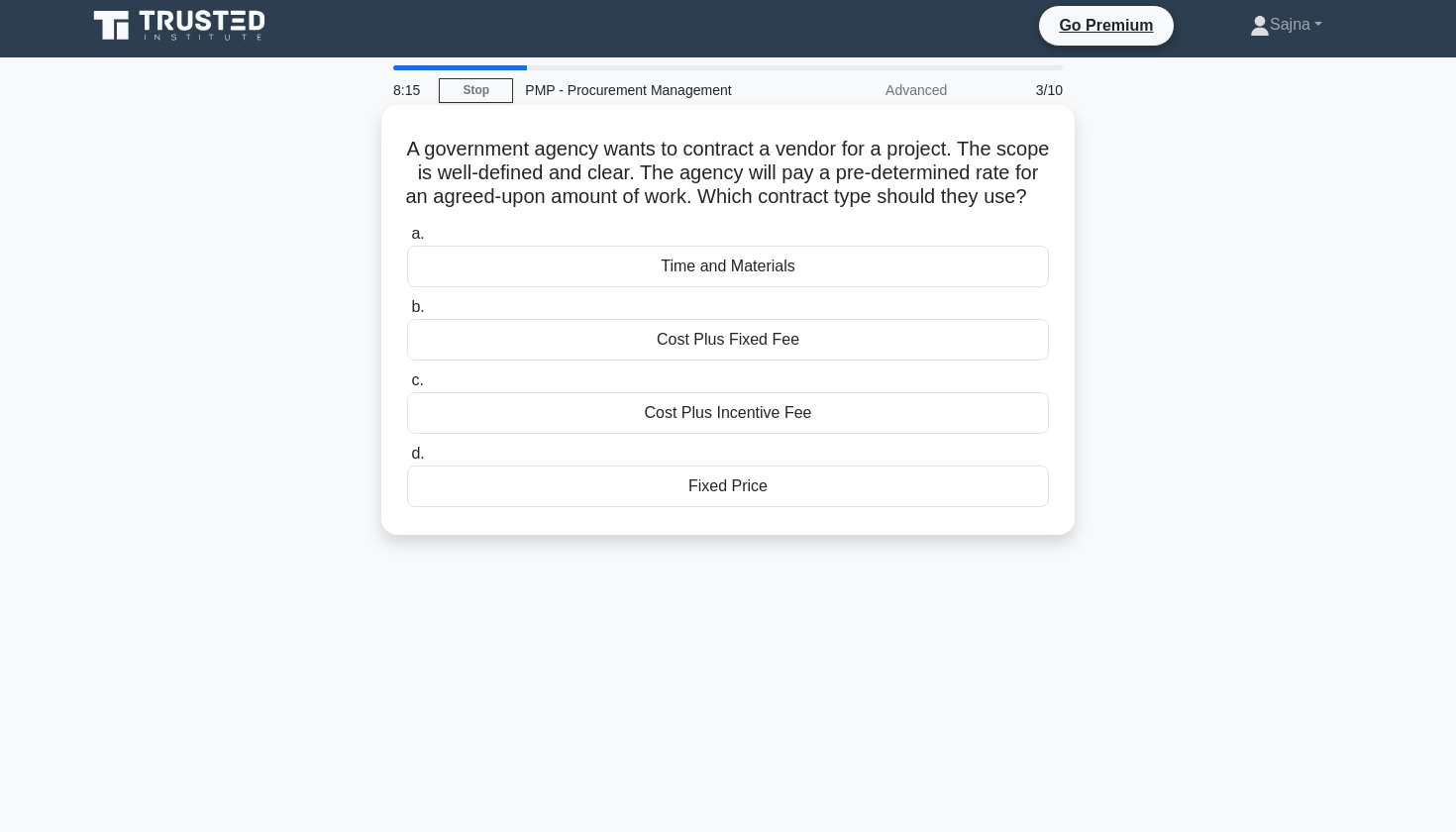 scroll, scrollTop: 0, scrollLeft: 0, axis: both 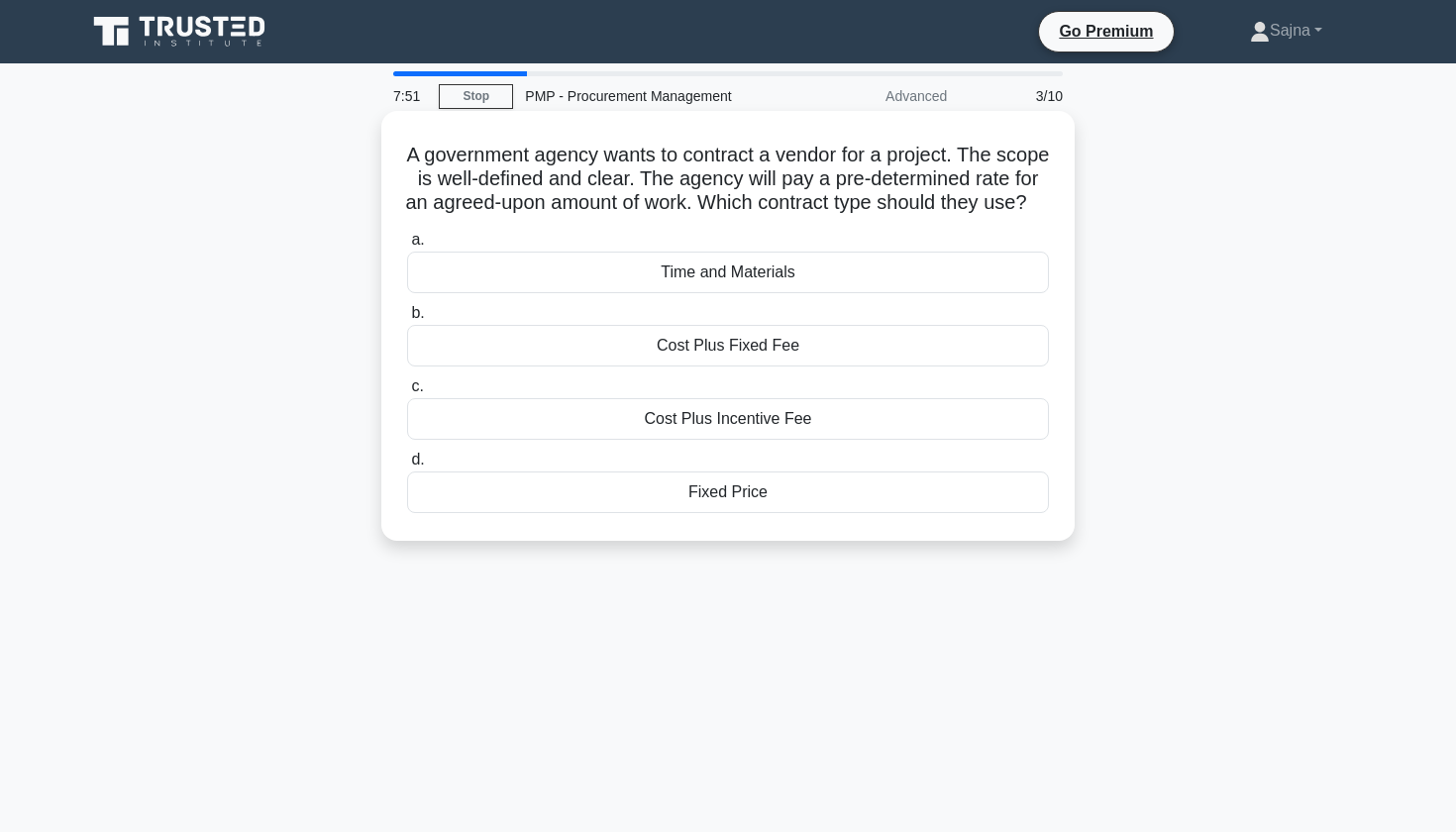 click on "Fixed Price" at bounding box center [728, 492] 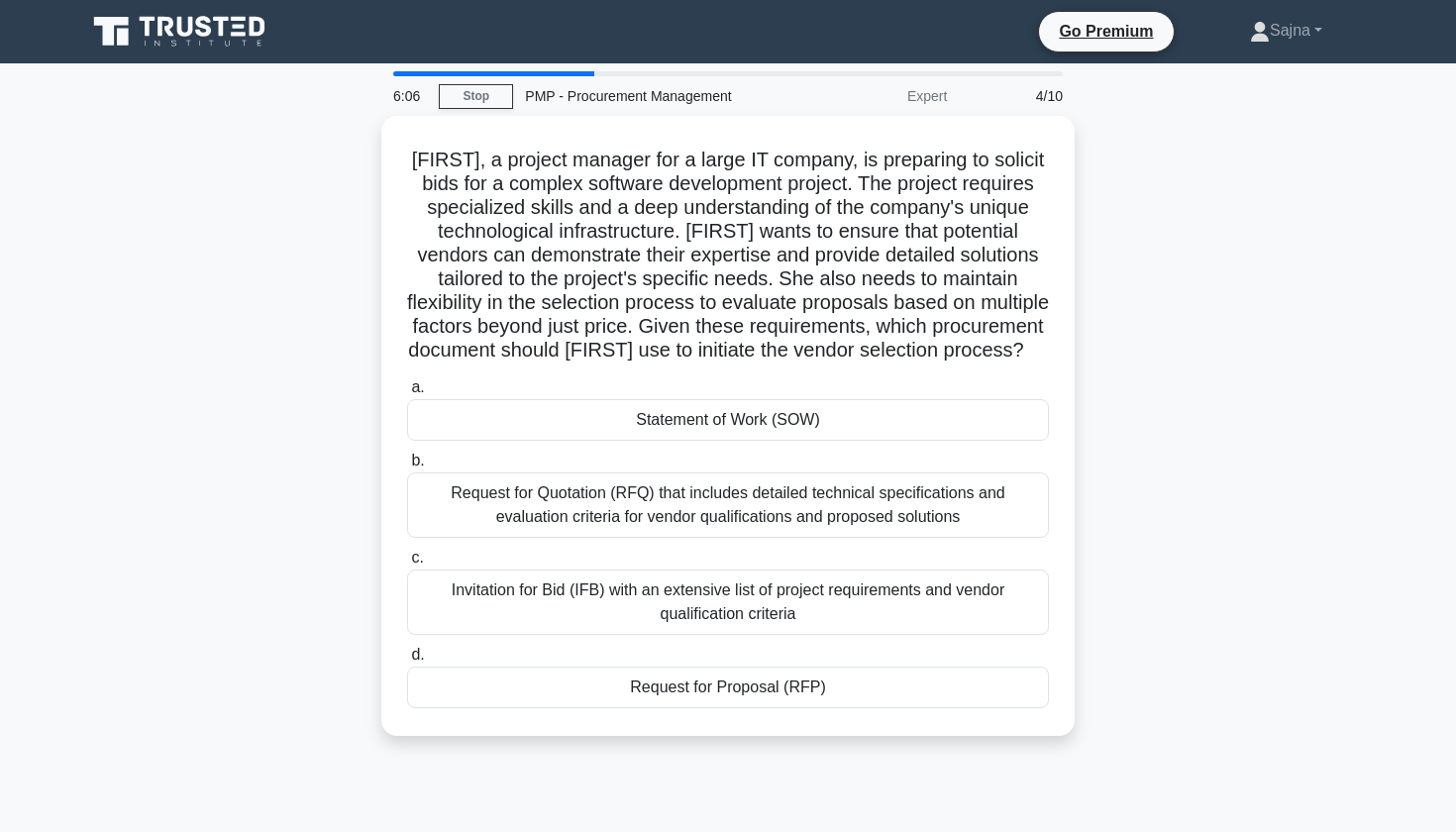 click on "Request for Quotation (RFQ) that includes detailed technical specifications and evaluation criteria for vendor qualifications and proposed solutions" at bounding box center (728, 505) 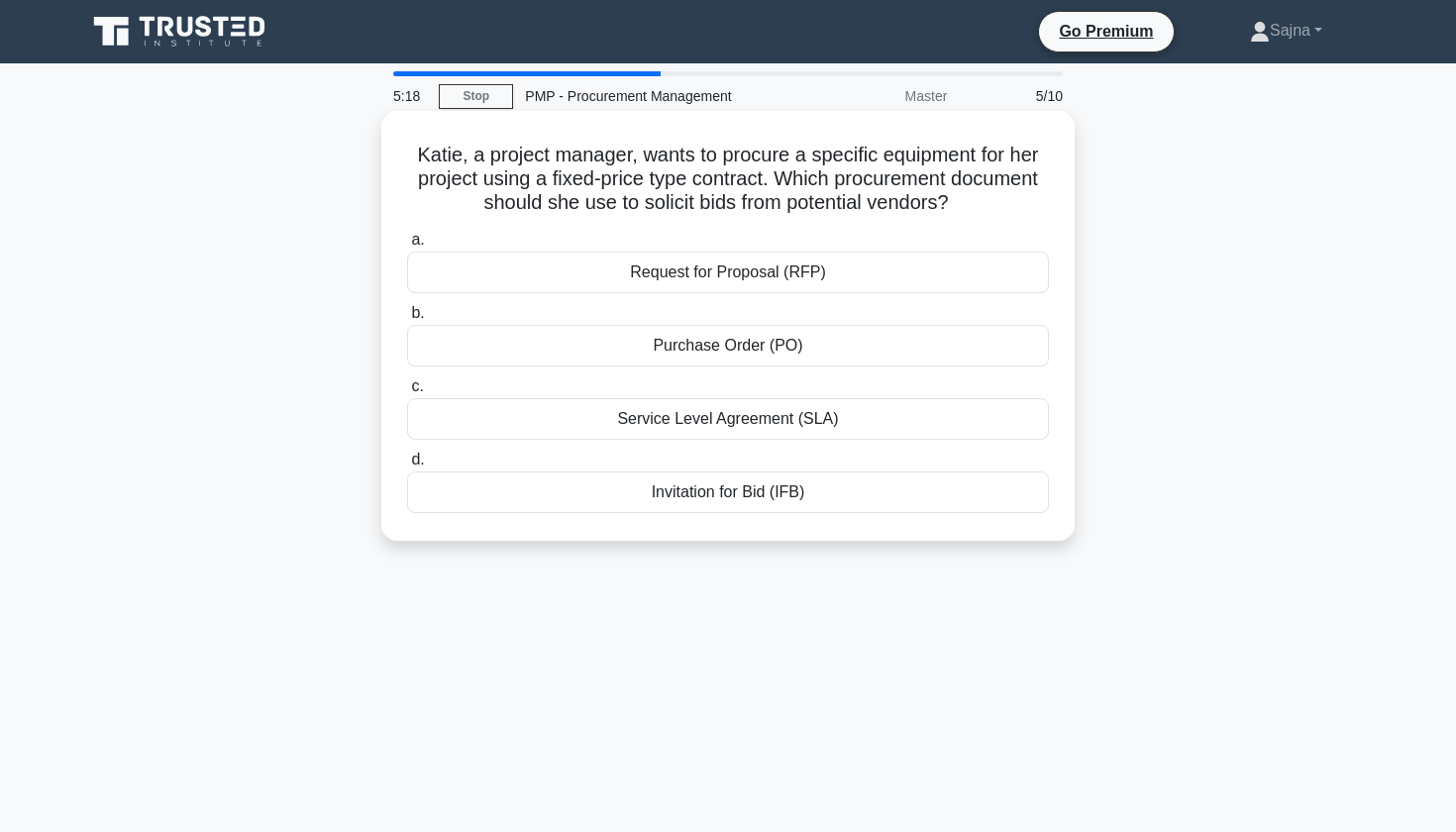 click on "Request for Proposal (RFP)" at bounding box center [728, 272] 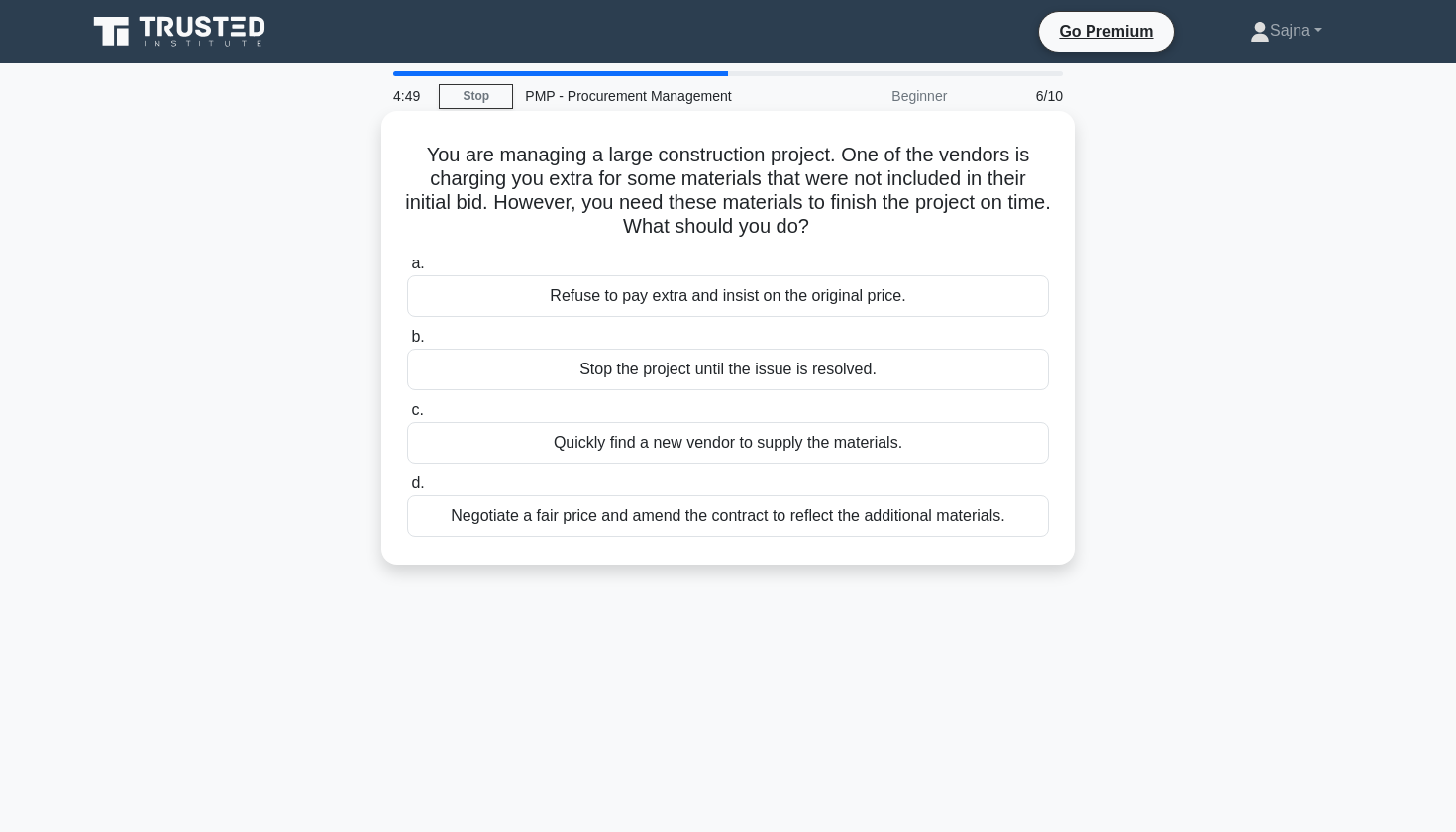 click on "Negotiate a fair price and amend the contract to reflect the additional materials." at bounding box center (728, 516) 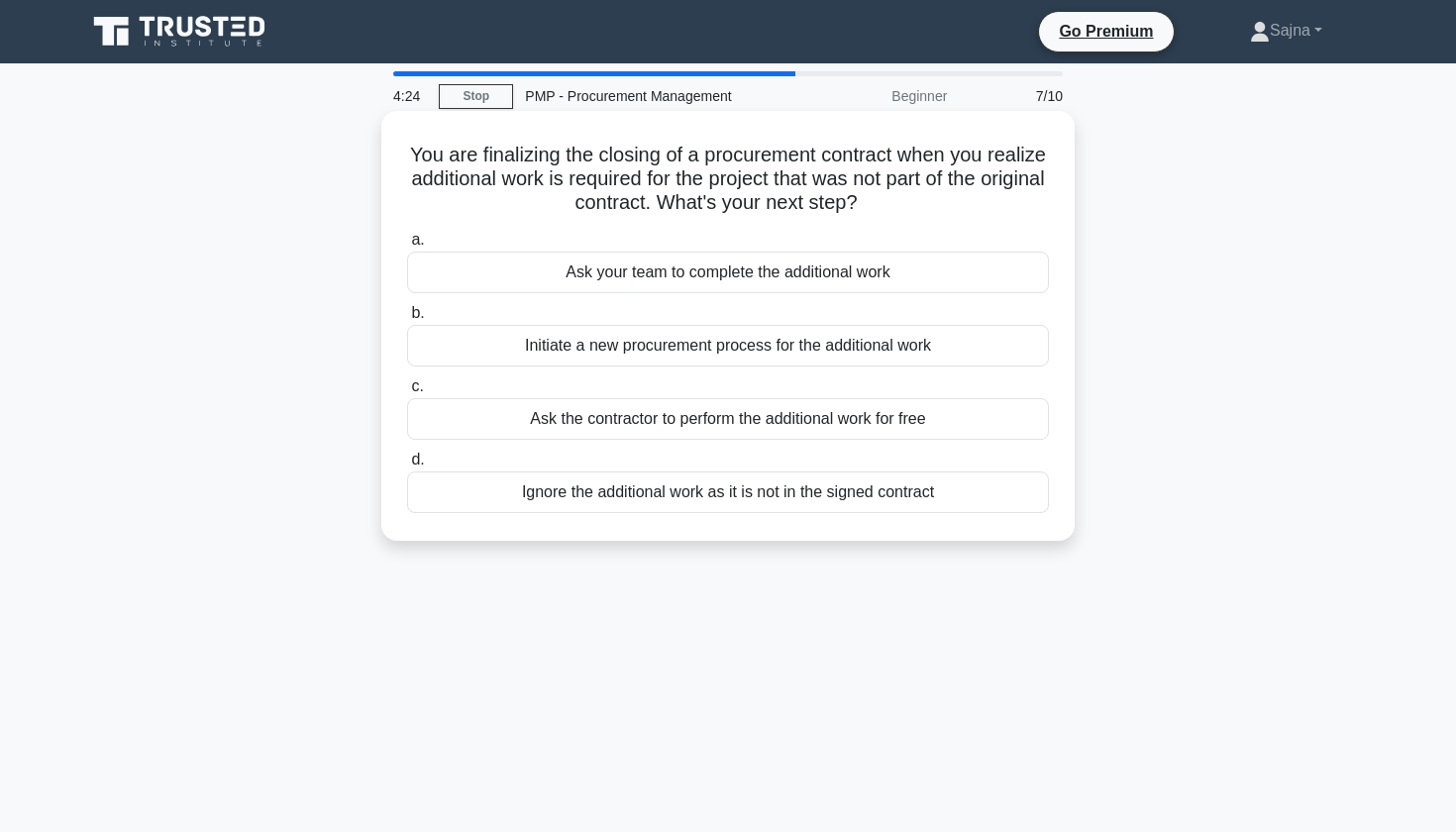 click on "Initiate a new procurement process for the additional work" at bounding box center [728, 346] 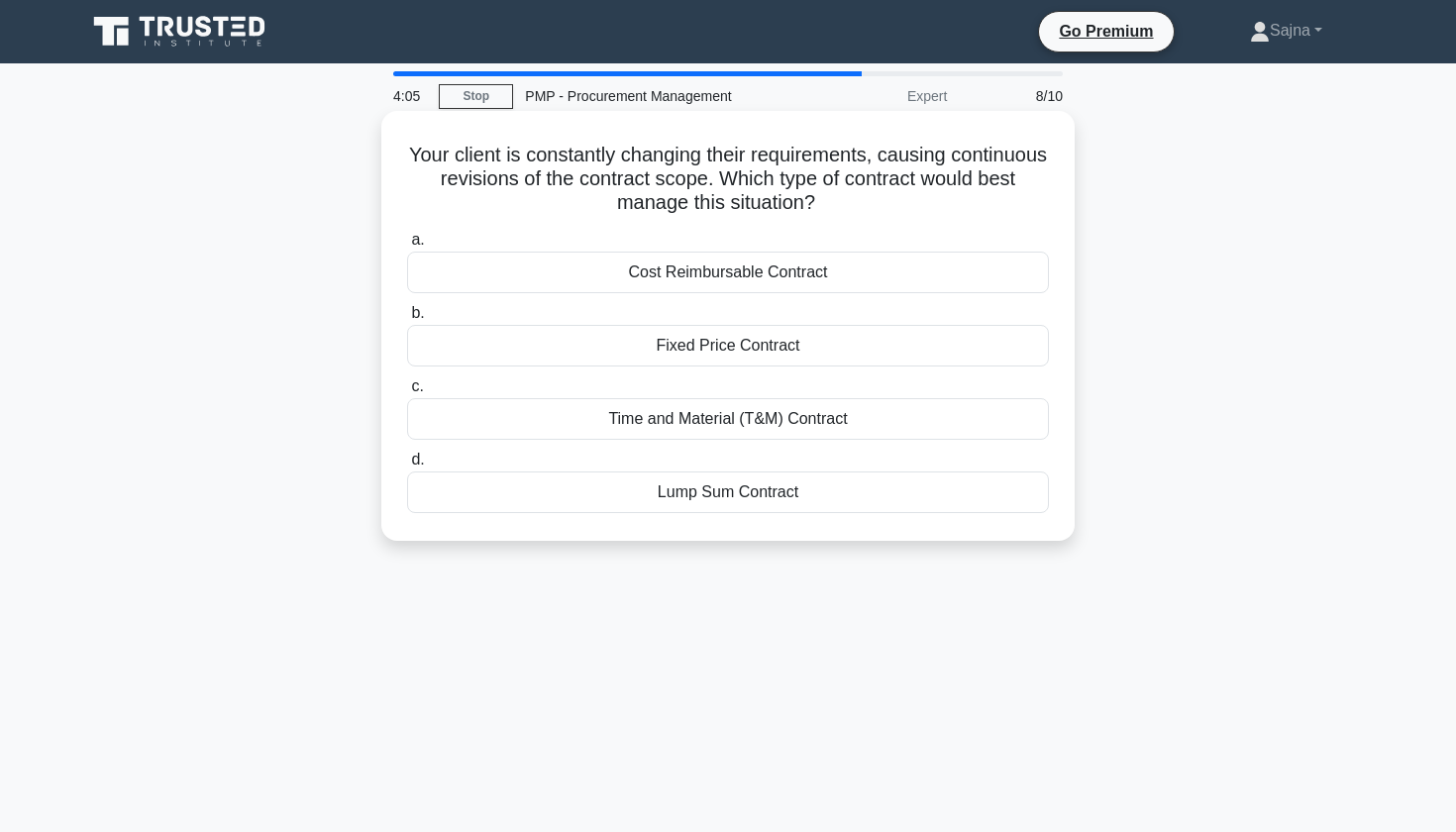 click on "Cost Reimbursable Contract" at bounding box center [728, 272] 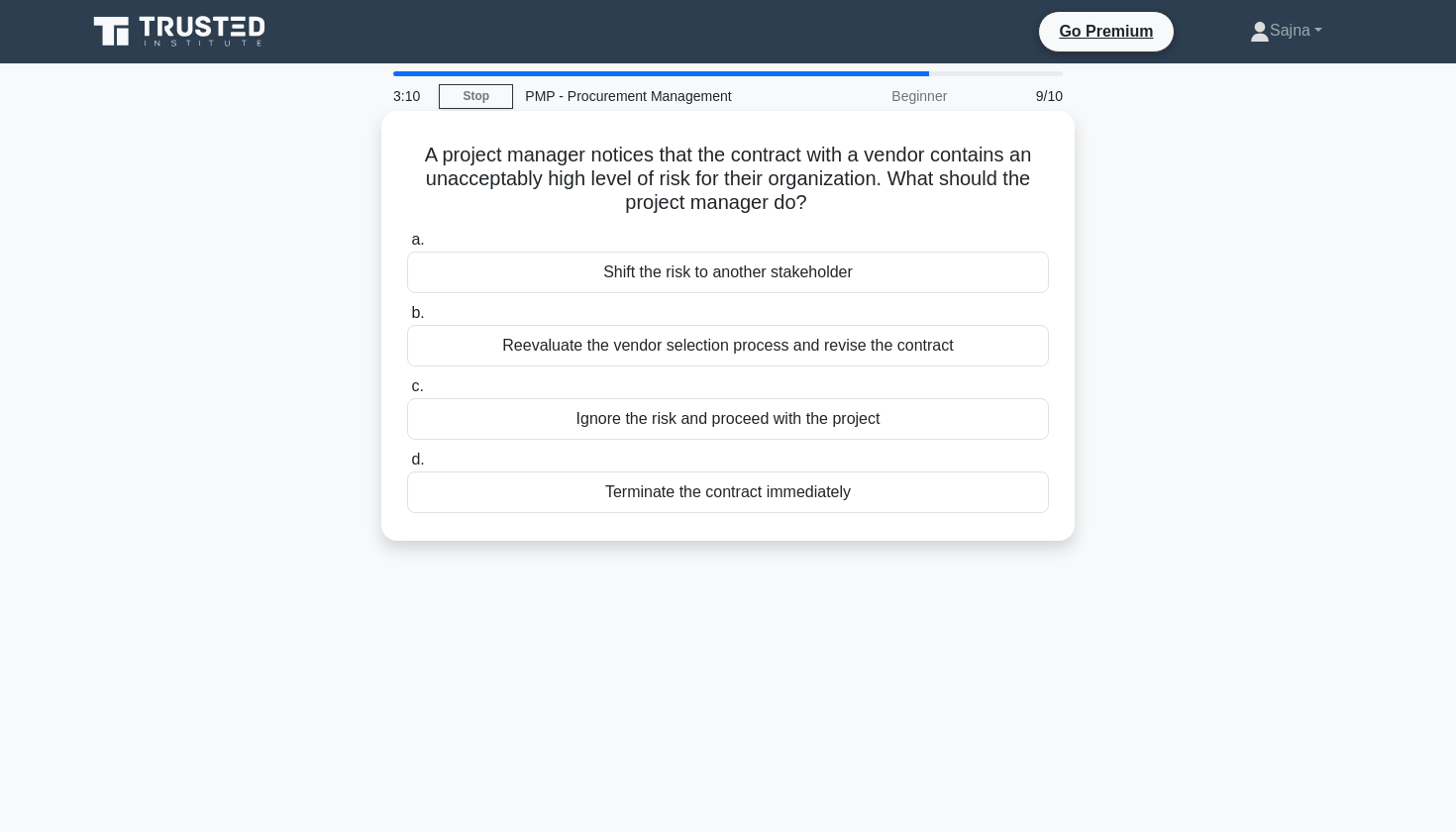 click on "Reevaluate the vendor selection process and revise the contract" at bounding box center [728, 346] 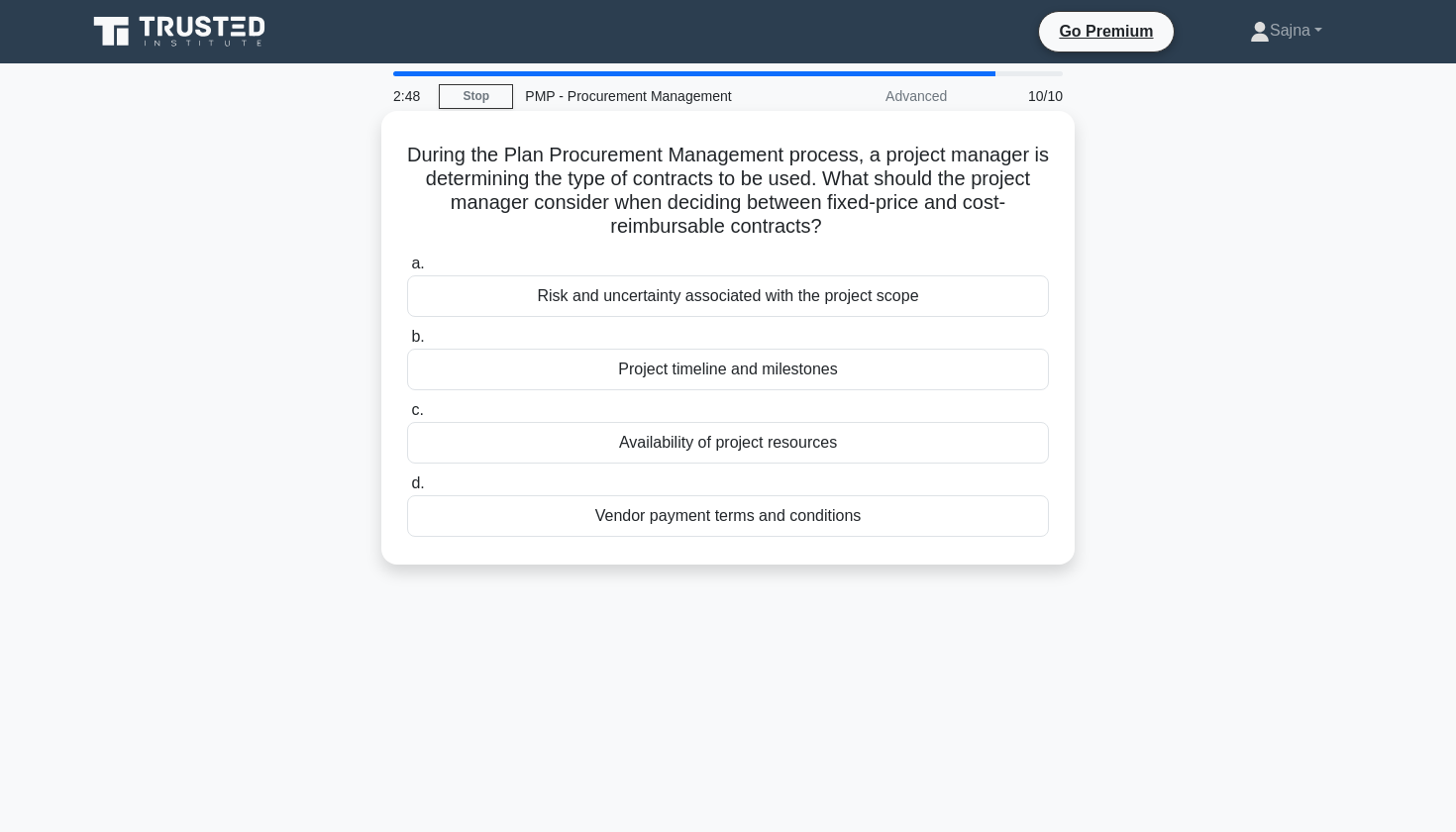 click on "Risk and uncertainty associated with the project scope" at bounding box center (728, 296) 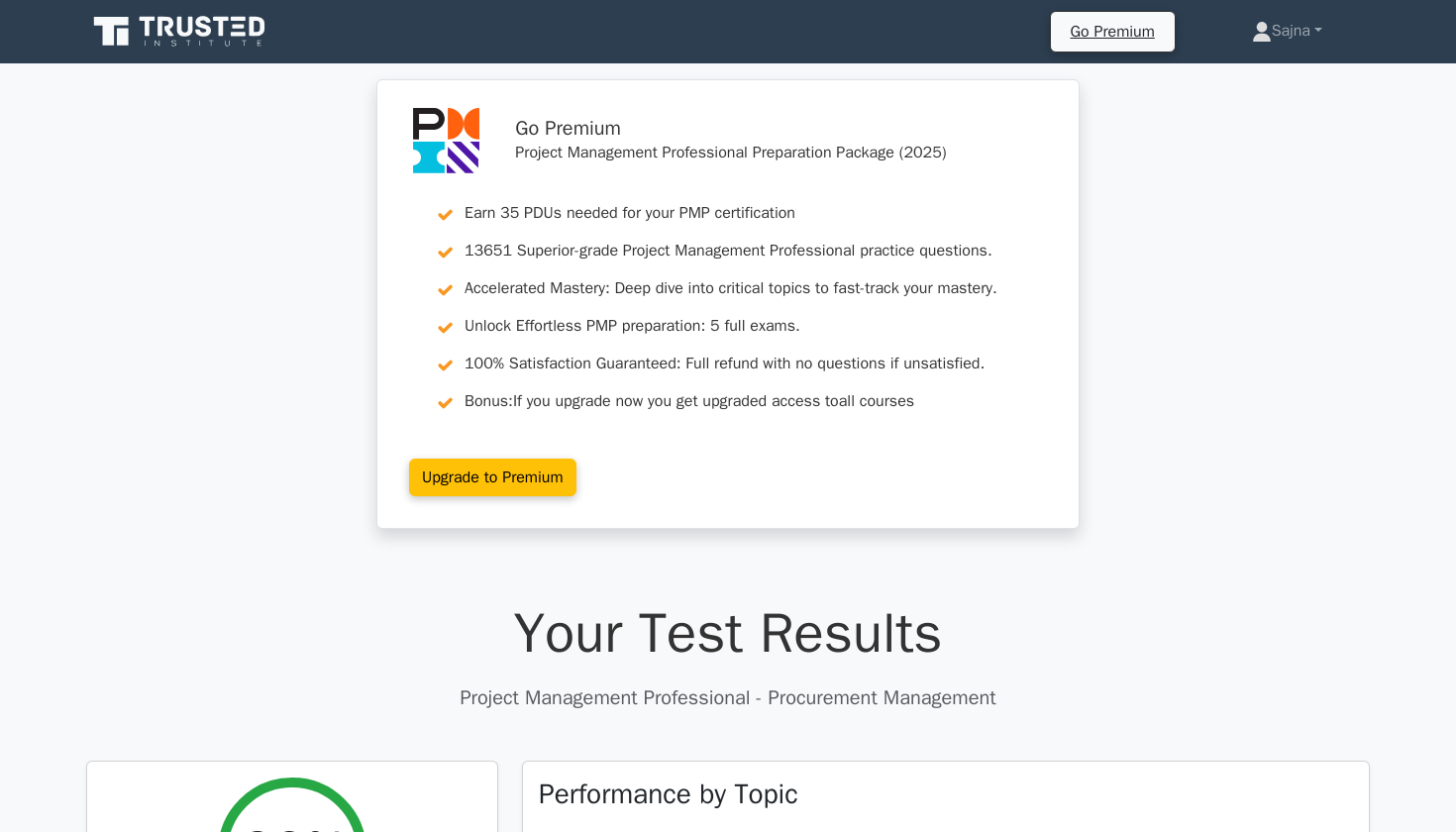 scroll, scrollTop: 29, scrollLeft: 0, axis: vertical 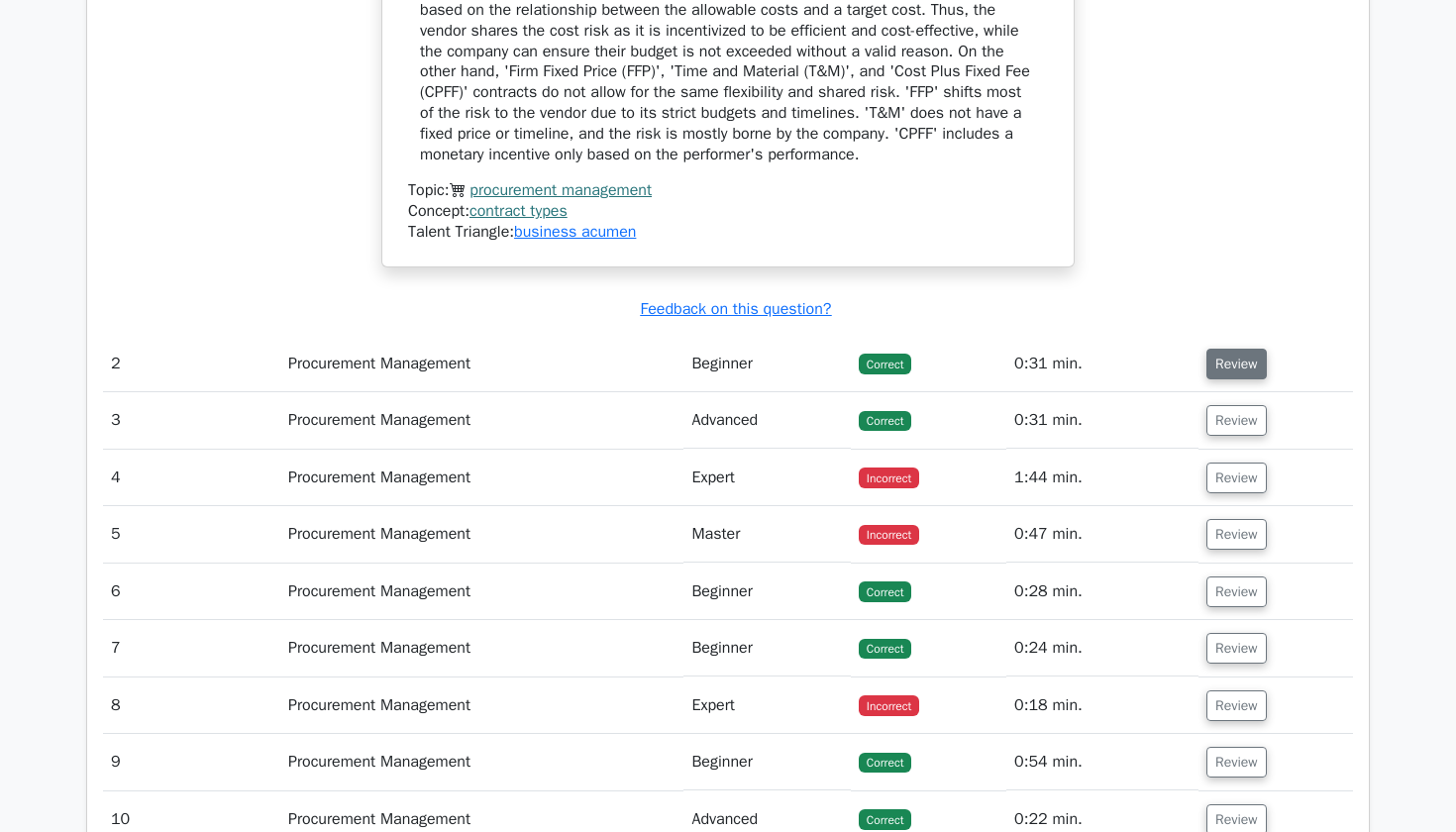 click on "Review" at bounding box center [1236, 364] 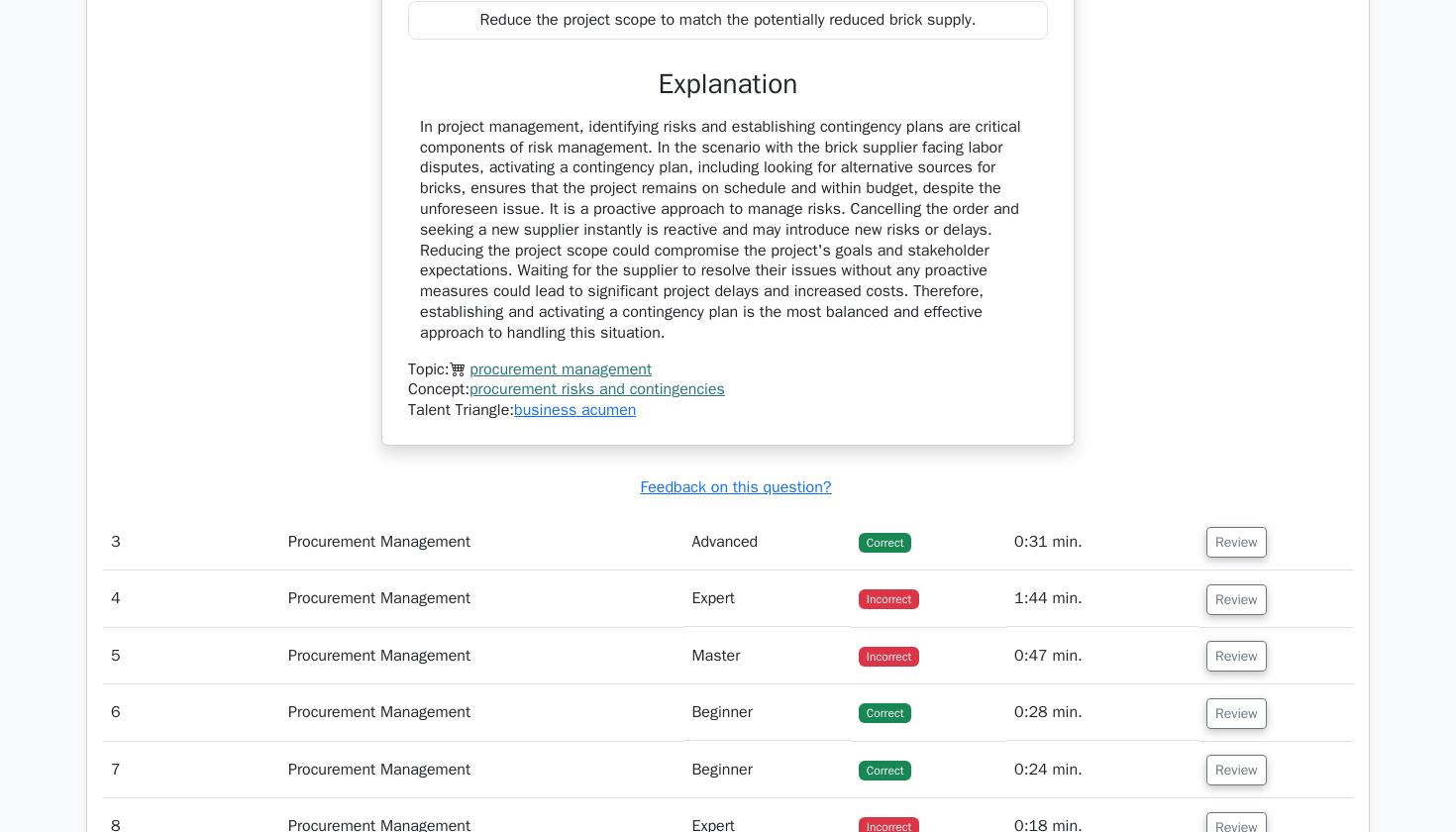 scroll, scrollTop: 2856, scrollLeft: 0, axis: vertical 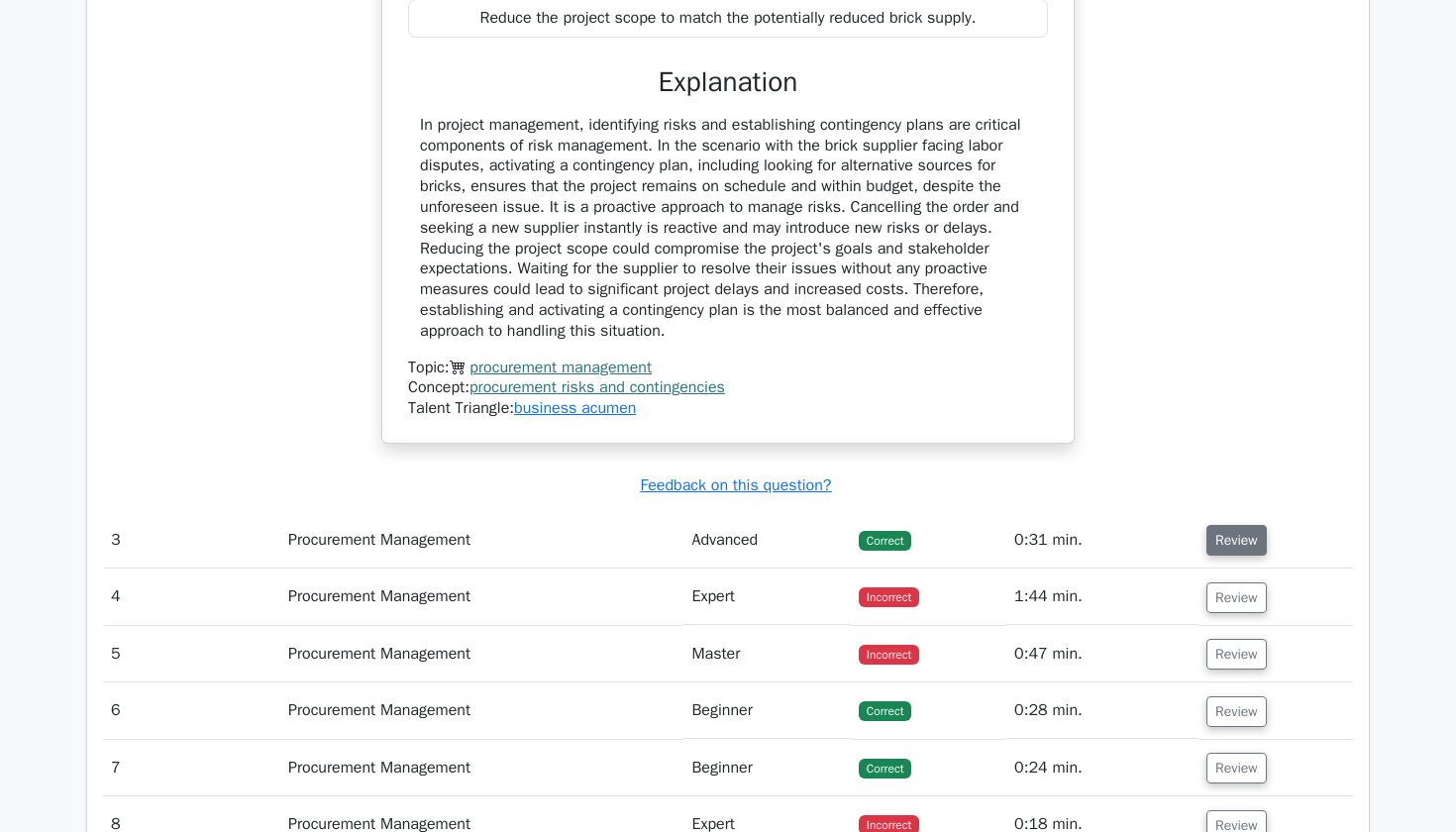 click on "Review" at bounding box center [1236, 540] 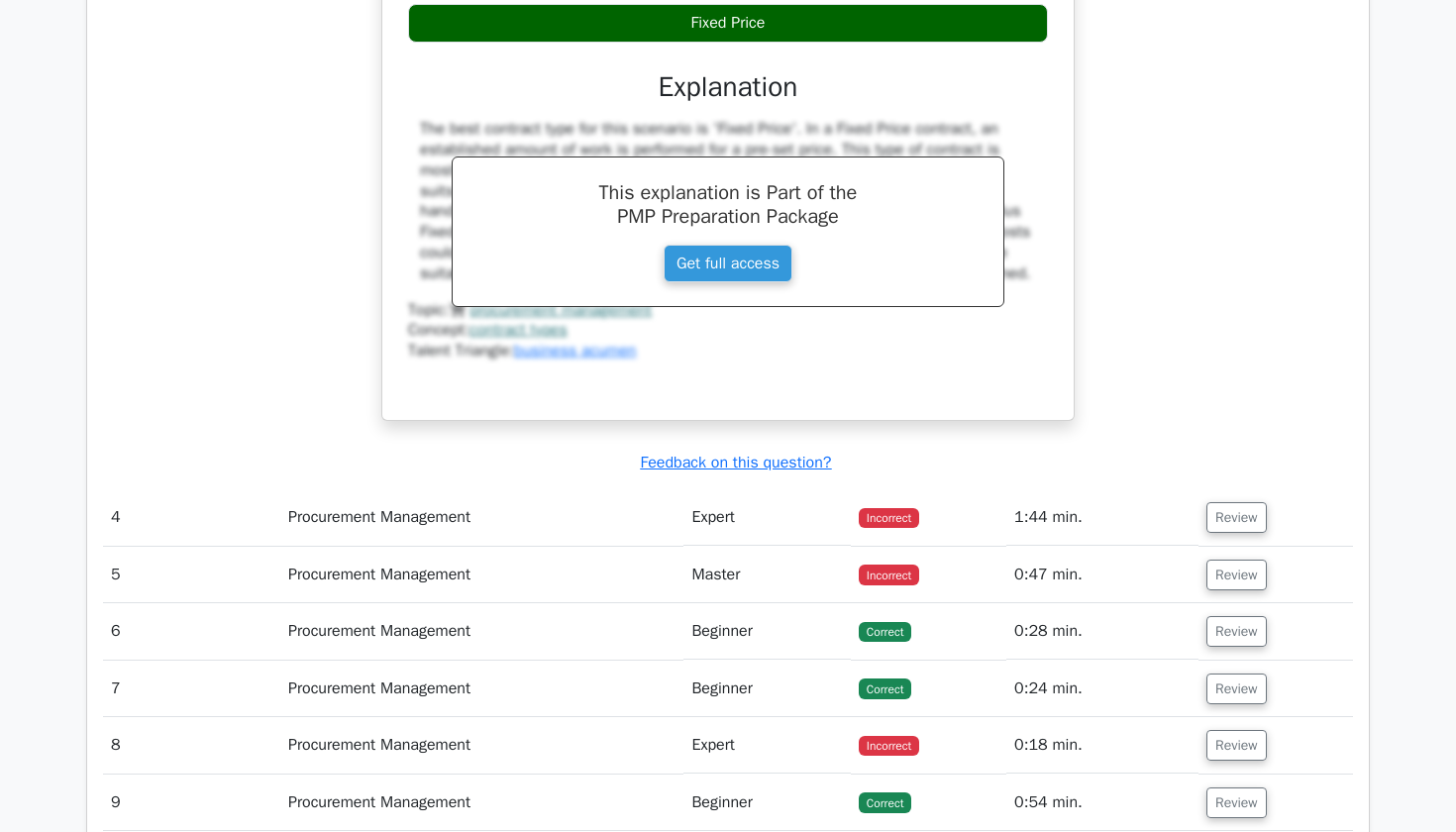 scroll, scrollTop: 3762, scrollLeft: 0, axis: vertical 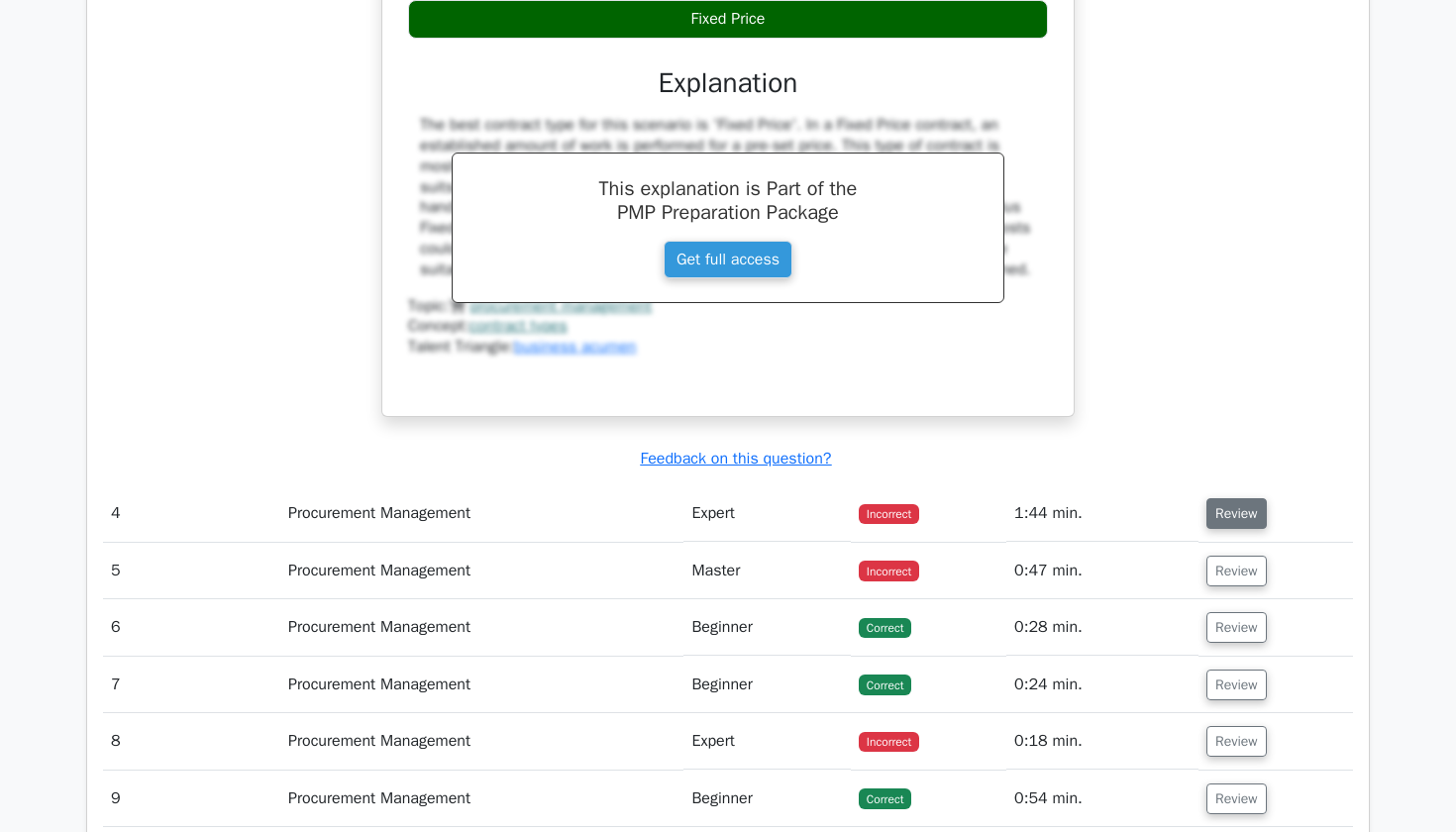 click on "Review" at bounding box center (1236, 513) 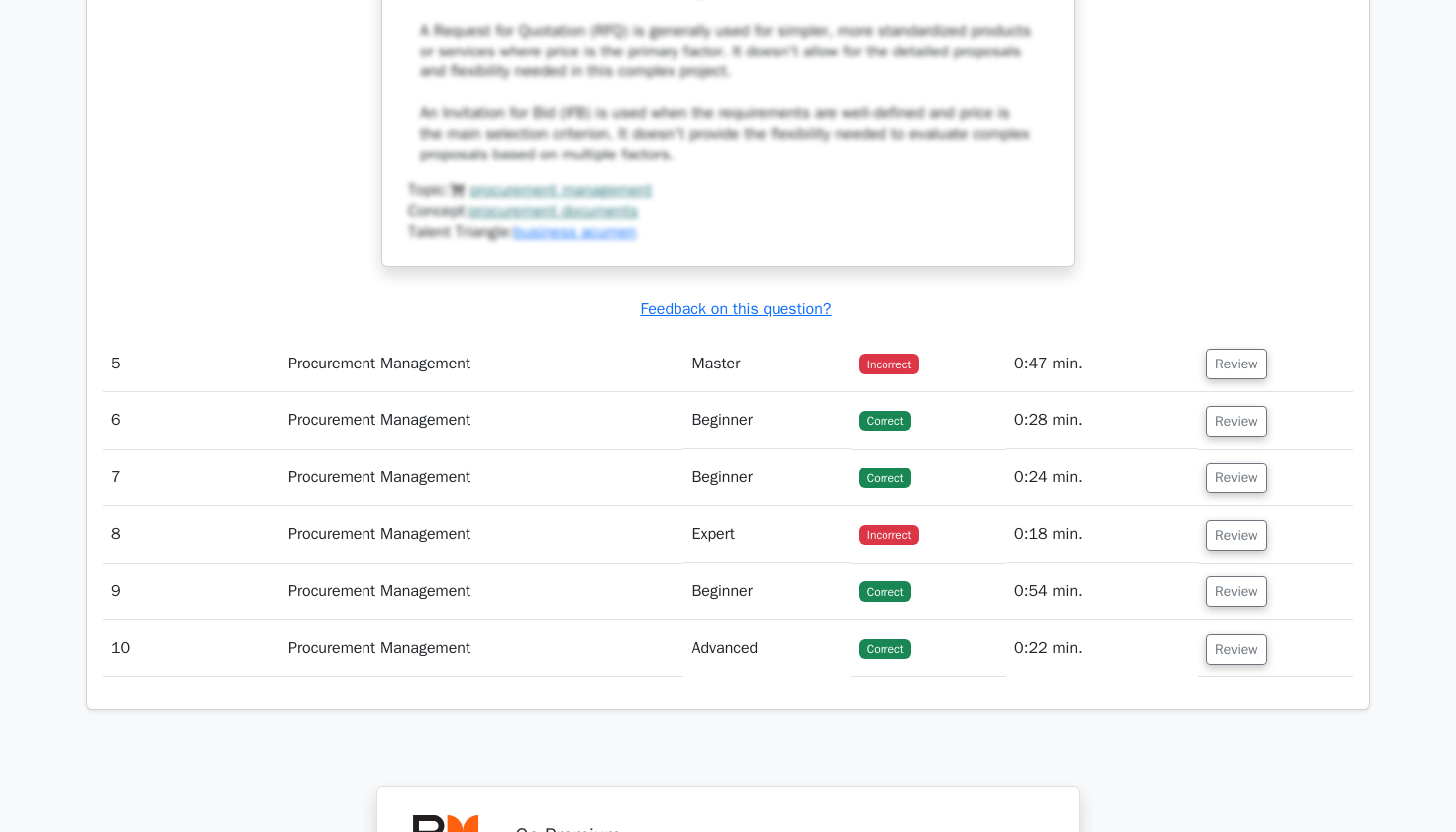 scroll, scrollTop: 5478, scrollLeft: 0, axis: vertical 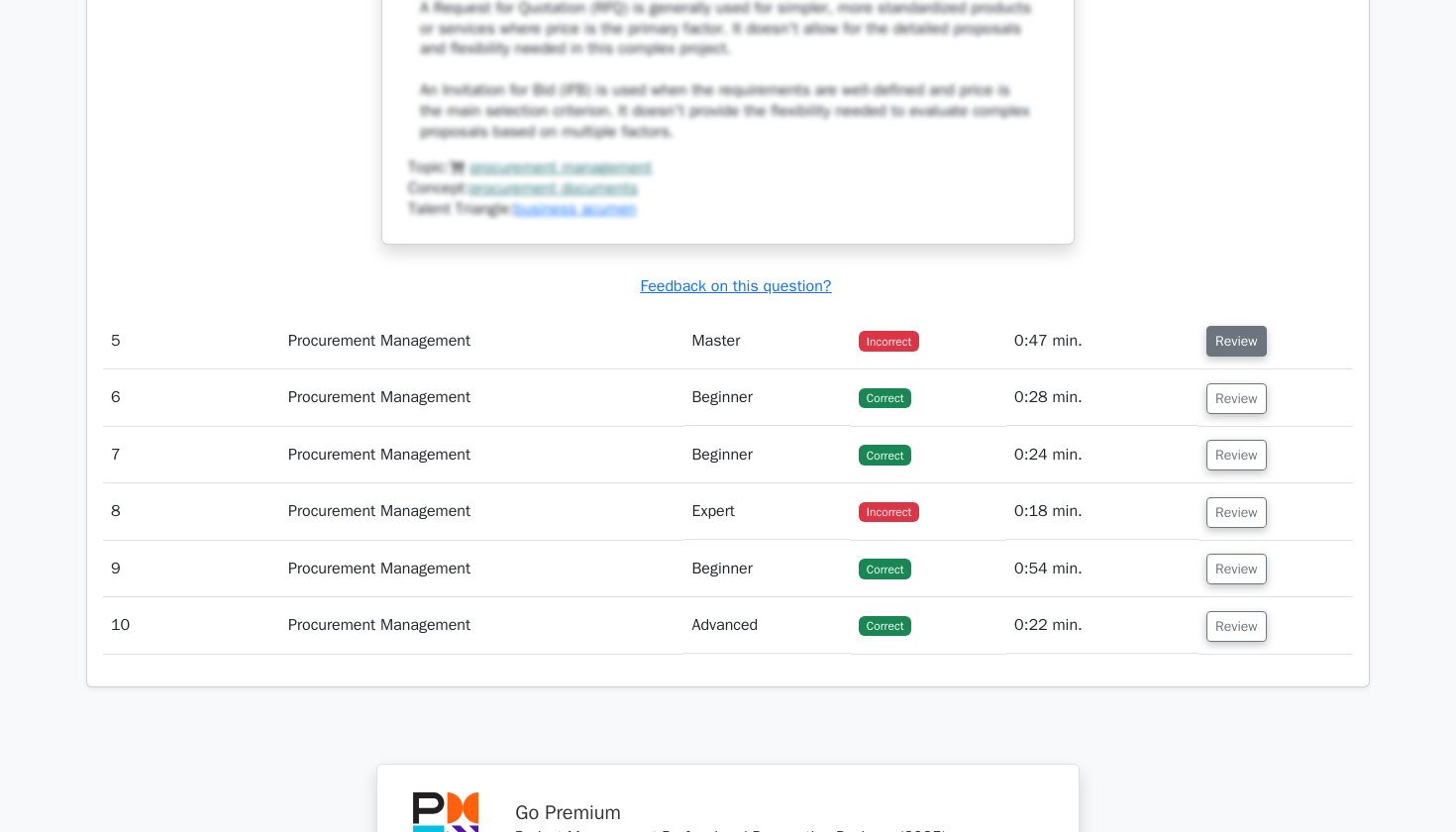 click on "Review" at bounding box center [1236, 341] 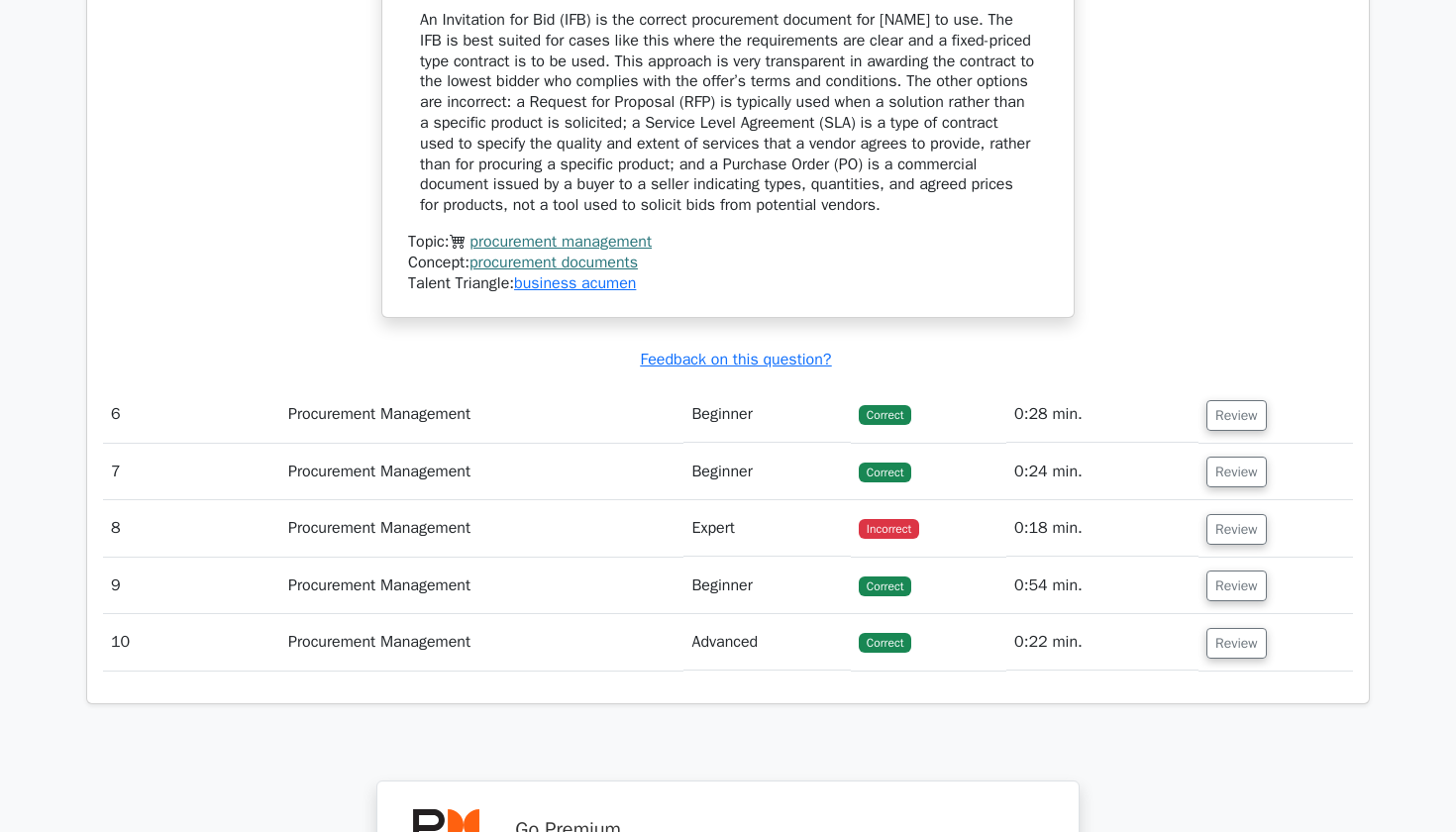 scroll, scrollTop: 6321, scrollLeft: 0, axis: vertical 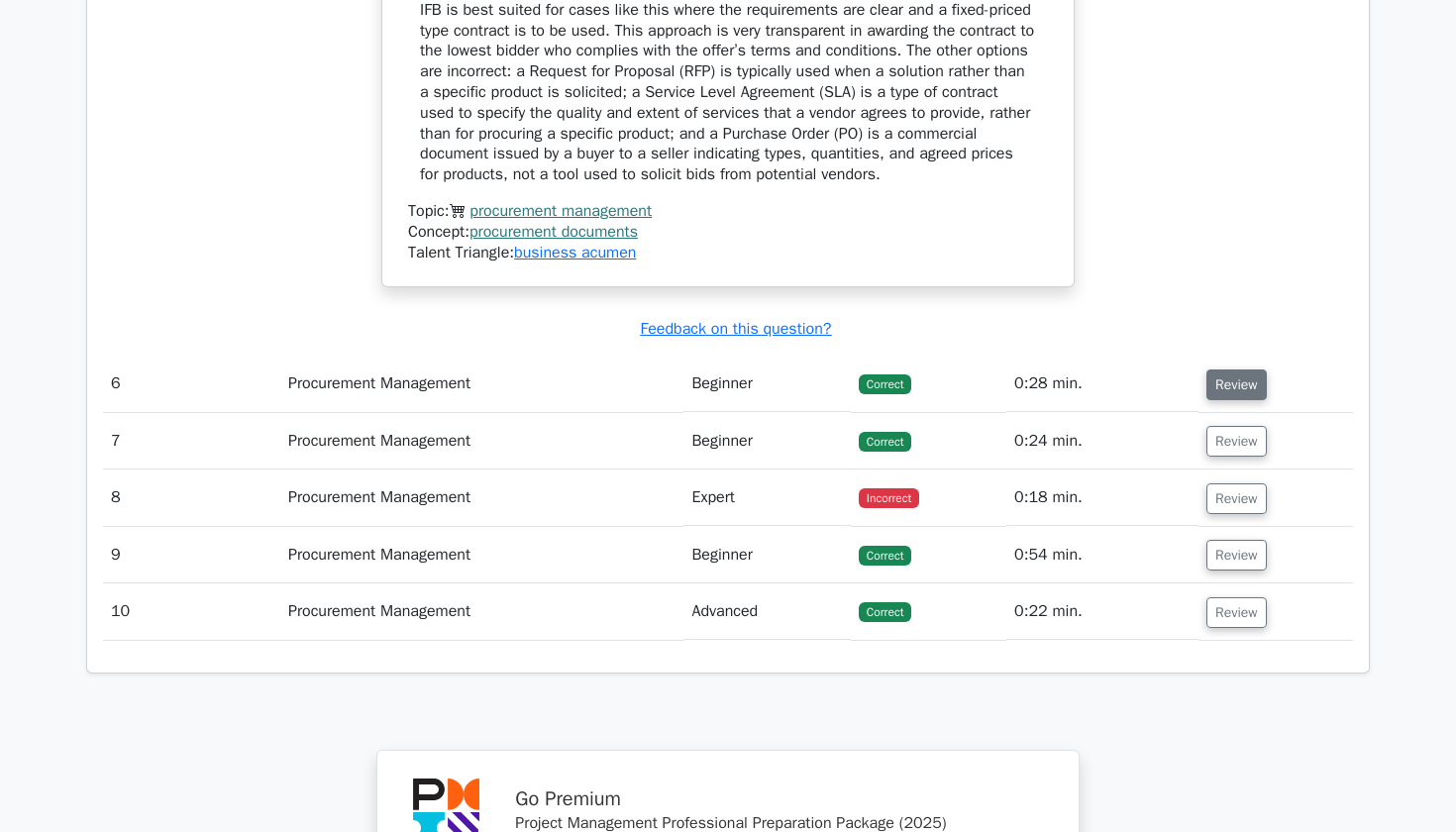 click on "Review" at bounding box center (1236, 384) 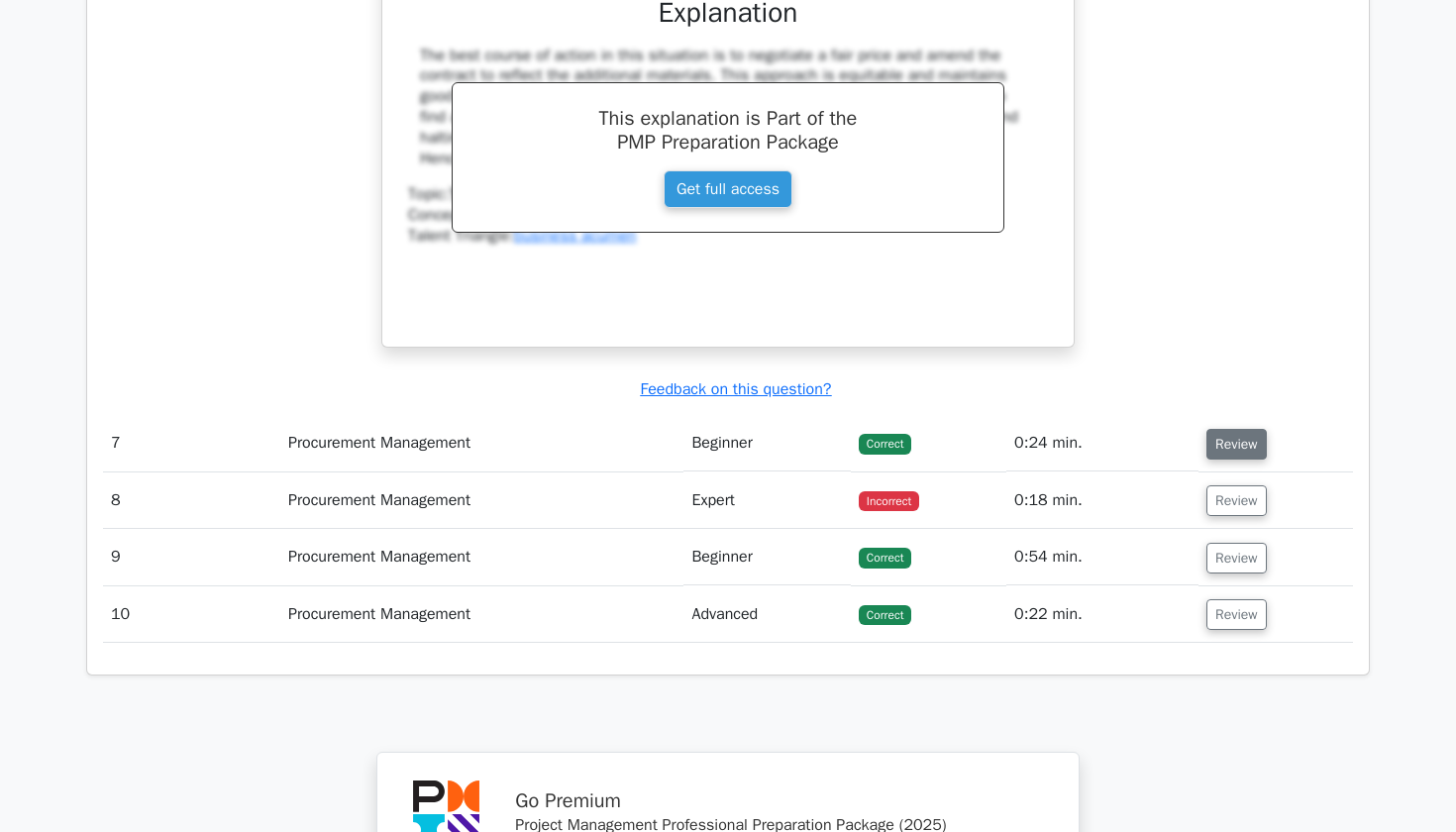scroll, scrollTop: 7169, scrollLeft: 0, axis: vertical 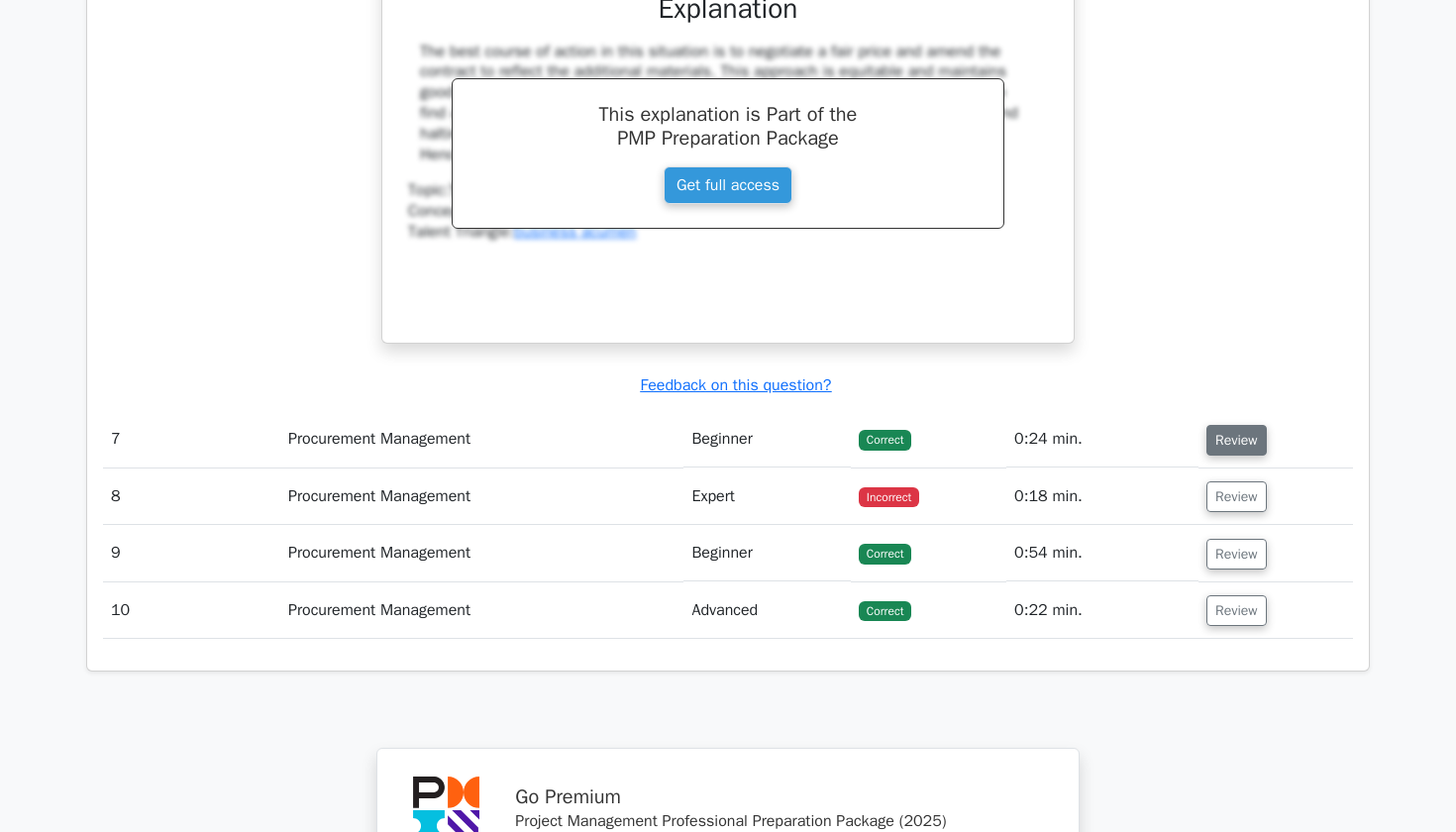 click on "Review" at bounding box center (1236, 440) 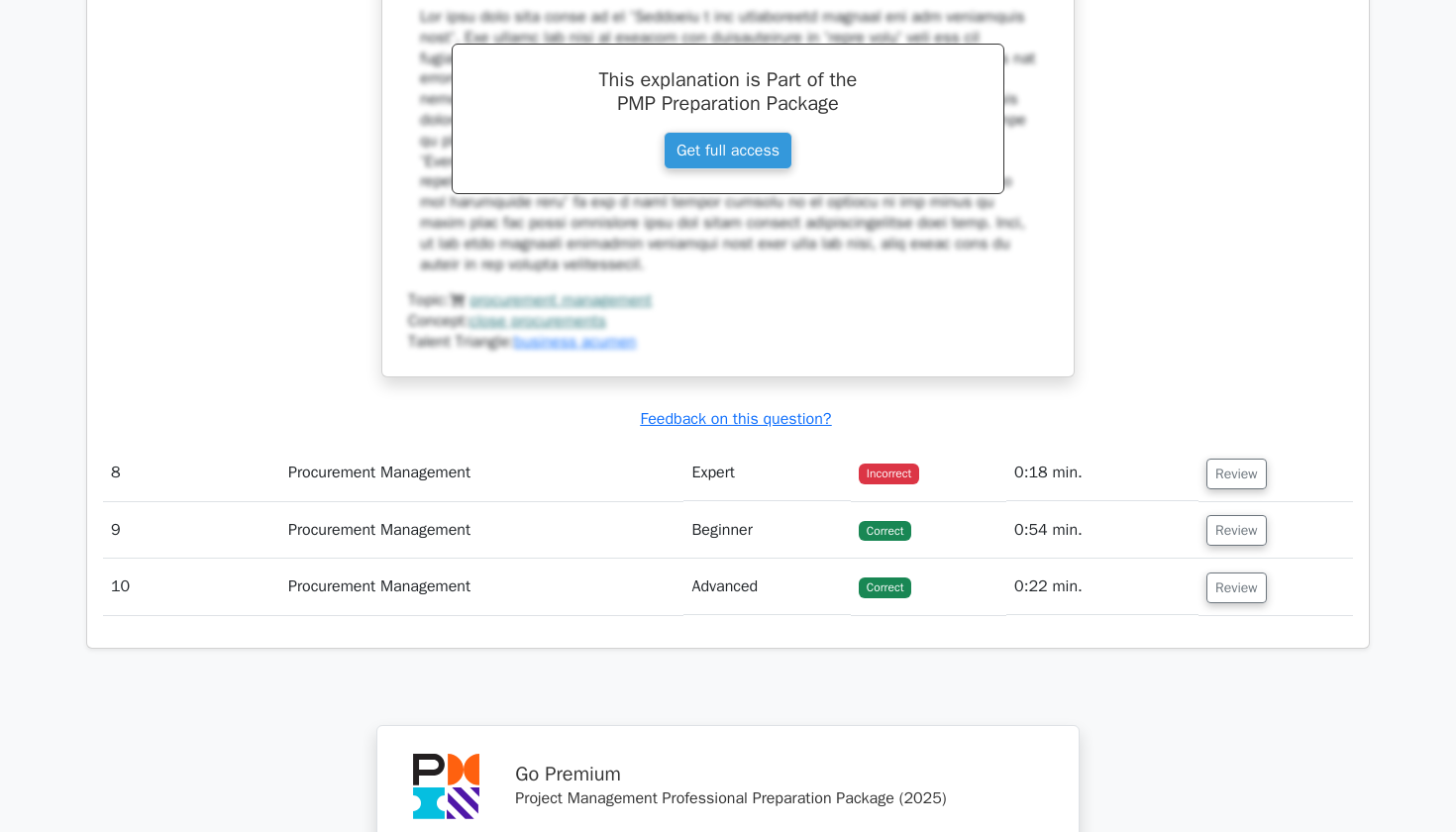 scroll, scrollTop: 8097, scrollLeft: 0, axis: vertical 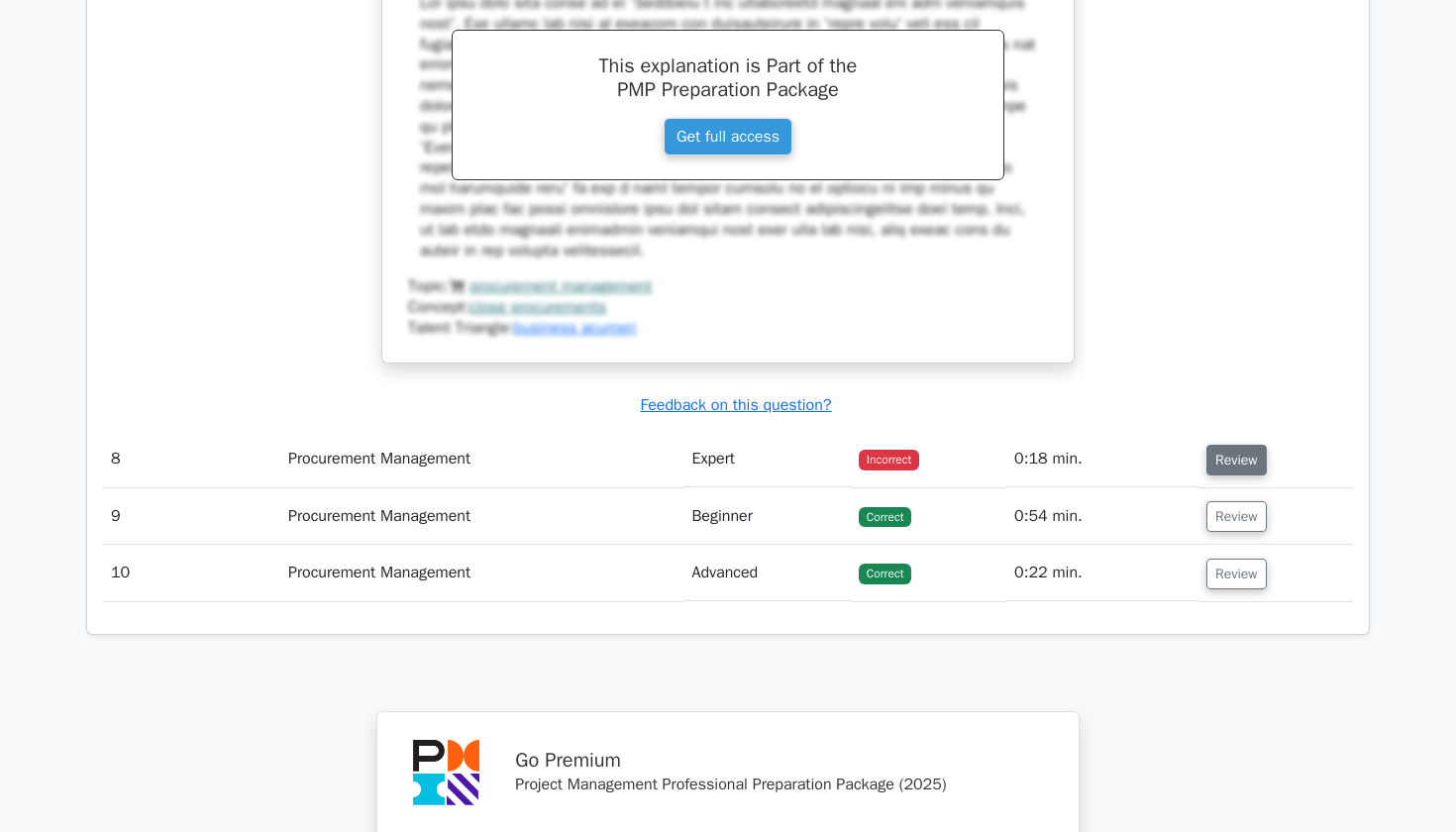 click on "Review" at bounding box center [1236, 460] 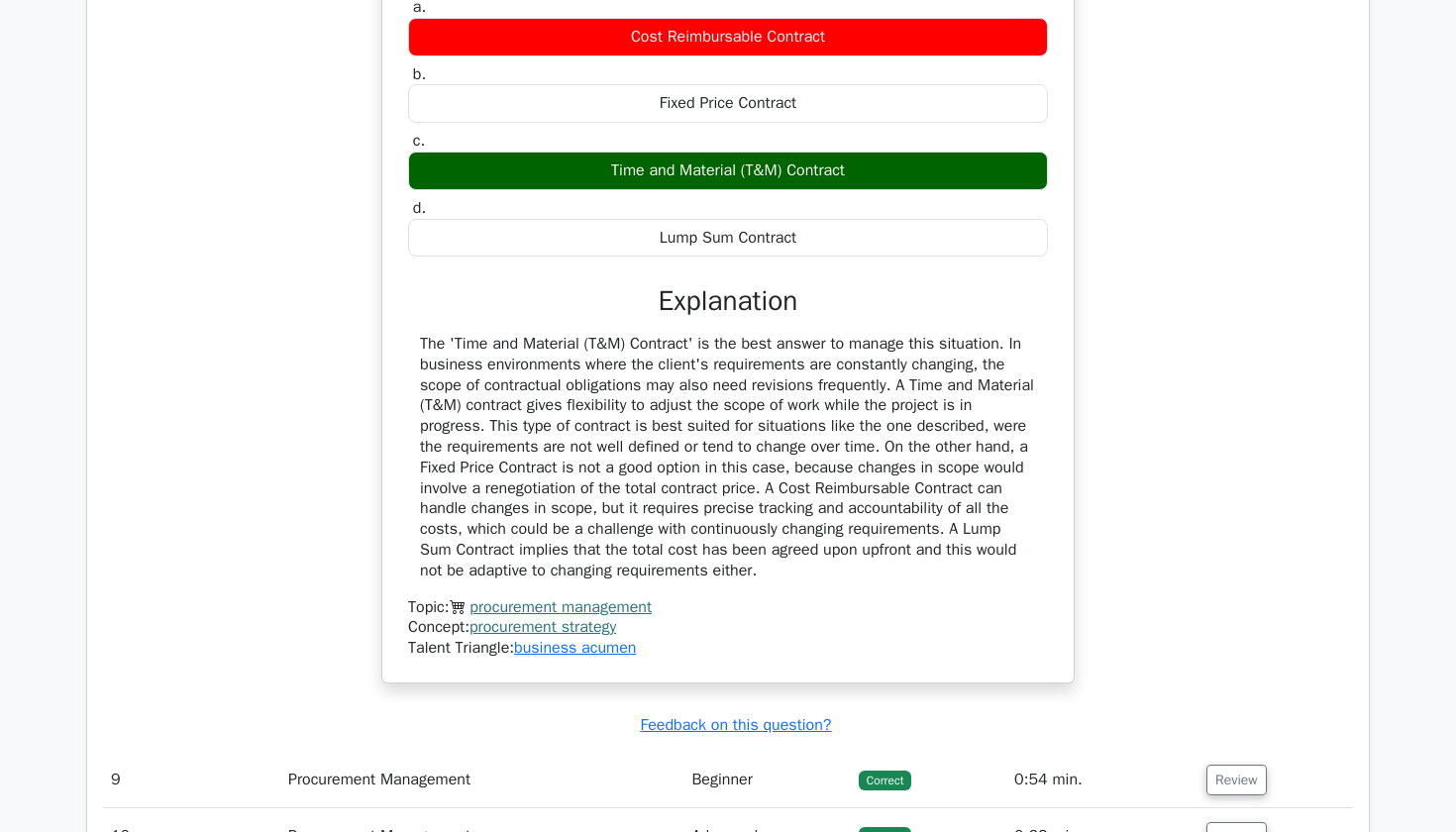 scroll, scrollTop: 8739, scrollLeft: 0, axis: vertical 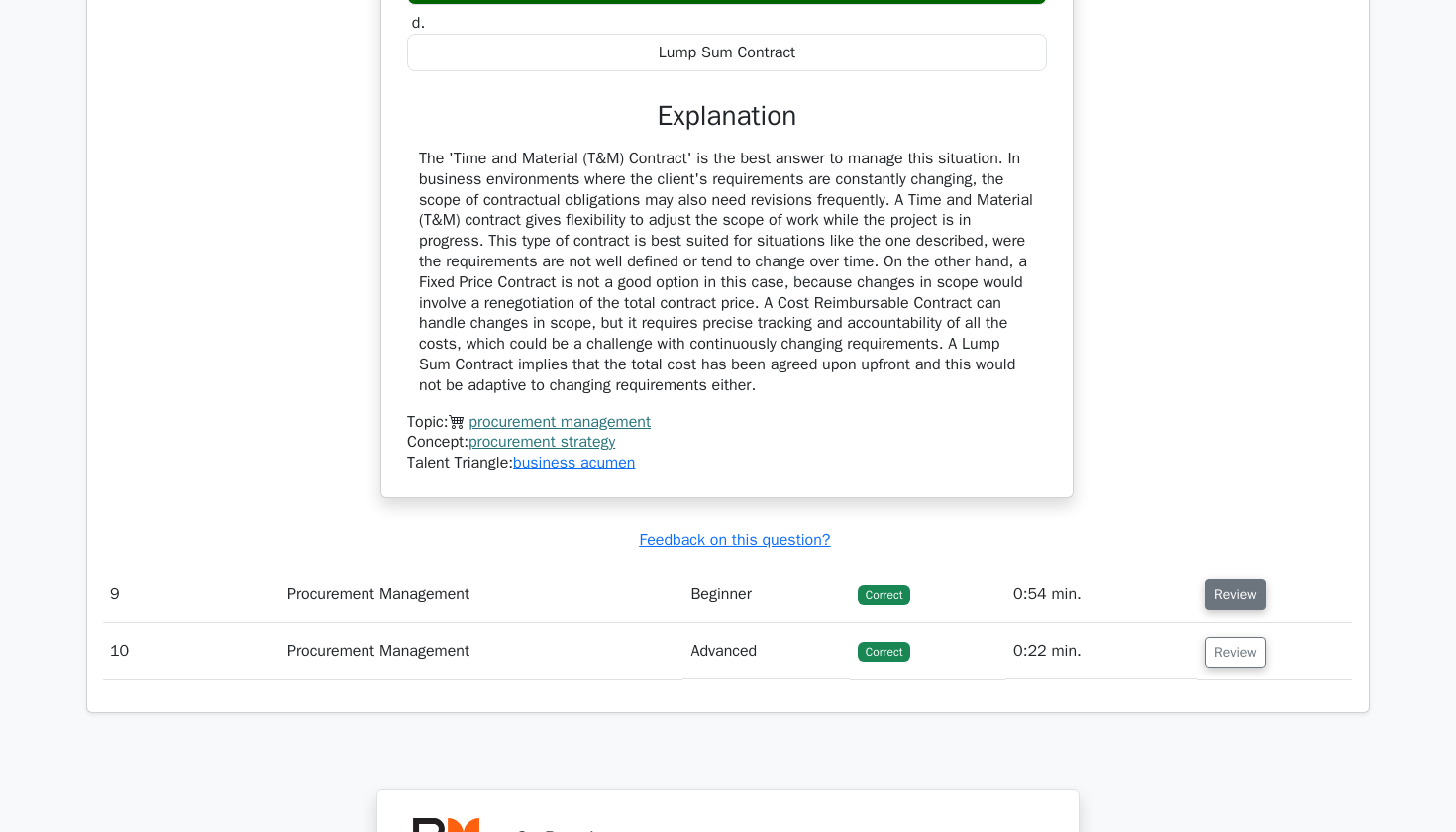 click on "Review" at bounding box center [1235, 594] 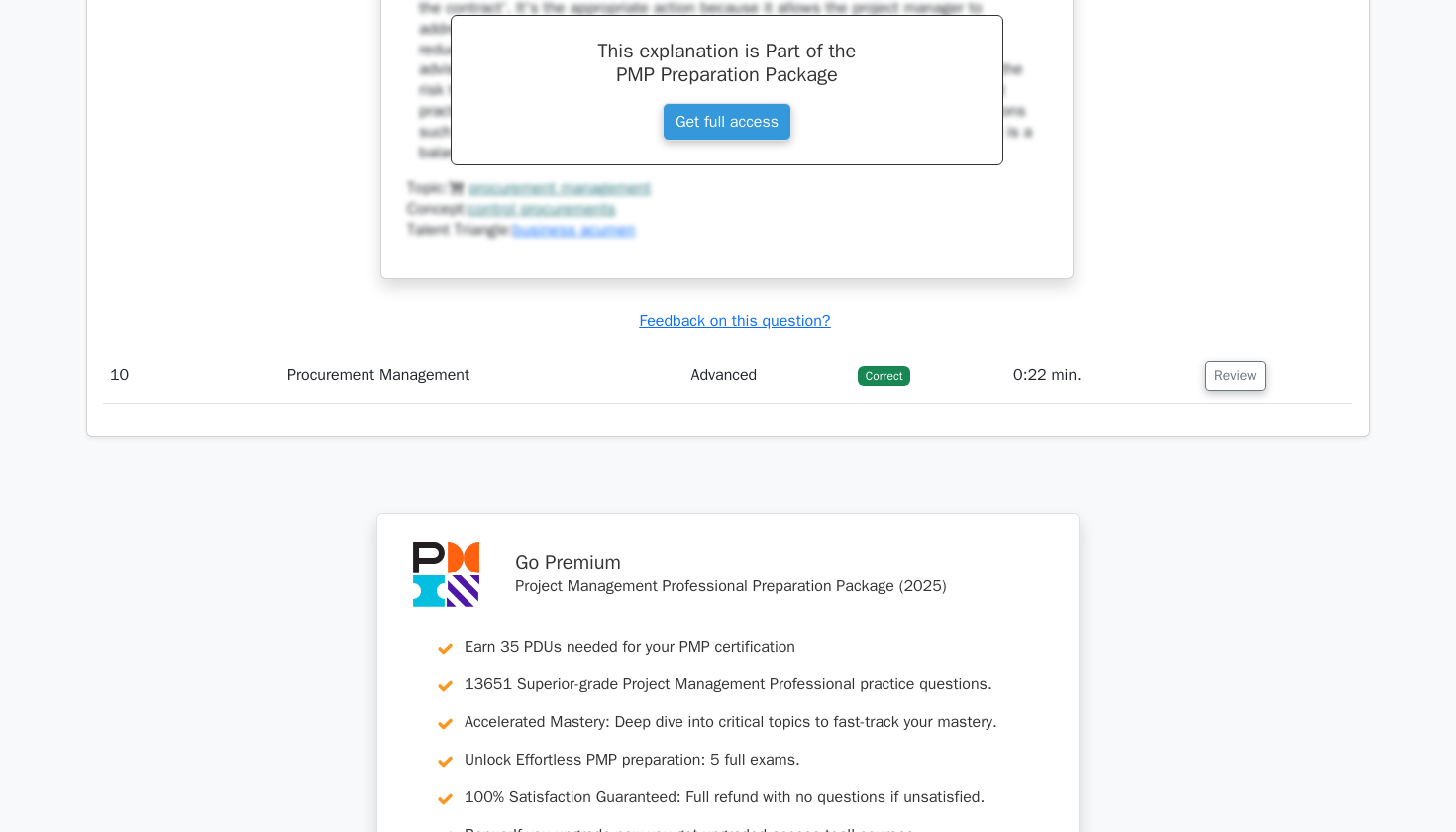 scroll, scrollTop: 10006, scrollLeft: 0, axis: vertical 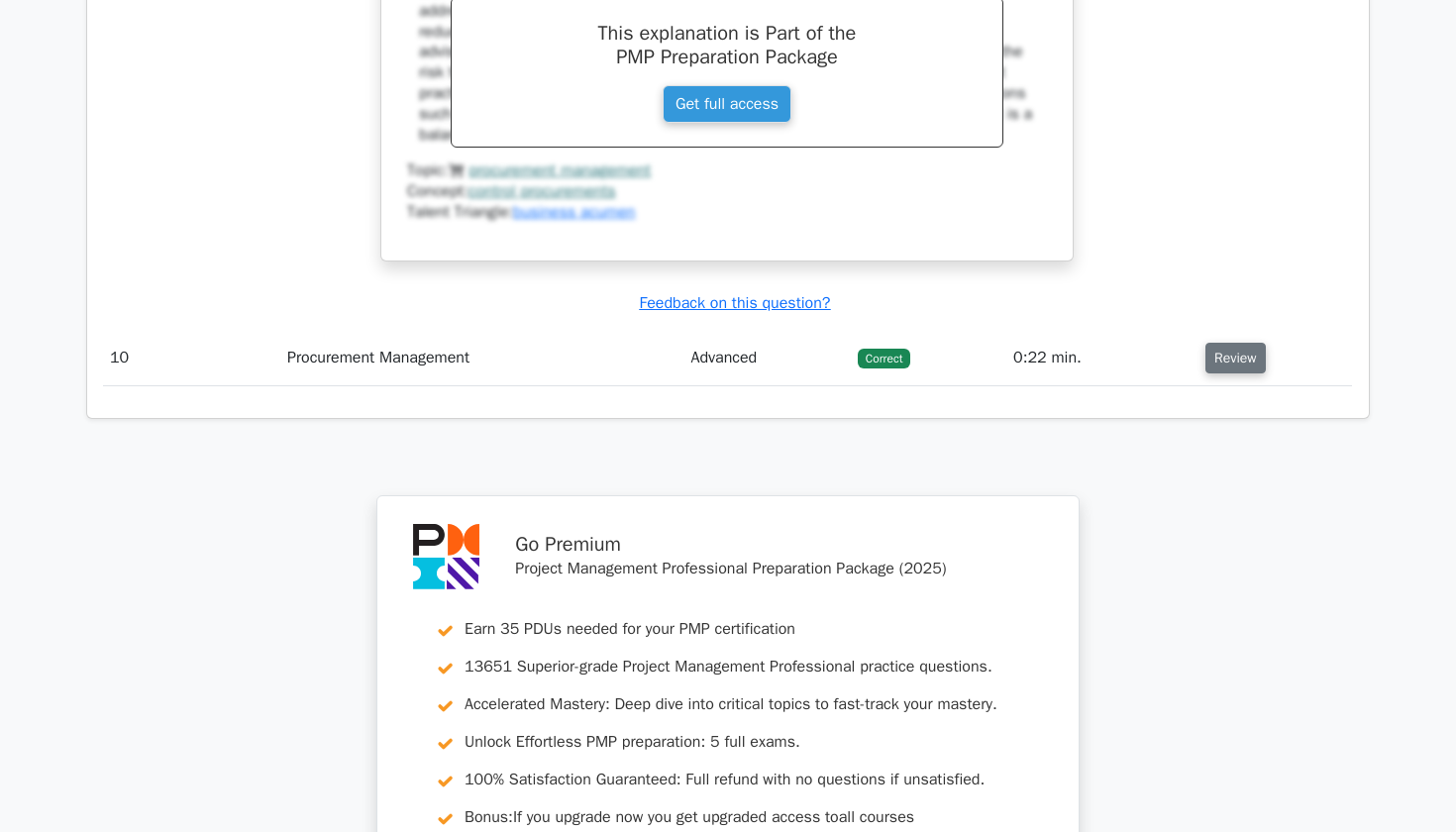 click on "Review" at bounding box center [1235, 358] 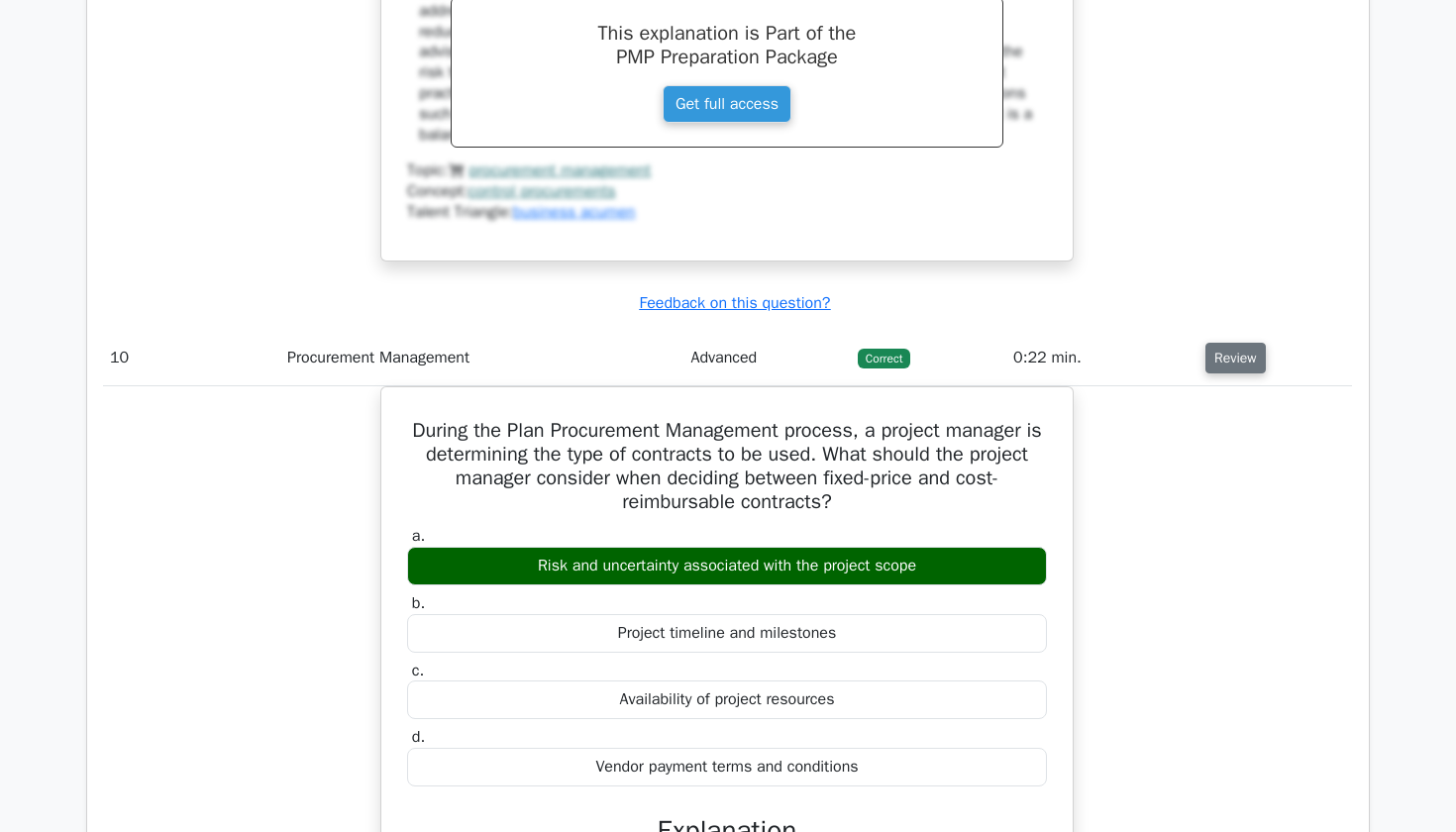 click on "Review" at bounding box center (1235, 358) 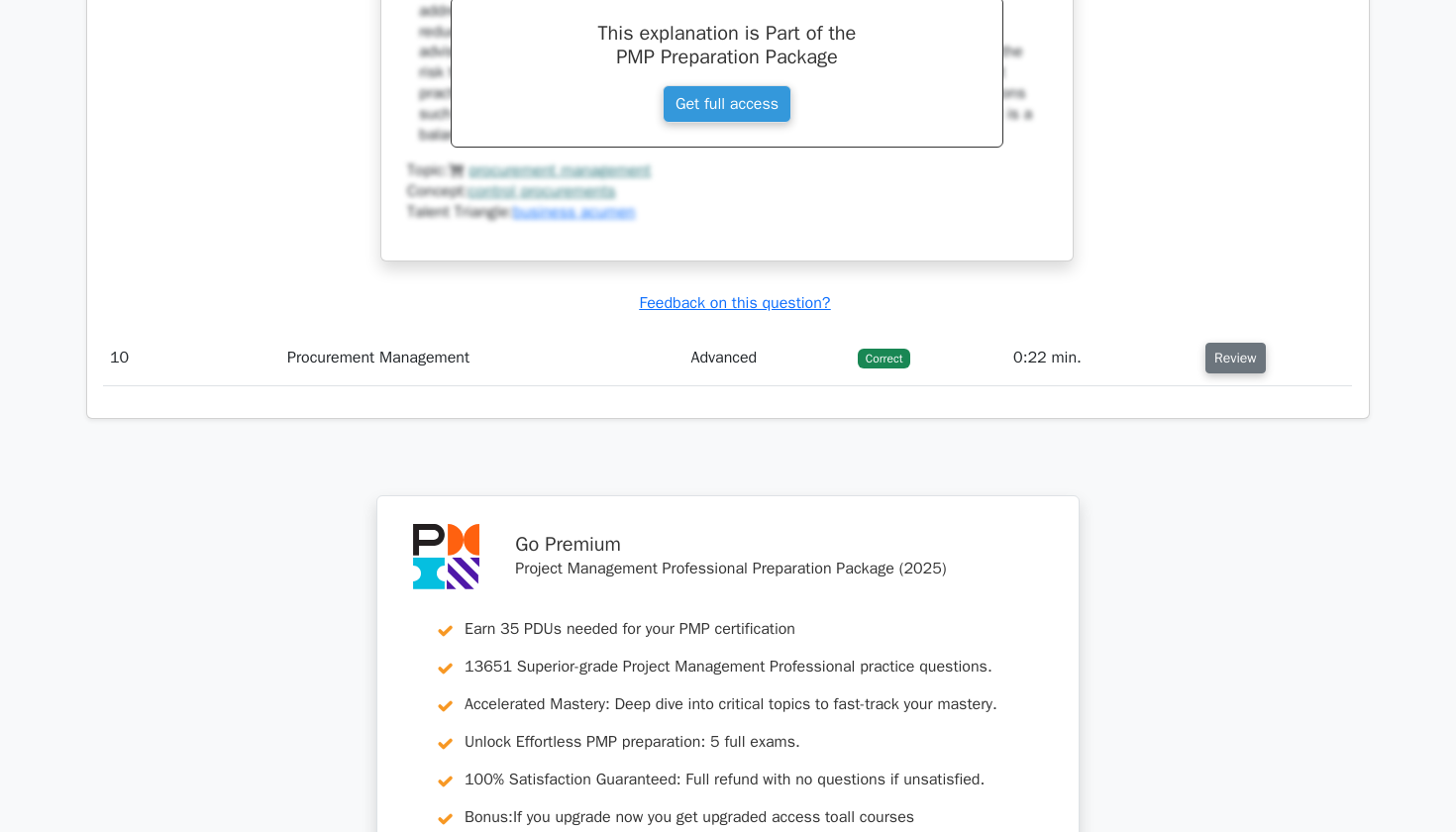 click on "Review" at bounding box center (1235, 358) 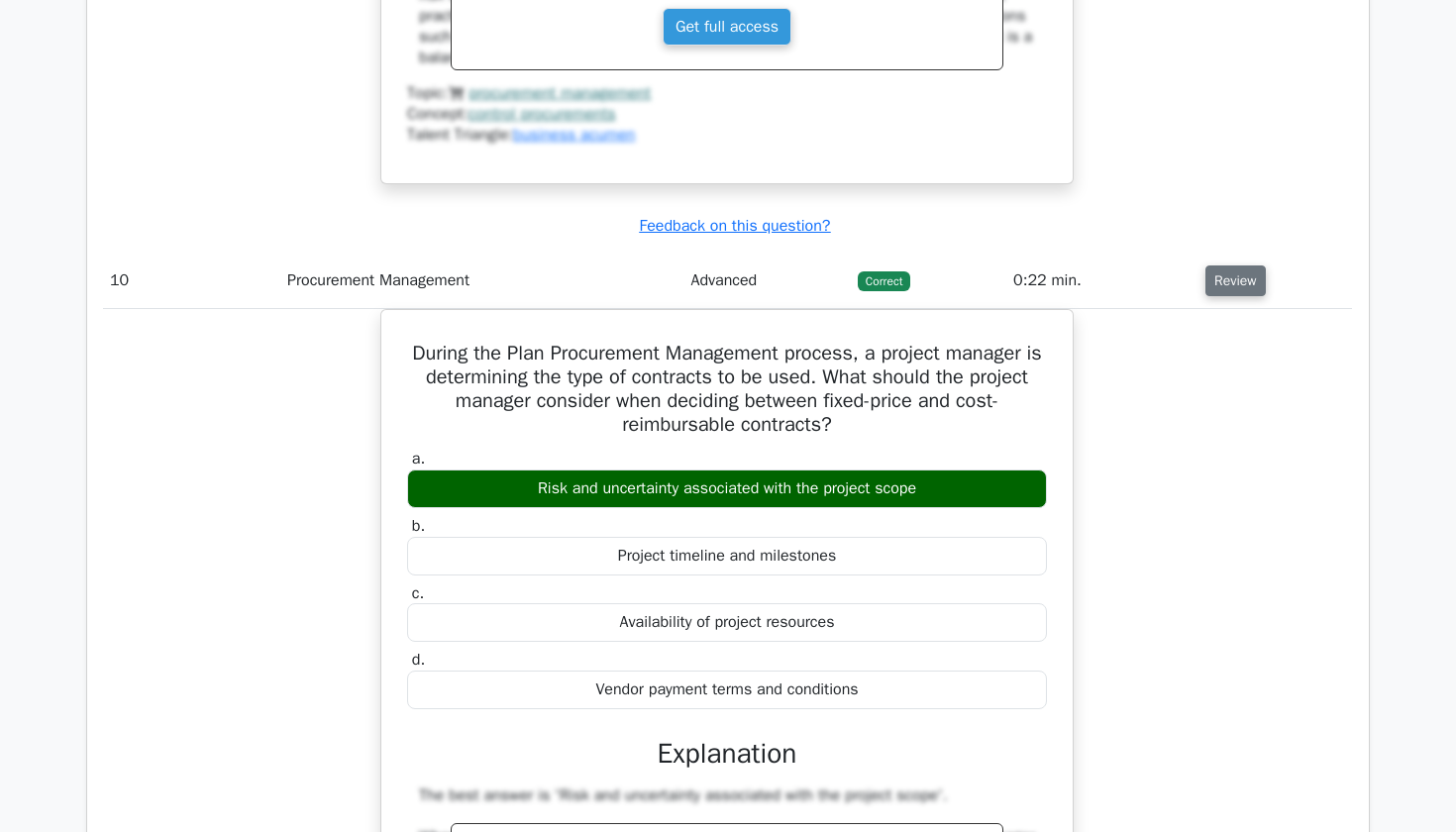 scroll, scrollTop: 10084, scrollLeft: 0, axis: vertical 